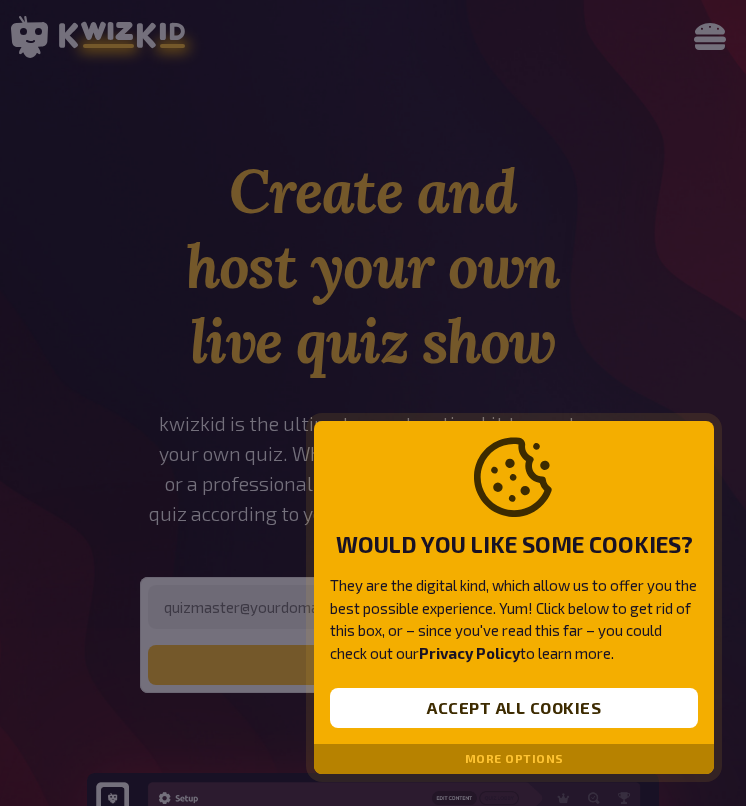 scroll, scrollTop: 0, scrollLeft: 0, axis: both 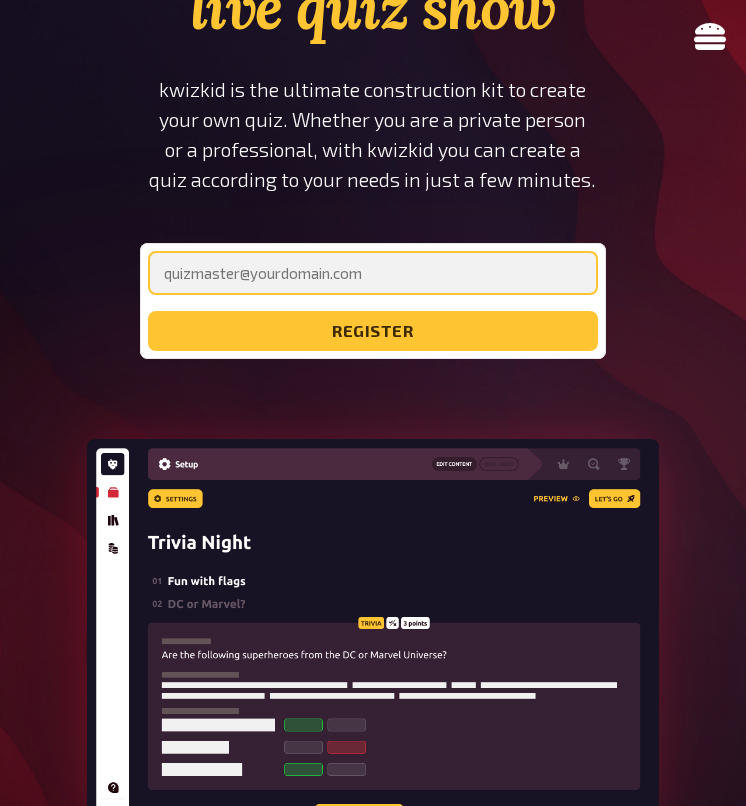 click at bounding box center [372, 273] 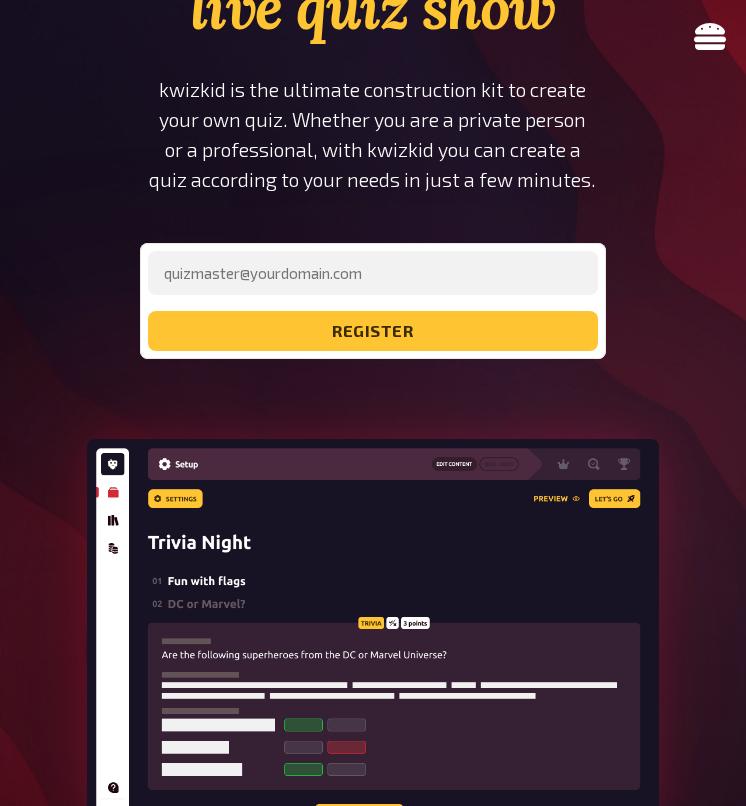 click on "Create and host your own live quiz show kwizkid is the ultimate construction kit to create your own quiz. Whether you are a private person or a professional, with kwizkid you can create a quiz according to your needs in just a few minutes. register" at bounding box center (372, 89) 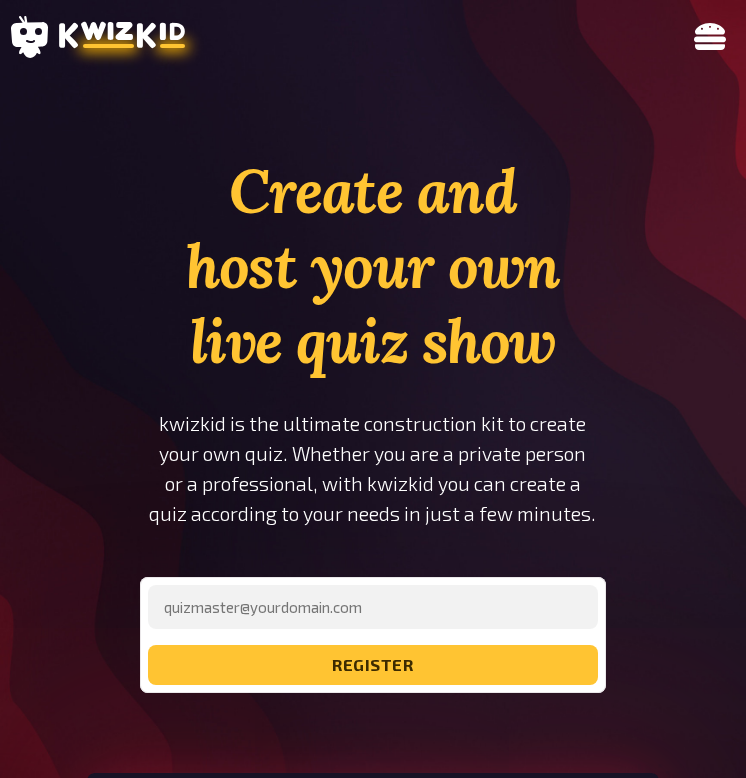 scroll, scrollTop: 0, scrollLeft: 0, axis: both 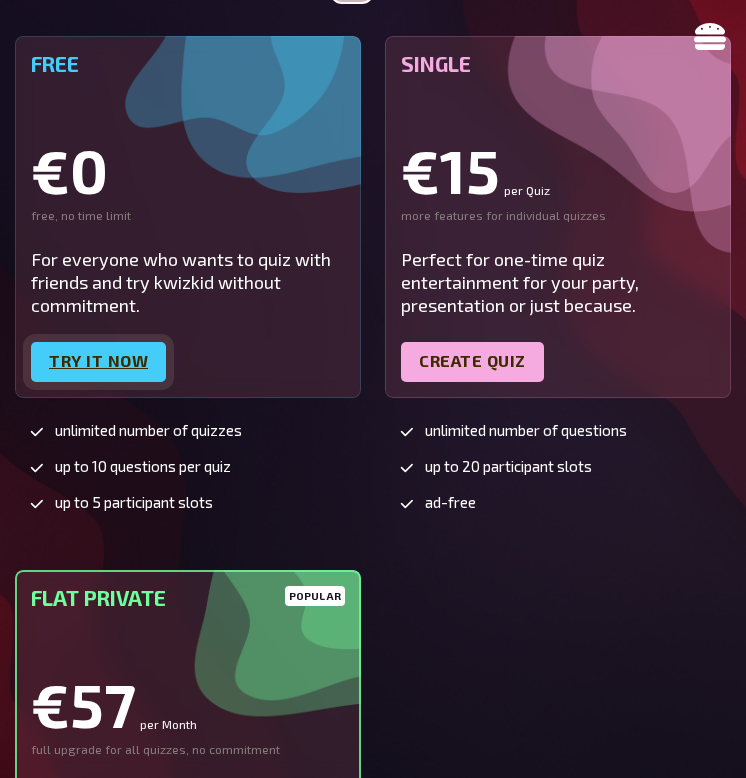 click on "Try it now" at bounding box center [98, 362] 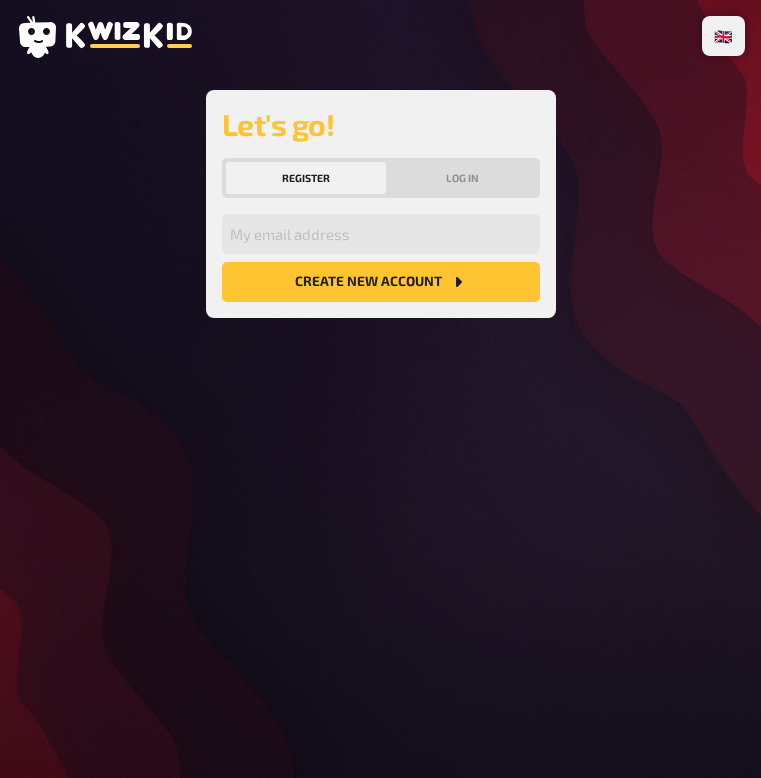 scroll, scrollTop: 0, scrollLeft: 0, axis: both 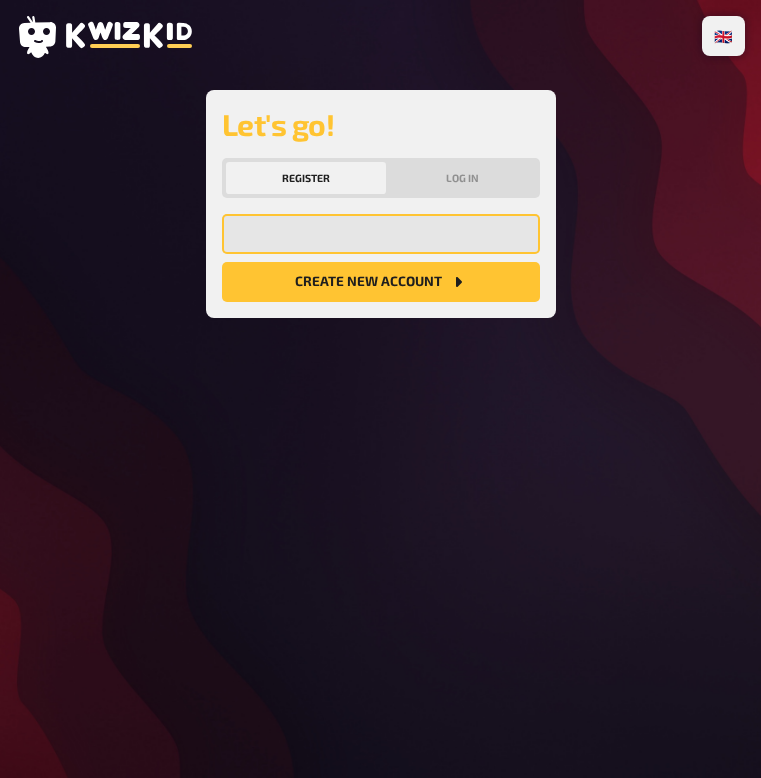 click at bounding box center (381, 234) 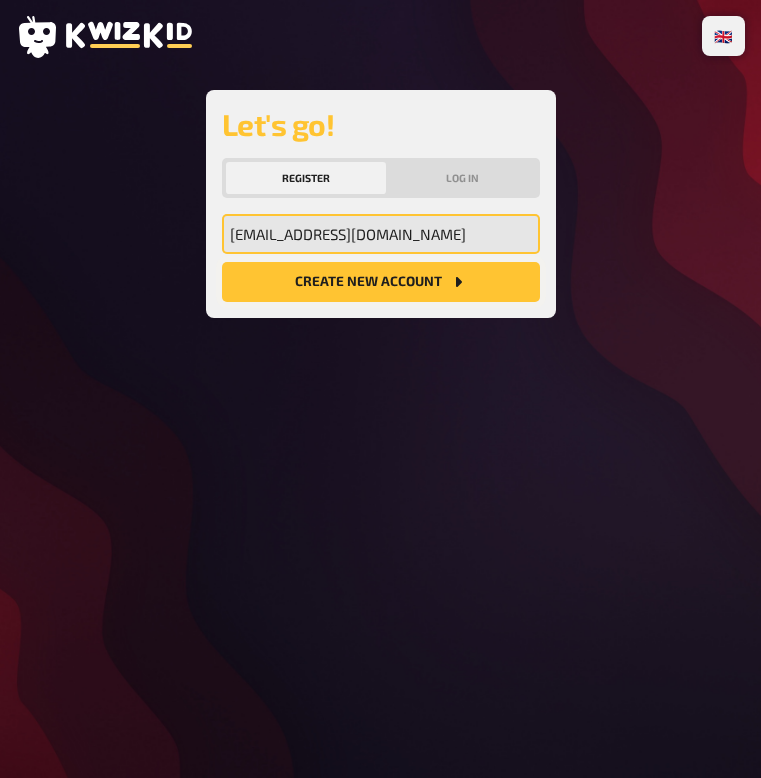 type on "ems9601@icloud.com" 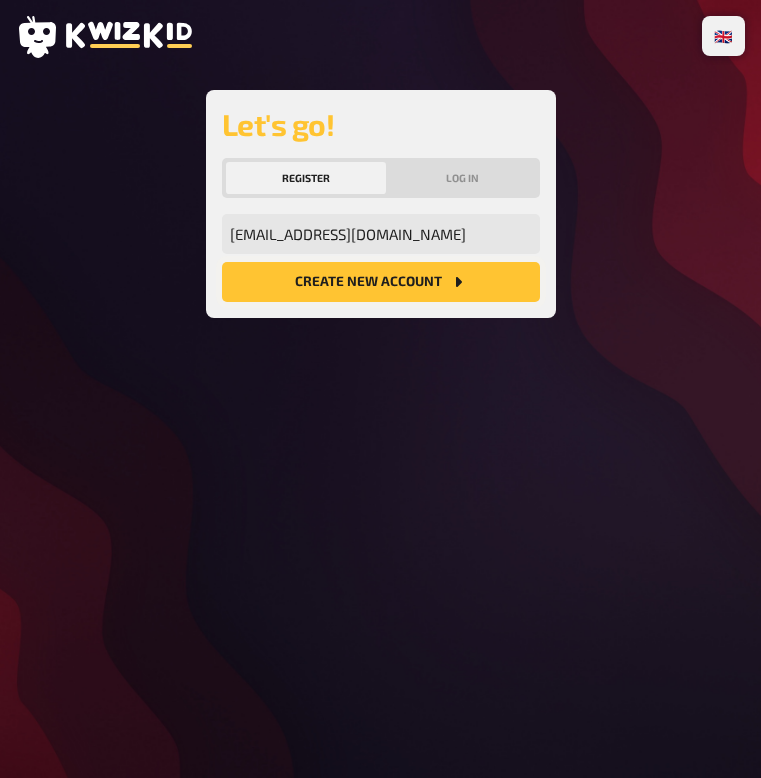 click on "Create new account" at bounding box center [381, 282] 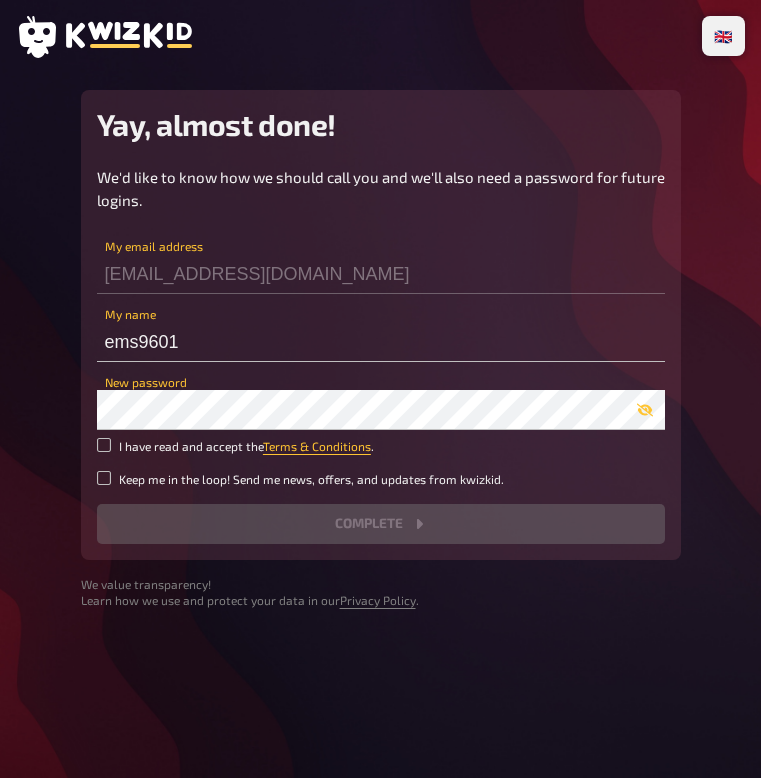 scroll, scrollTop: 0, scrollLeft: 0, axis: both 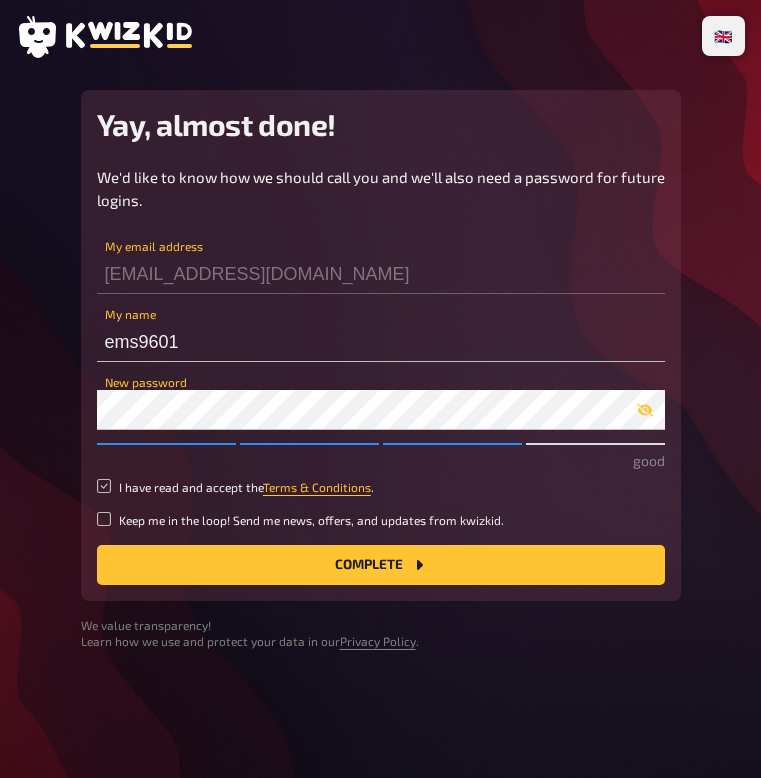 click on "I have read and accept the  Terms & Conditions ." at bounding box center (104, 486) 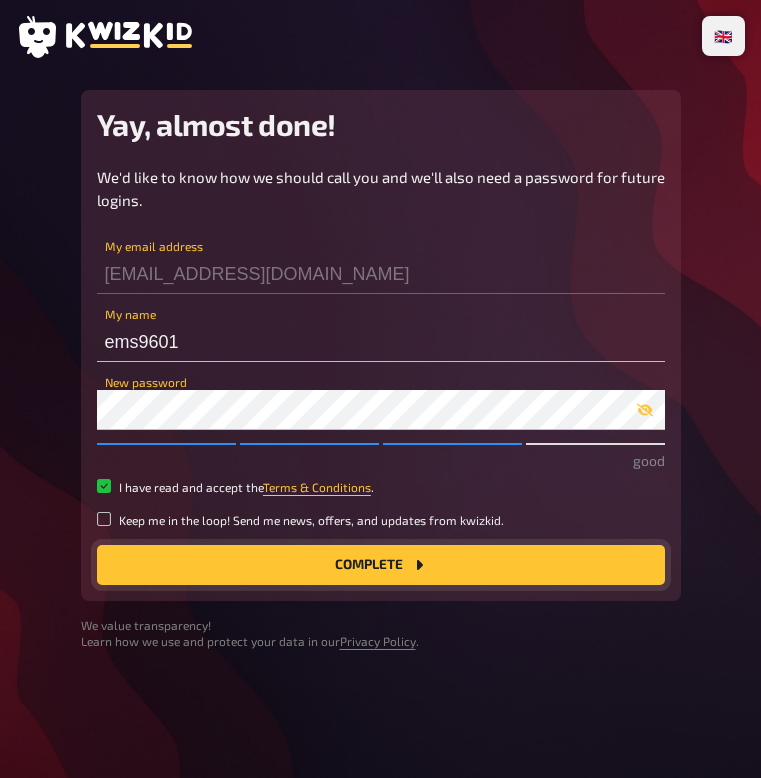 click on "Complete" at bounding box center [381, 565] 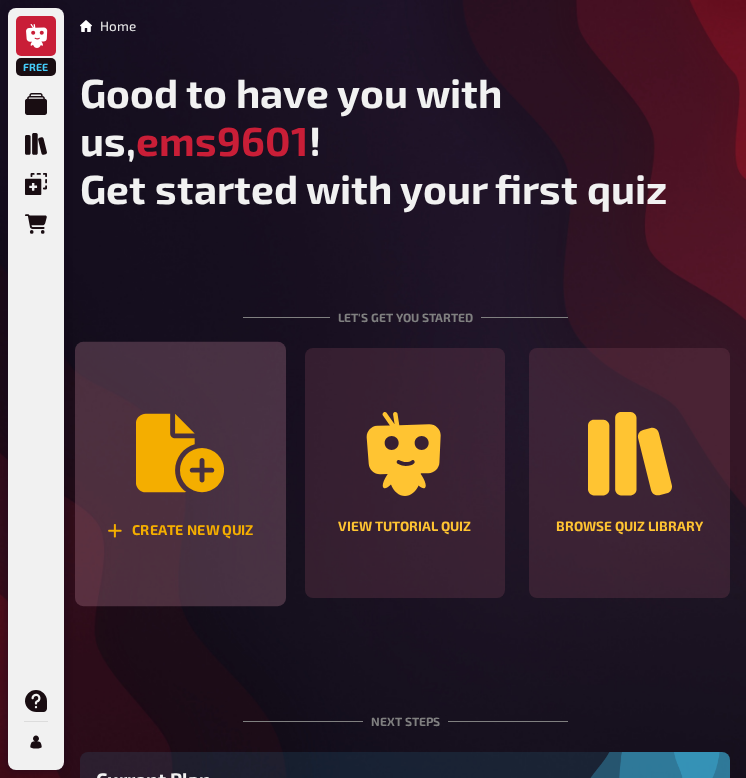click 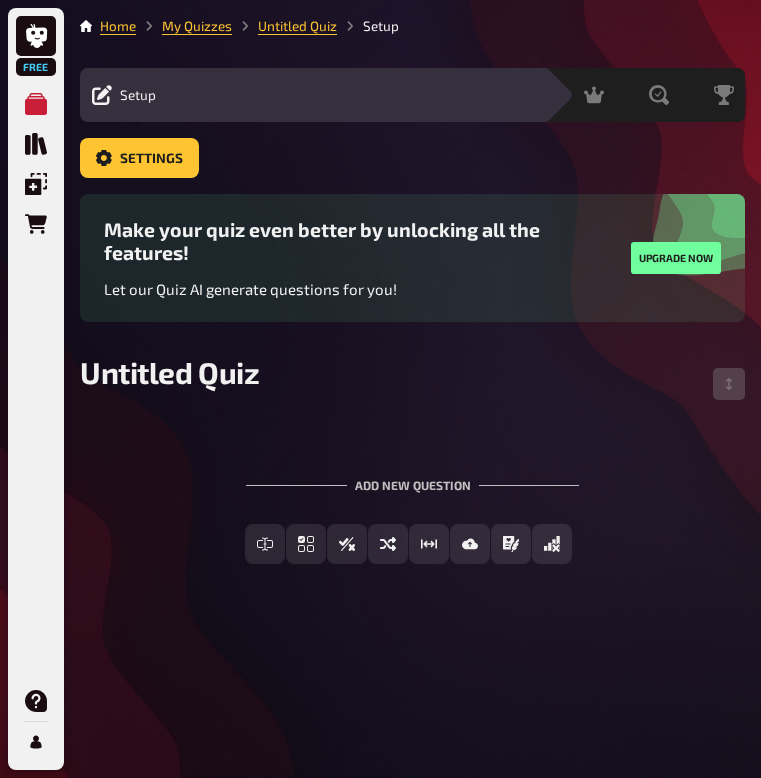 scroll, scrollTop: 0, scrollLeft: 0, axis: both 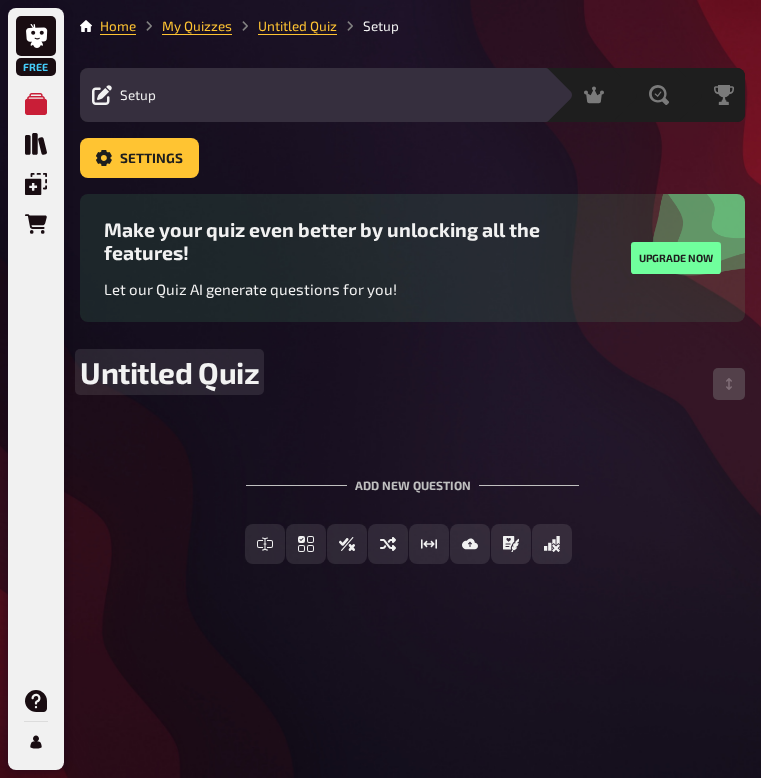 click on "Untitled Quiz" at bounding box center (169, 372) 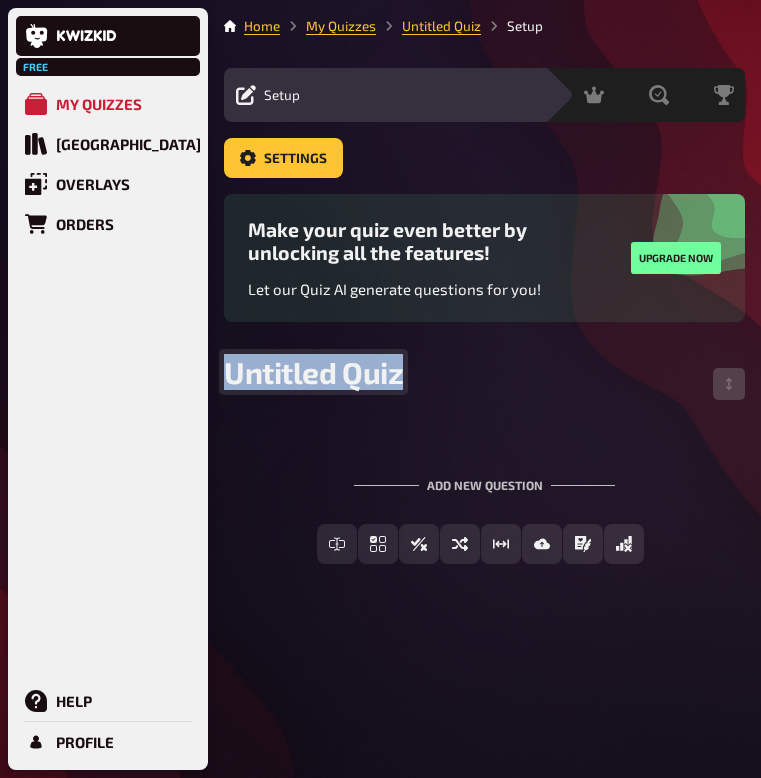 drag, startPoint x: 259, startPoint y: 379, endPoint x: 47, endPoint y: 378, distance: 212.00237 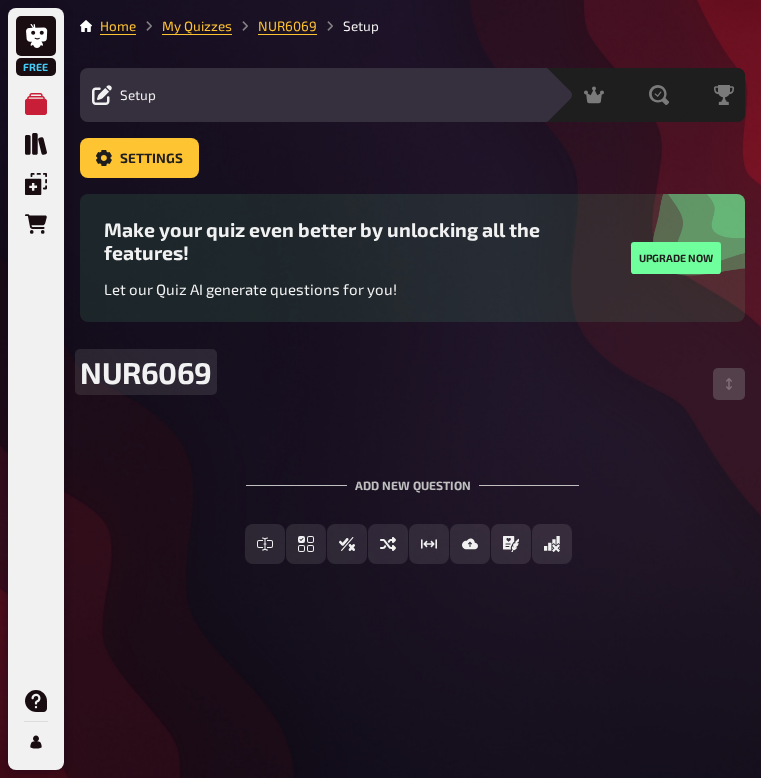 scroll, scrollTop: 0, scrollLeft: 0, axis: both 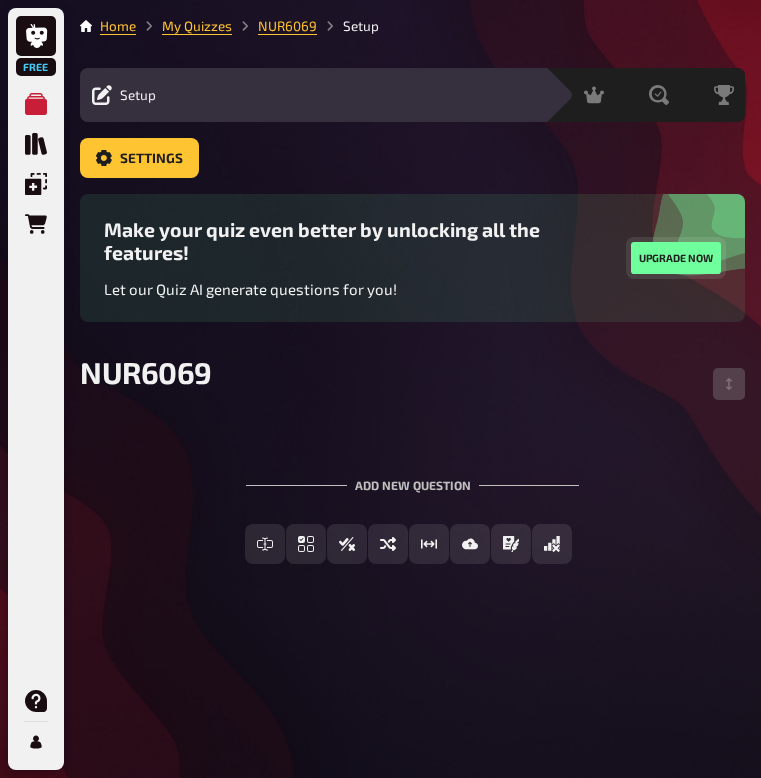 click on "Upgrade now" at bounding box center (676, 258) 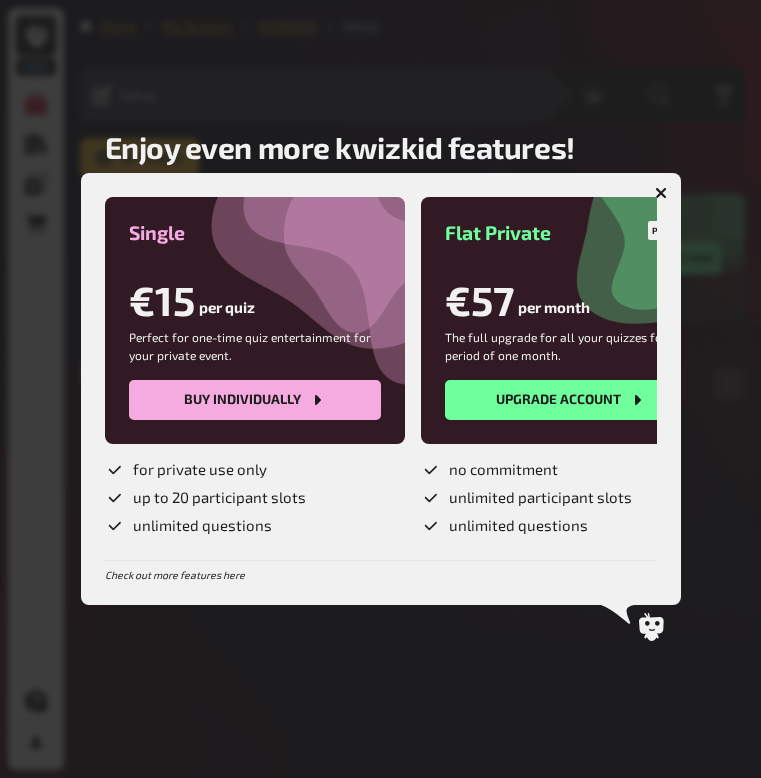 scroll, scrollTop: 0, scrollLeft: 0, axis: both 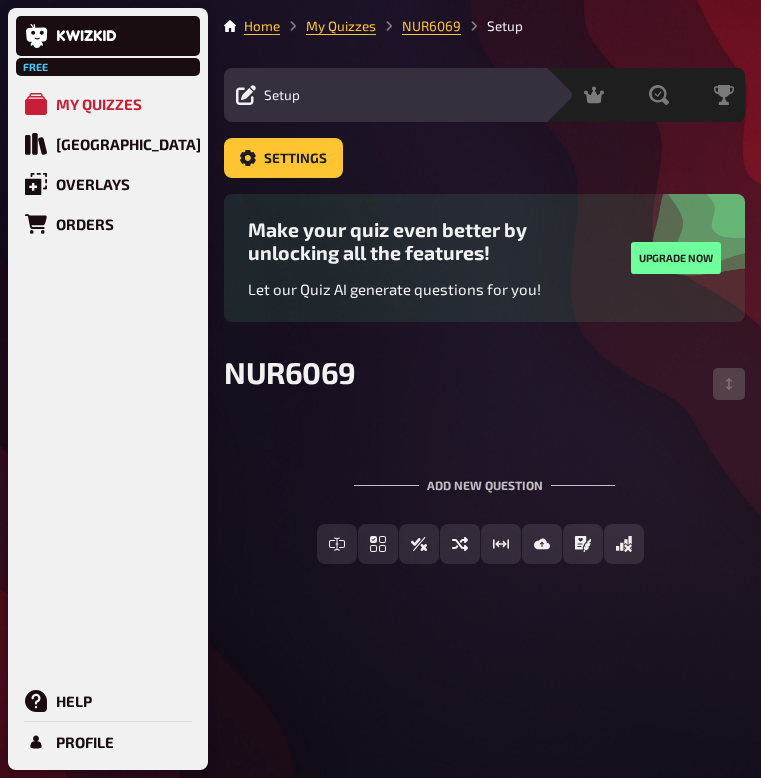 click on "NUR6069" at bounding box center [484, 384] 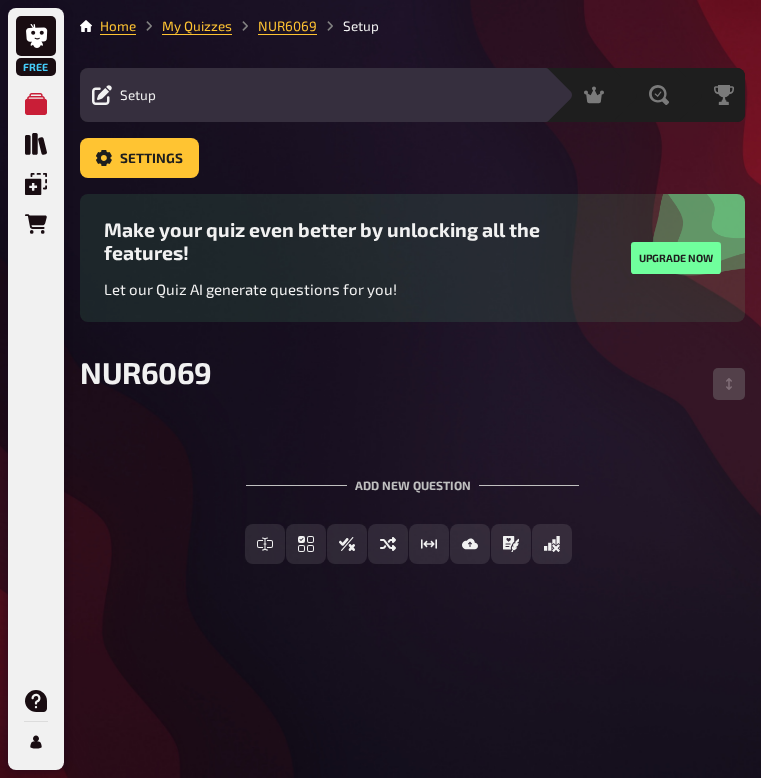 click on "Add new question" at bounding box center (412, 477) 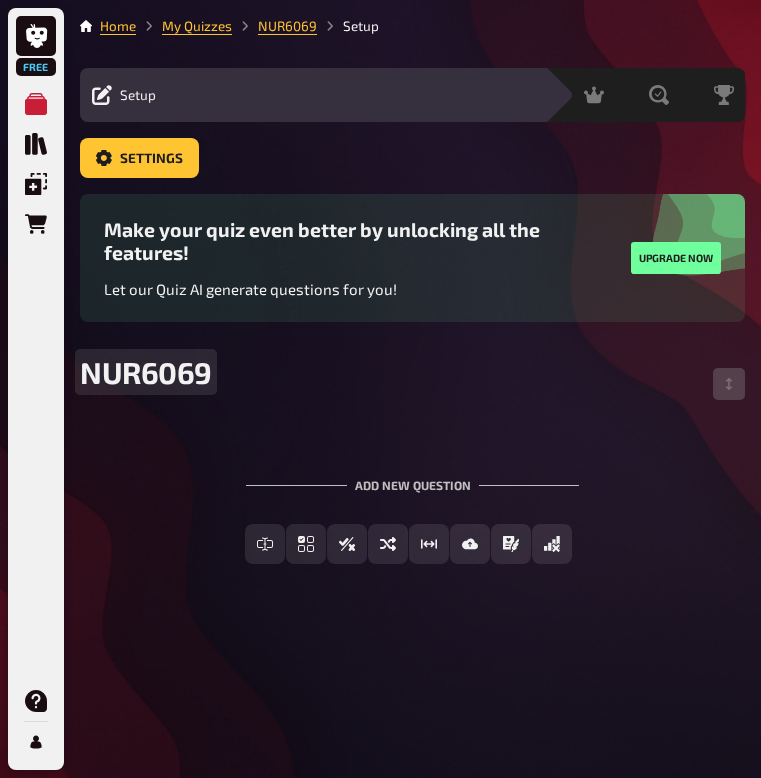 click on "NUR6069" at bounding box center (146, 372) 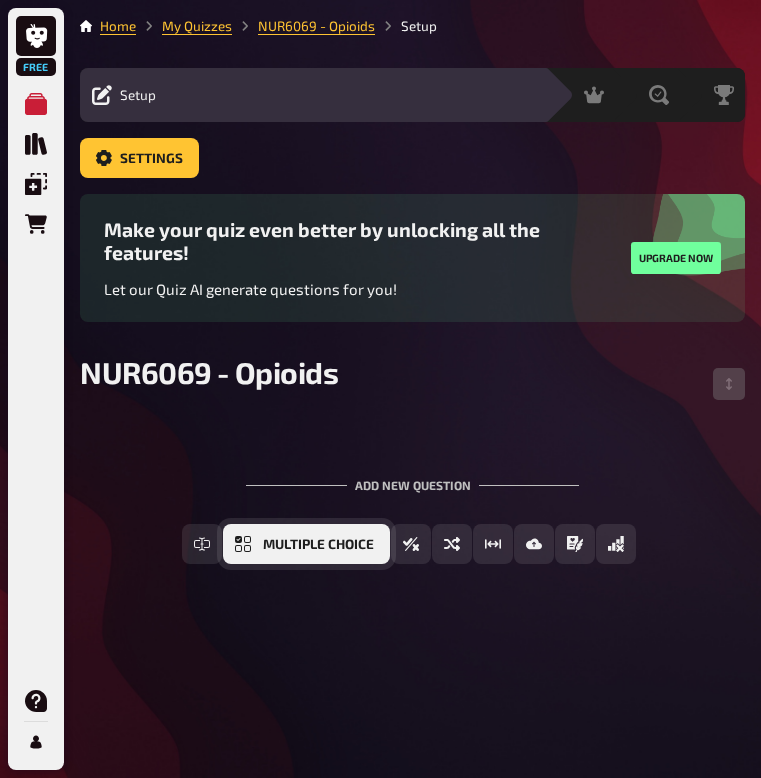 click on "Multiple Choice" at bounding box center (318, 545) 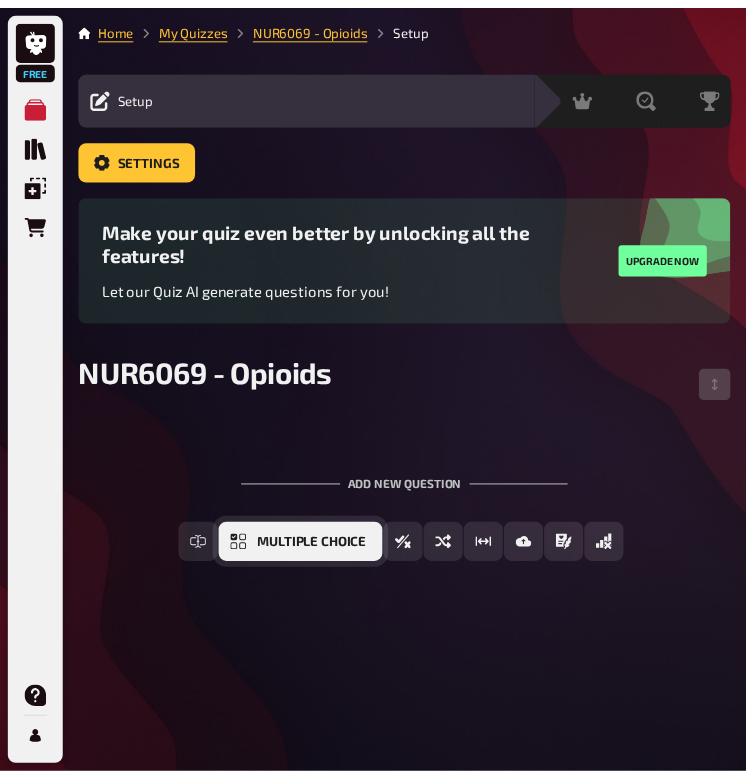 scroll, scrollTop: 119, scrollLeft: 0, axis: vertical 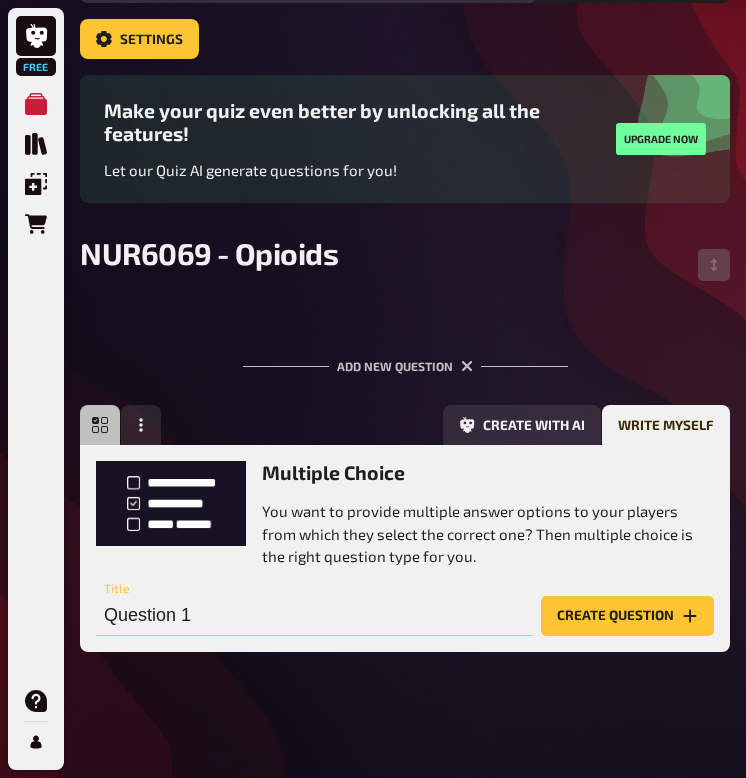 click on "Question 1" at bounding box center [314, 616] 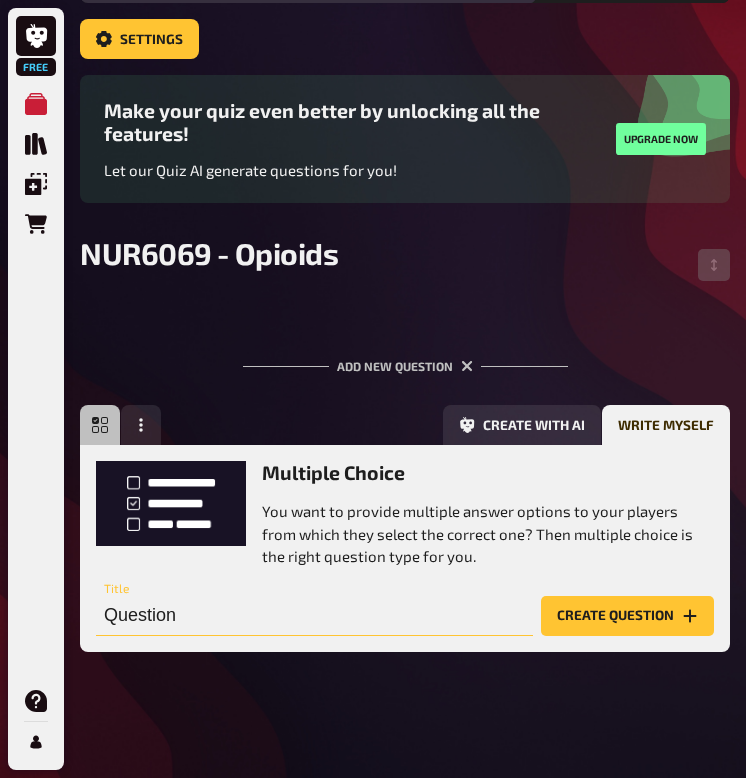 drag, startPoint x: 185, startPoint y: 624, endPoint x: 89, endPoint y: 618, distance: 96.18732 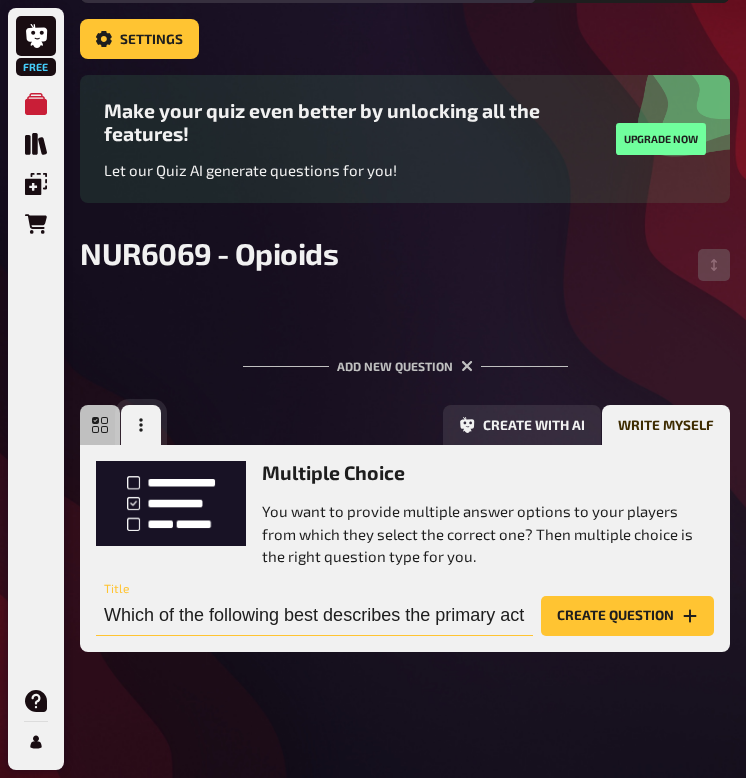 type on "Which of the following best describes the primary action of opioids at the μ-[MEDICAL_DATA] receptor?" 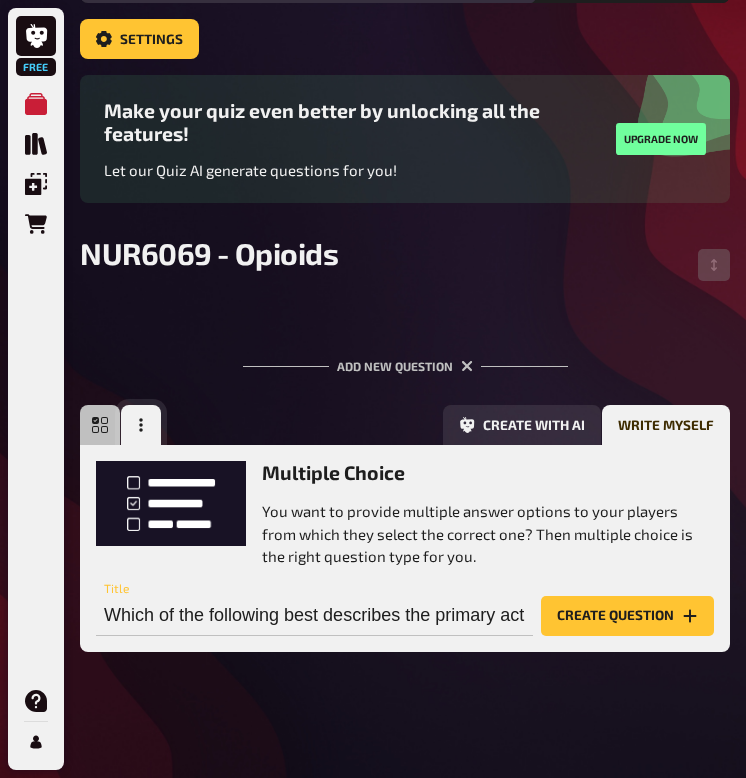 click at bounding box center (141, 425) 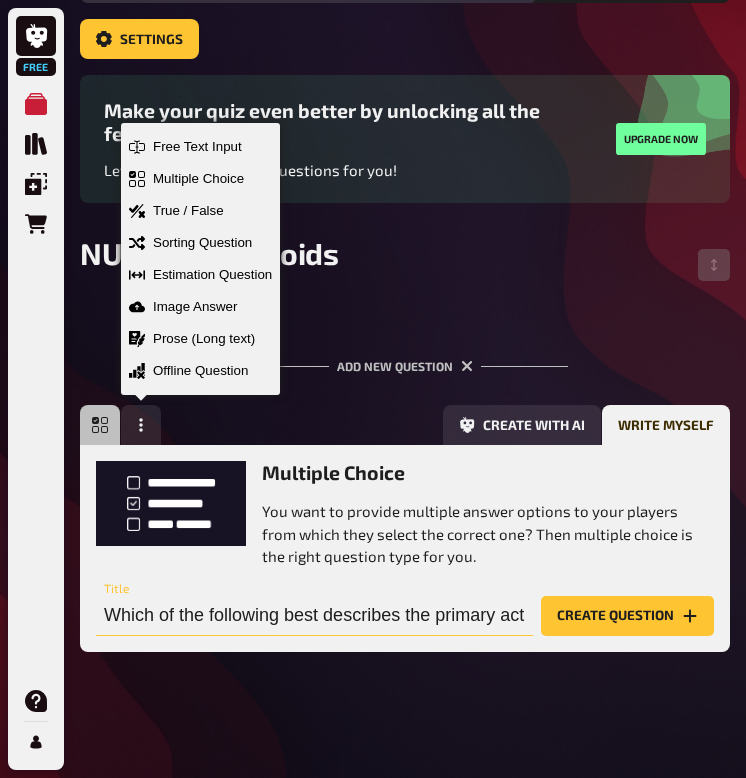 click on "Which of the following best describes the primary action of opioids at the μ-[MEDICAL_DATA] receptor?" at bounding box center (314, 616) 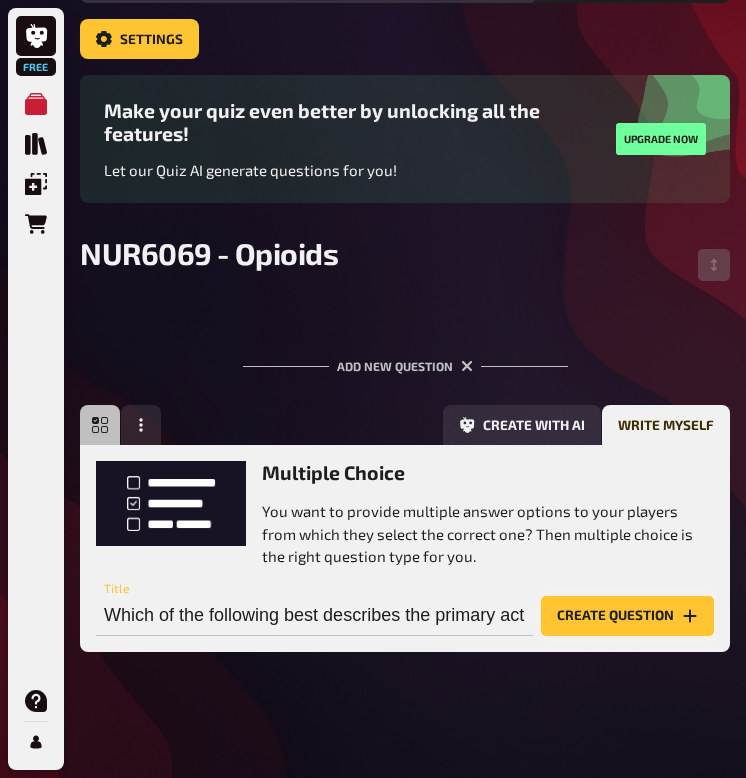 click on "Create question" at bounding box center [627, 616] 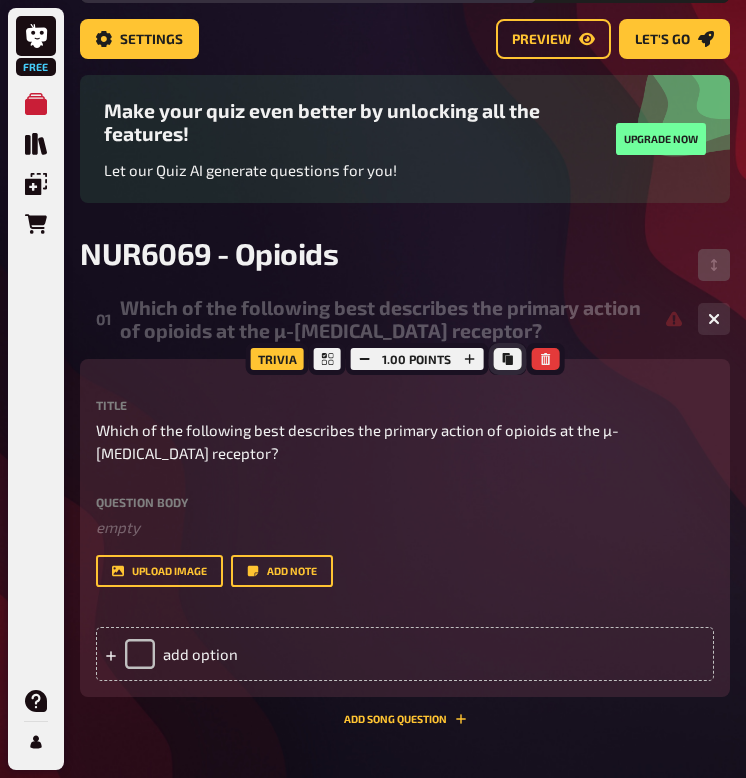 scroll, scrollTop: 0, scrollLeft: -1, axis: horizontal 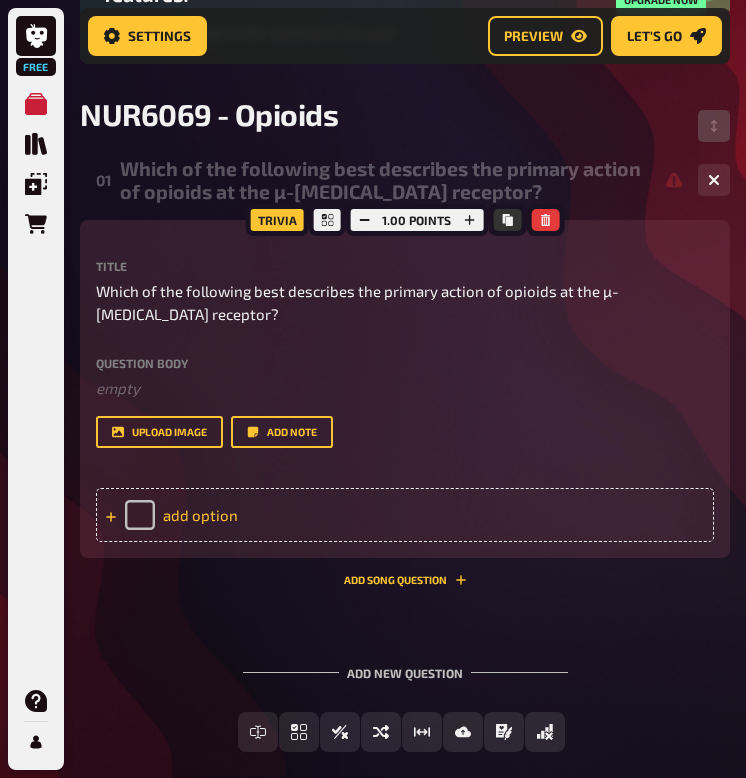 click on "add option" at bounding box center [405, 515] 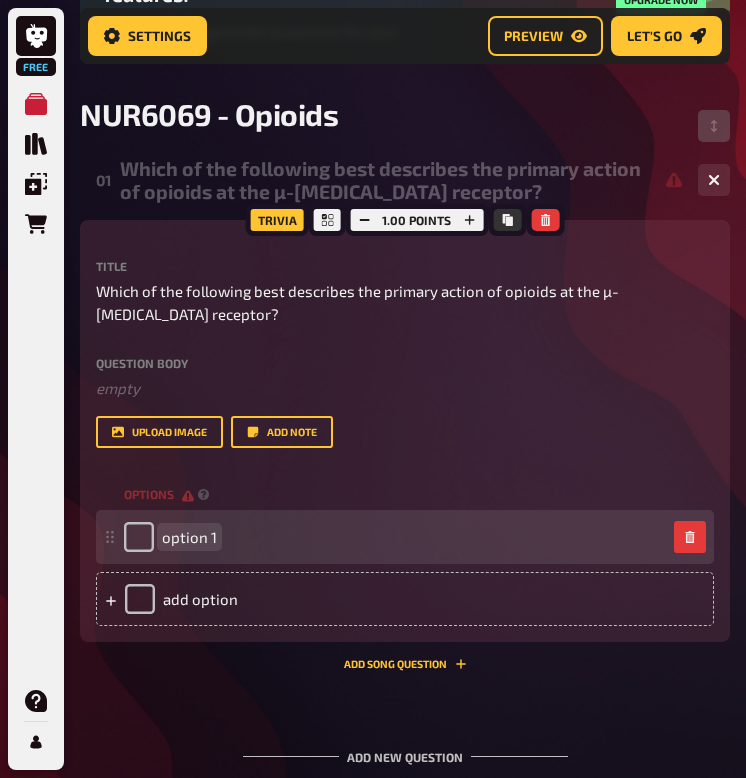 click on "option 1" at bounding box center (189, 537) 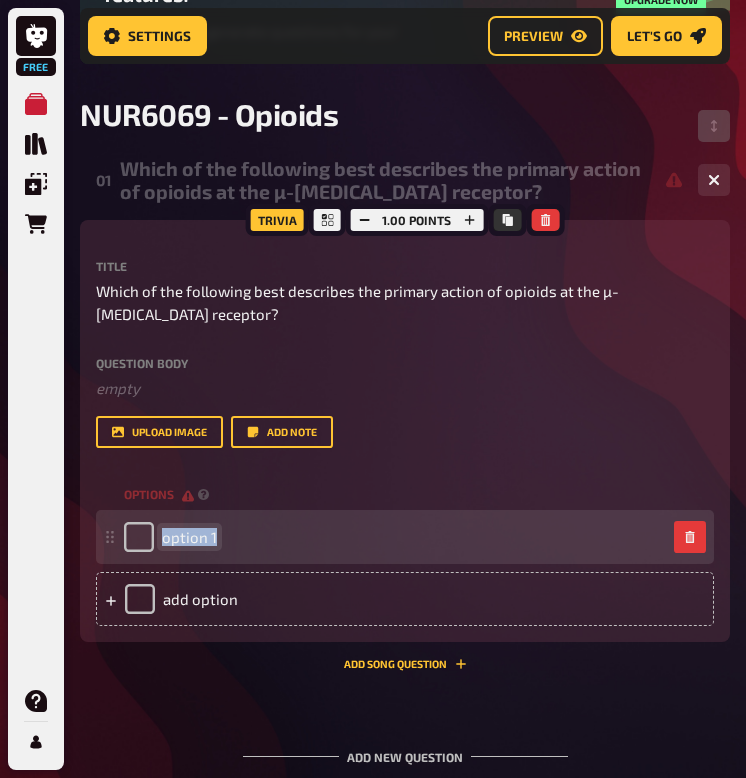 drag, startPoint x: 214, startPoint y: 536, endPoint x: 162, endPoint y: 535, distance: 52.009613 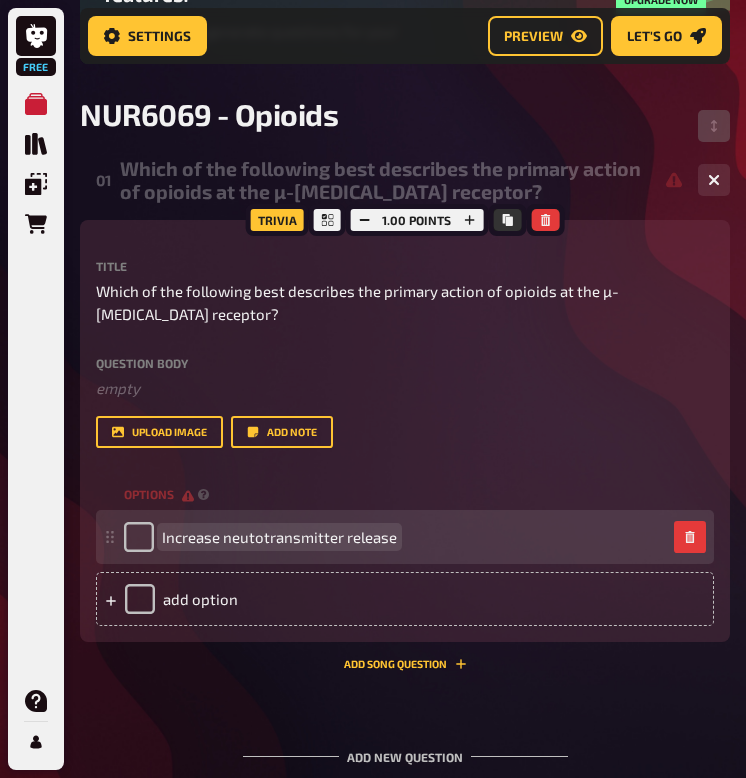 click on "Increase neutotransmitter release" at bounding box center [279, 537] 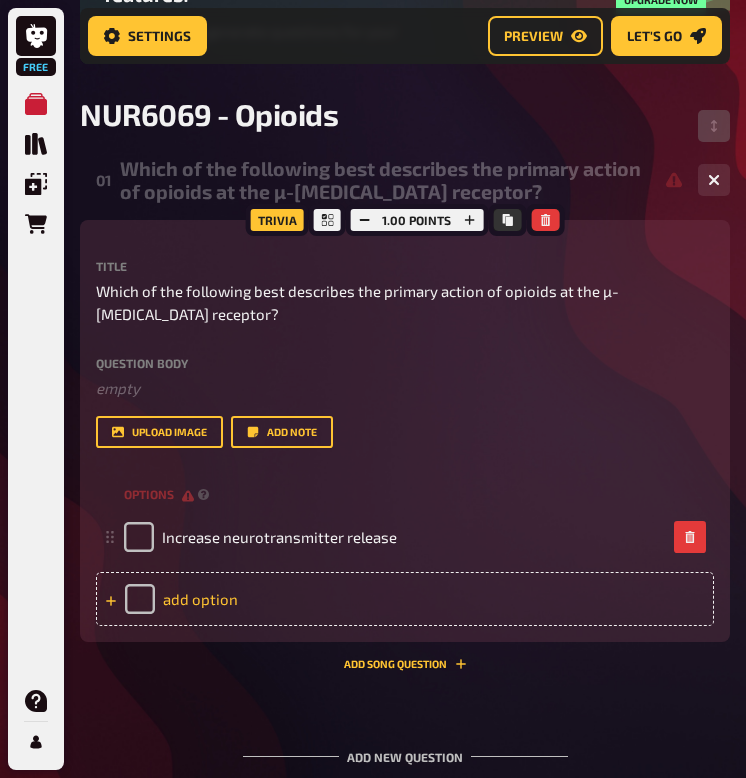 click on "add option" at bounding box center (405, 599) 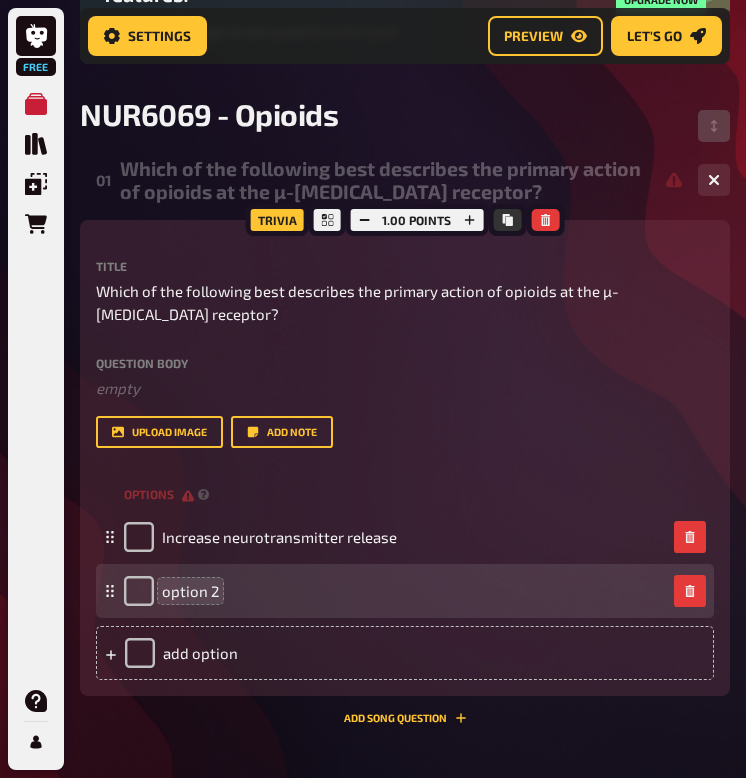 type 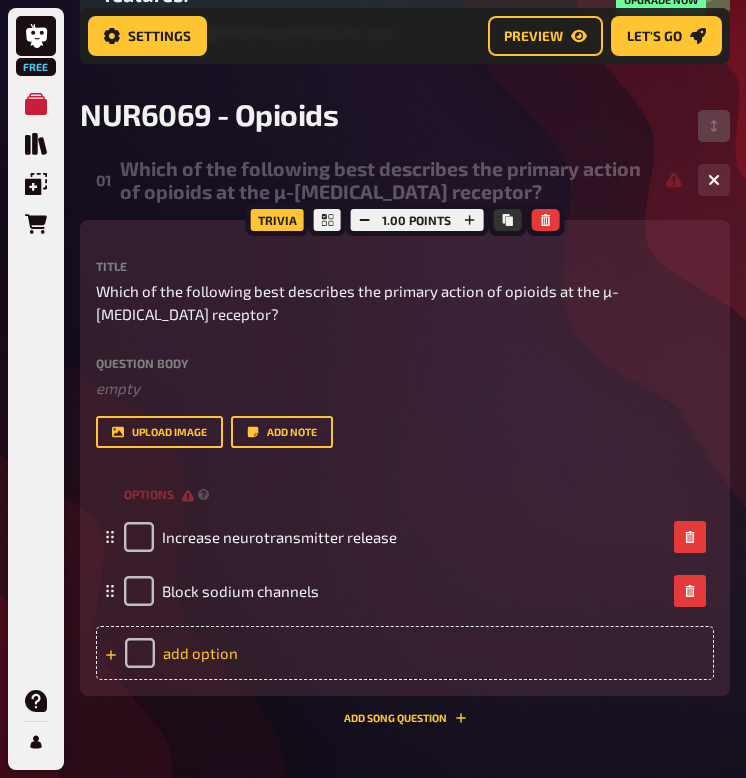 click on "add option" at bounding box center [405, 653] 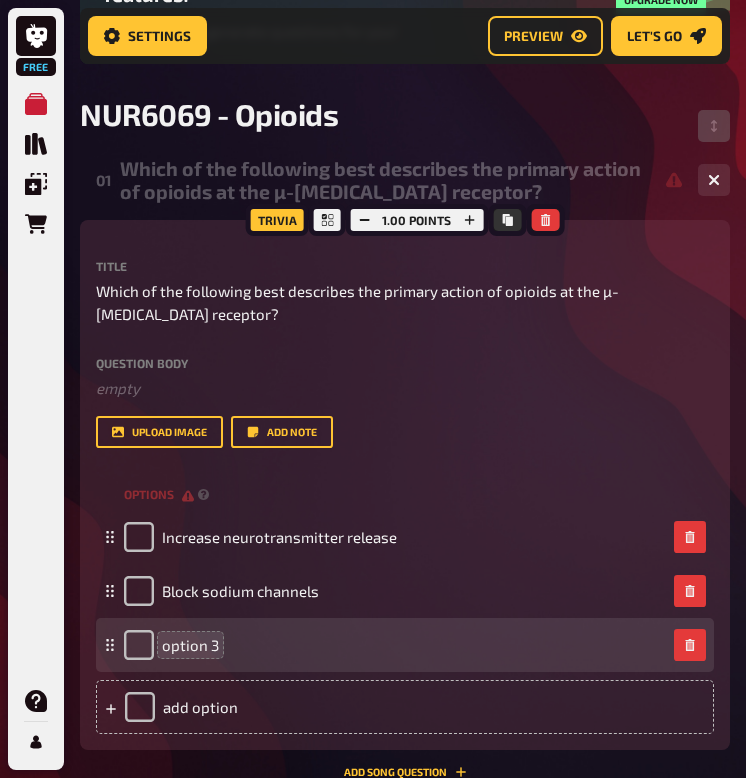 type 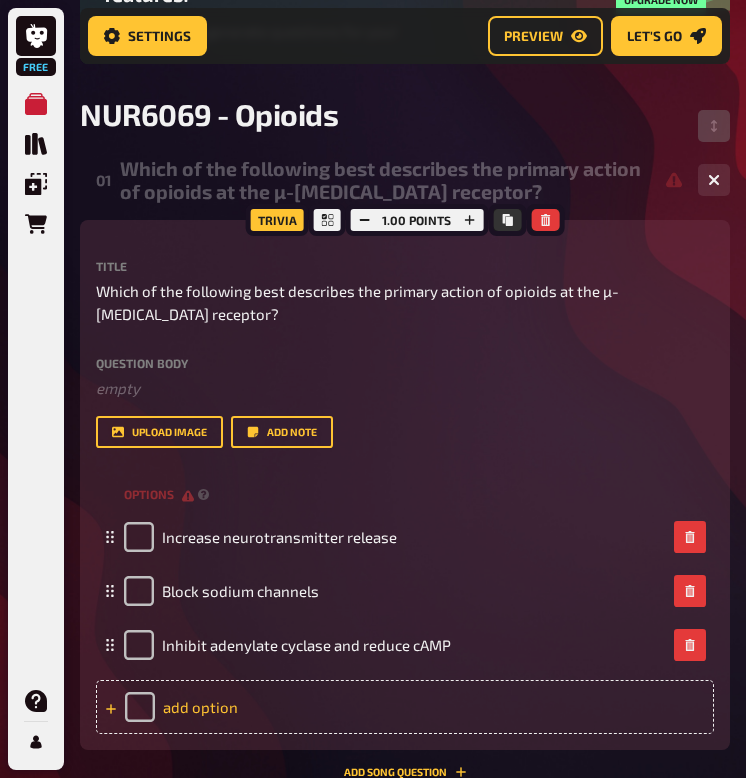 click on "add option" at bounding box center (405, 707) 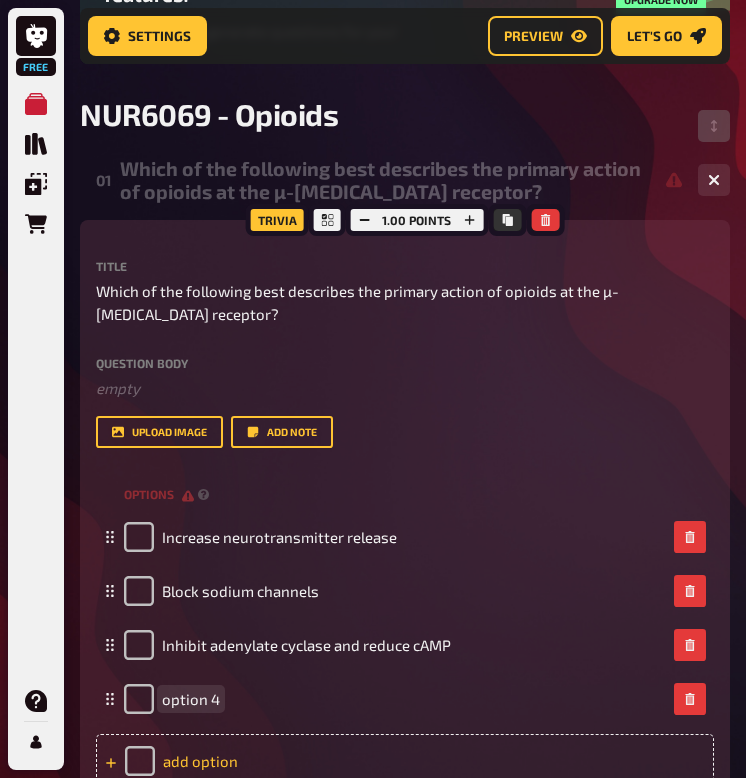 type 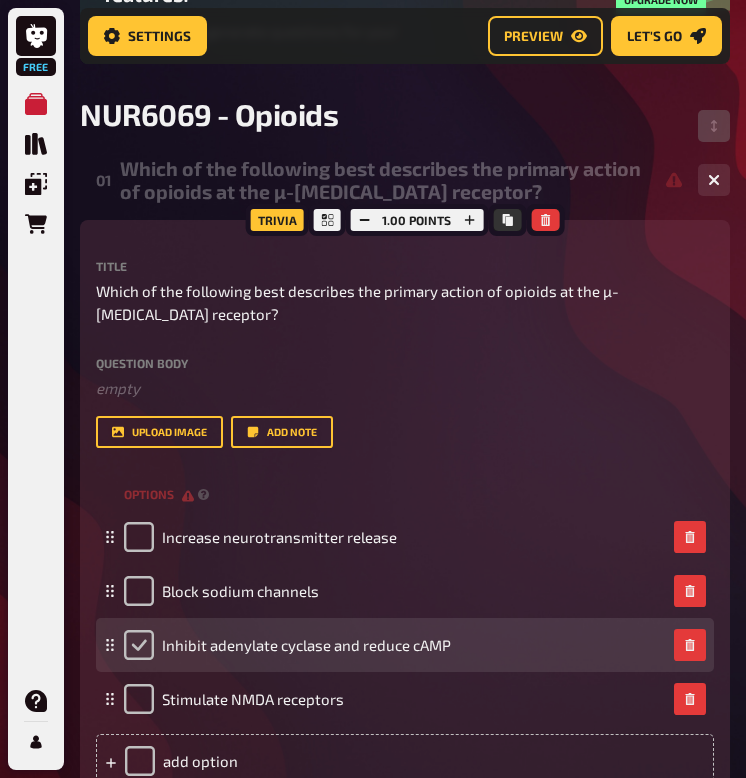 click at bounding box center (139, 645) 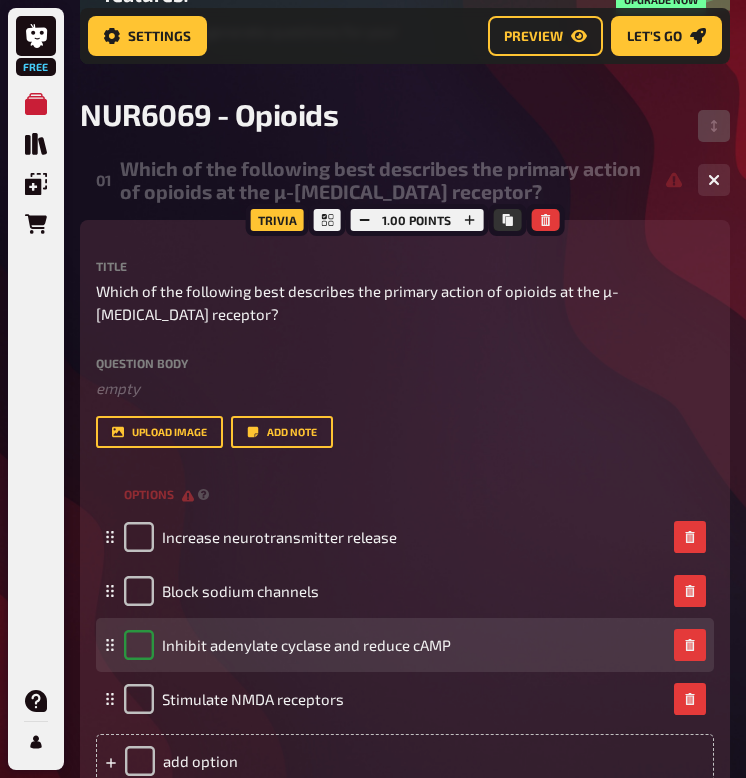 checkbox on "true" 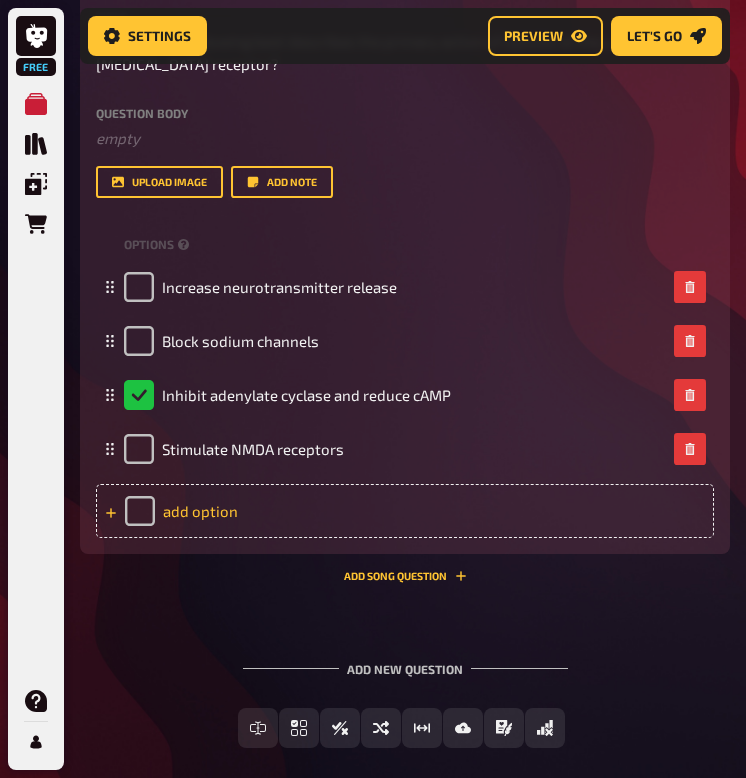 scroll, scrollTop: 524, scrollLeft: 0, axis: vertical 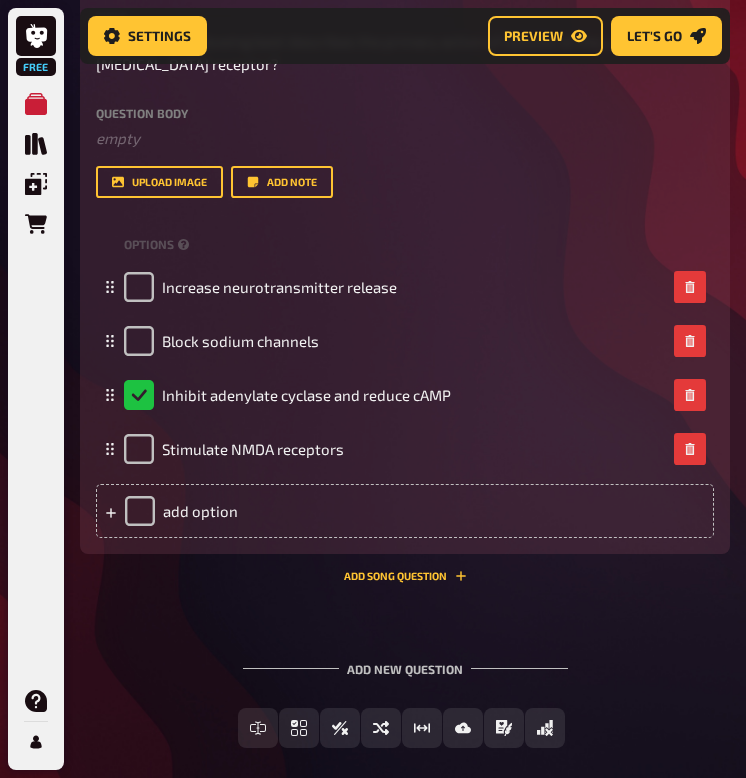 click on "Add new question" at bounding box center [405, 661] 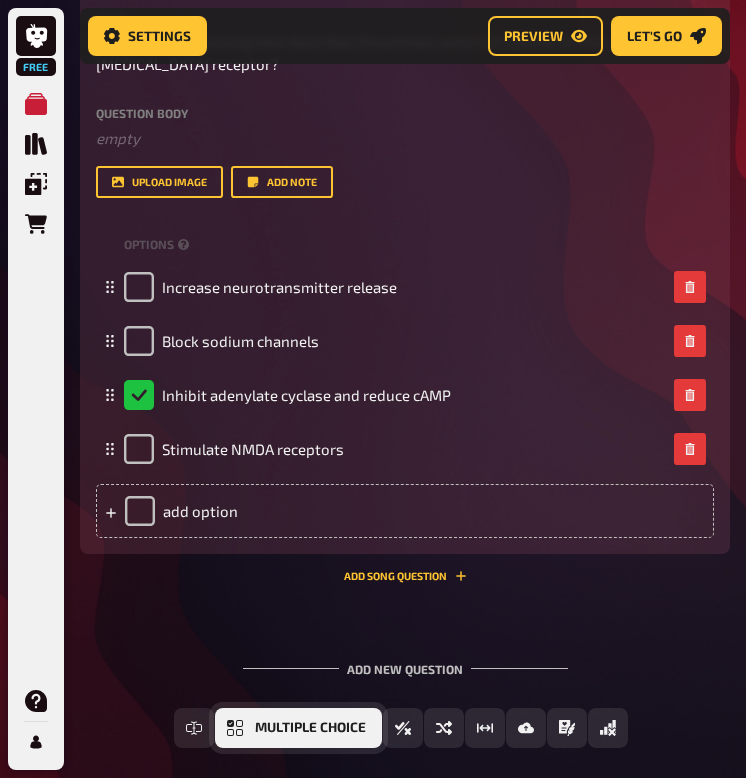 click on "Multiple Choice" at bounding box center (298, 728) 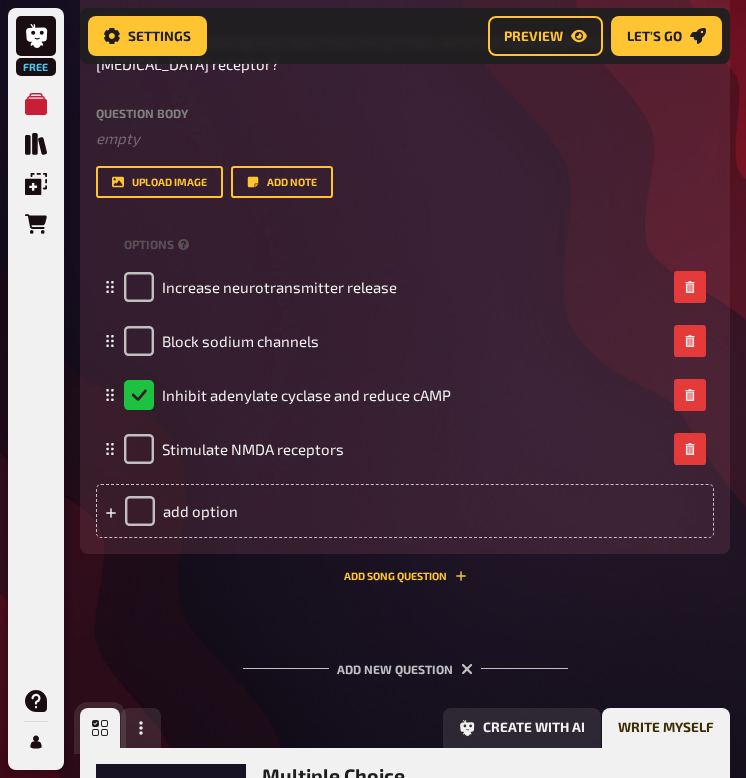 scroll, scrollTop: 772, scrollLeft: 0, axis: vertical 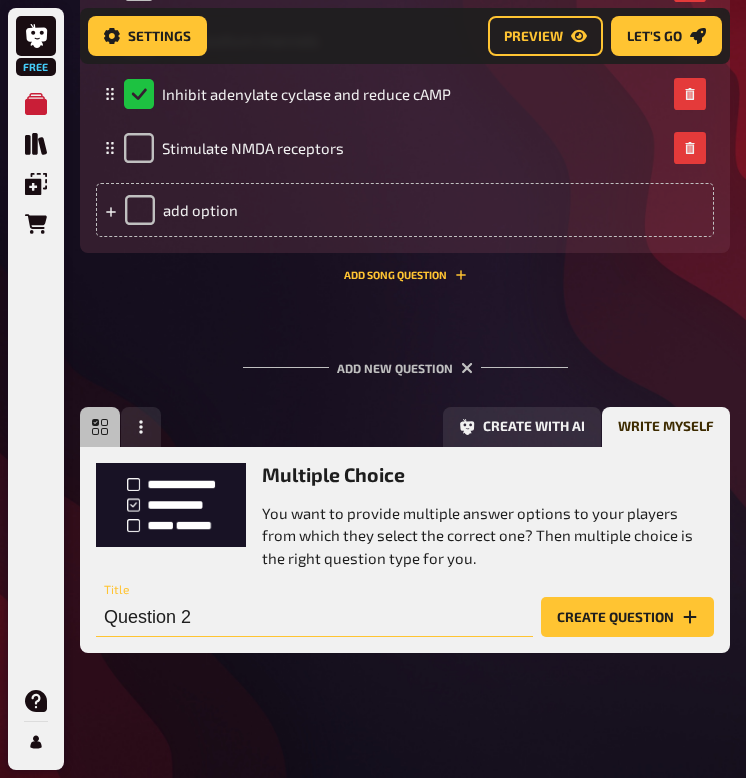 click on "Question 2" at bounding box center [314, 617] 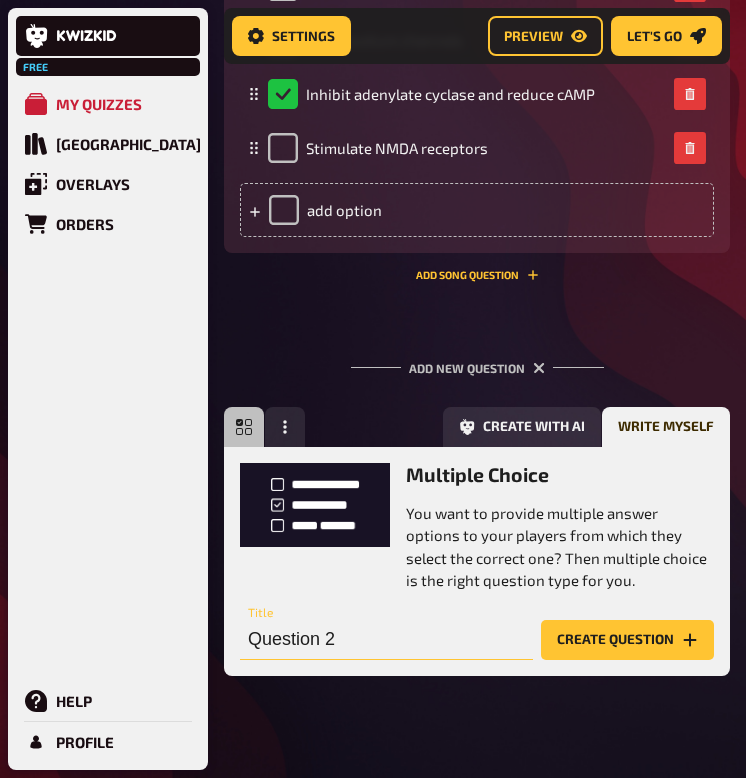 click on "Question 2" at bounding box center [386, 640] 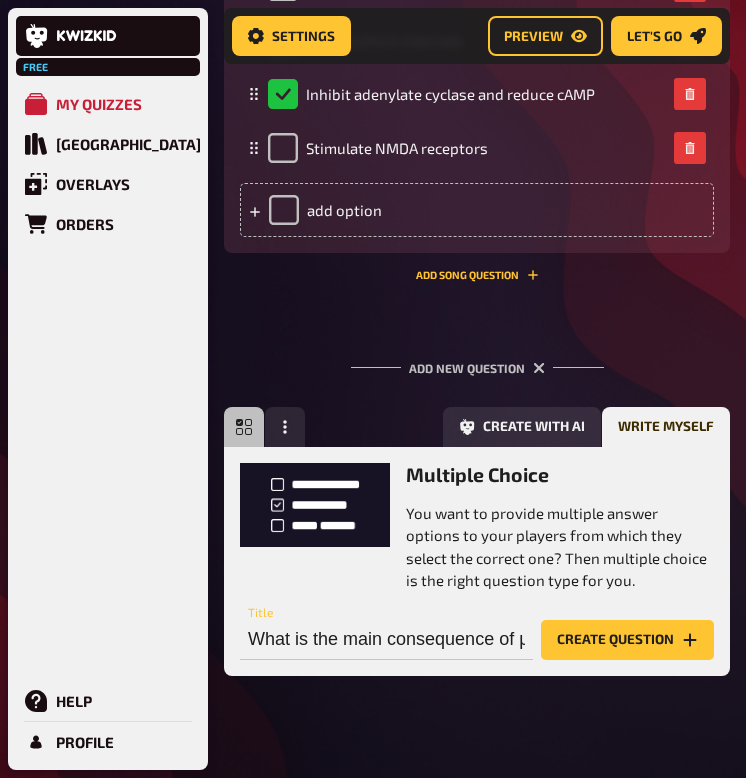 type on "What is the main consequence of μ-receptor activation in the [MEDICAL_DATA] system?" 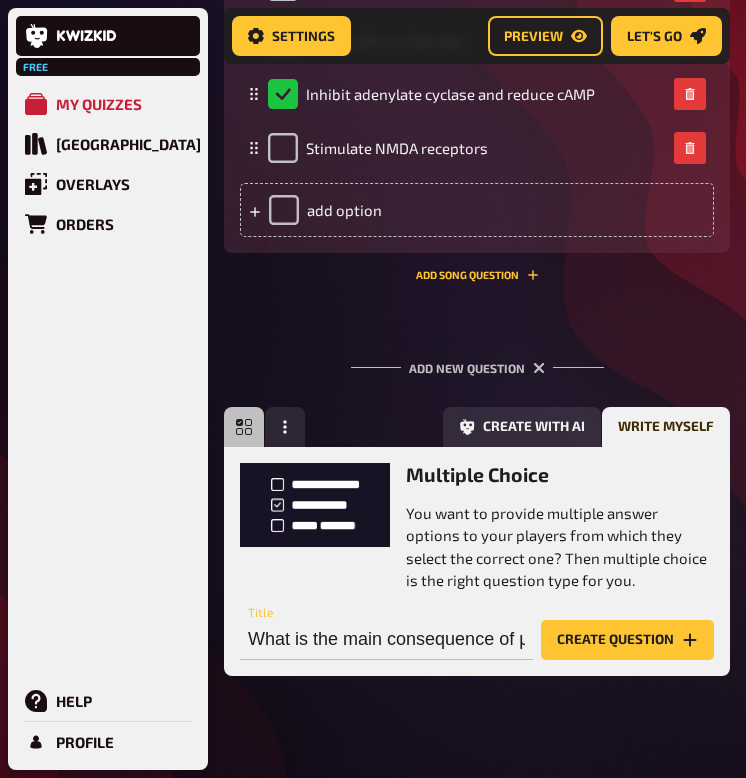 click on "01 Which of the following best describes the primary action of opioids at the μ-[MEDICAL_DATA] receptor? 4 Trivia 1.00 points Title Which of the following best describes the primary action of opioids at the μ-[MEDICAL_DATA] receptor? Question body ﻿ empty Drop here to upload upload image   Add note options Increase neurotransmitter release Block sodium channels Inhibit adenylate cyclase and reduce cAMP Stimulate NMDA receptors
To pick up a draggable item, press the space bar.
While dragging, use the arrow keys to move the item.
Press space again to drop the item in its new position, or press escape to cancel.
add option Add Song question
To pick up a draggable item, press the space bar.
While dragging, use the arrow keys to move the item.
Press space again to drop the item in its new position, or press escape to cancel.
Add new question   Free Text Input Multiple Choice True / False Sorting Question Estimation Question Image Answer Prose (Long text) Offline Question Create with AI Title" at bounding box center [477, 156] 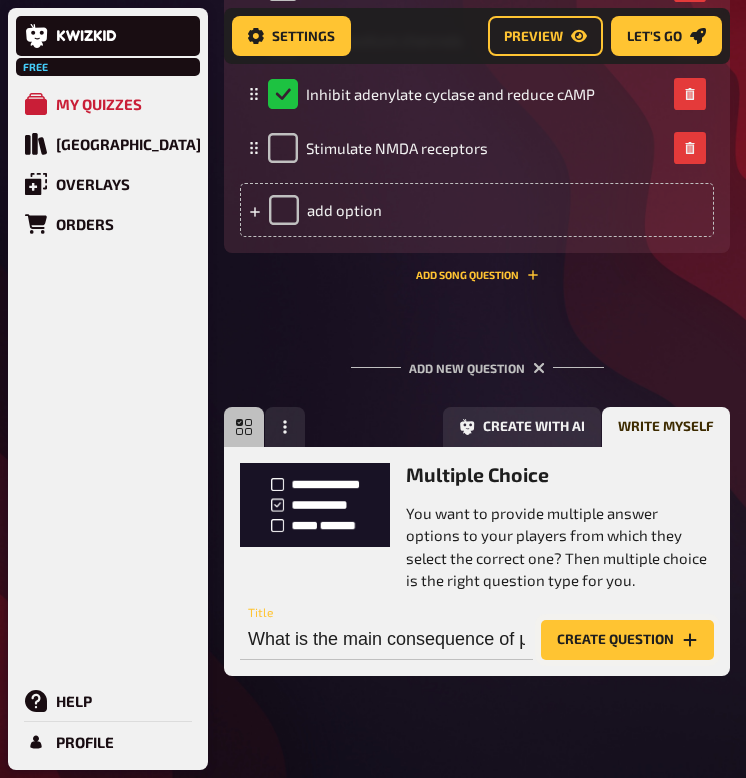 click on "Create question" at bounding box center [627, 640] 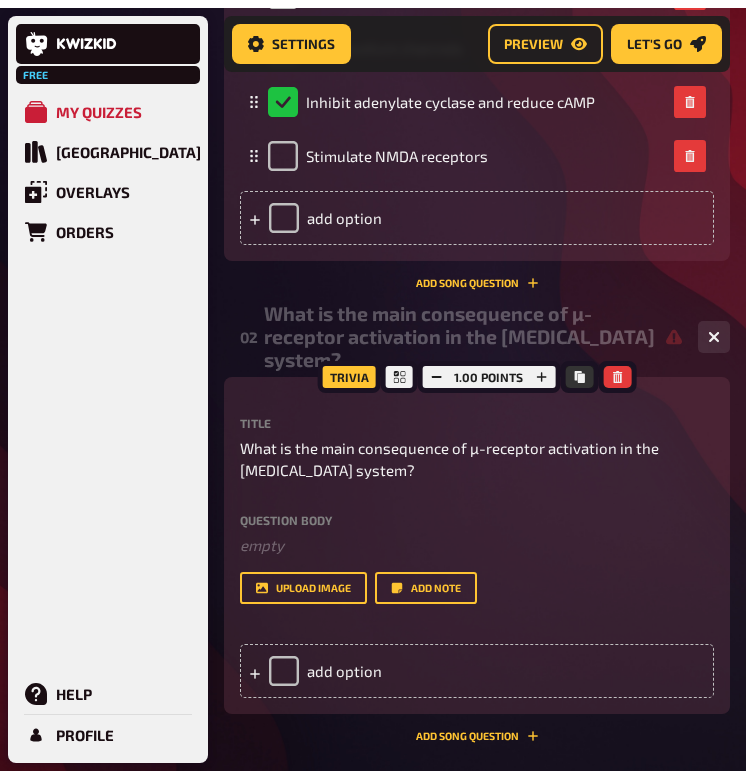 scroll, scrollTop: 0, scrollLeft: -1, axis: horizontal 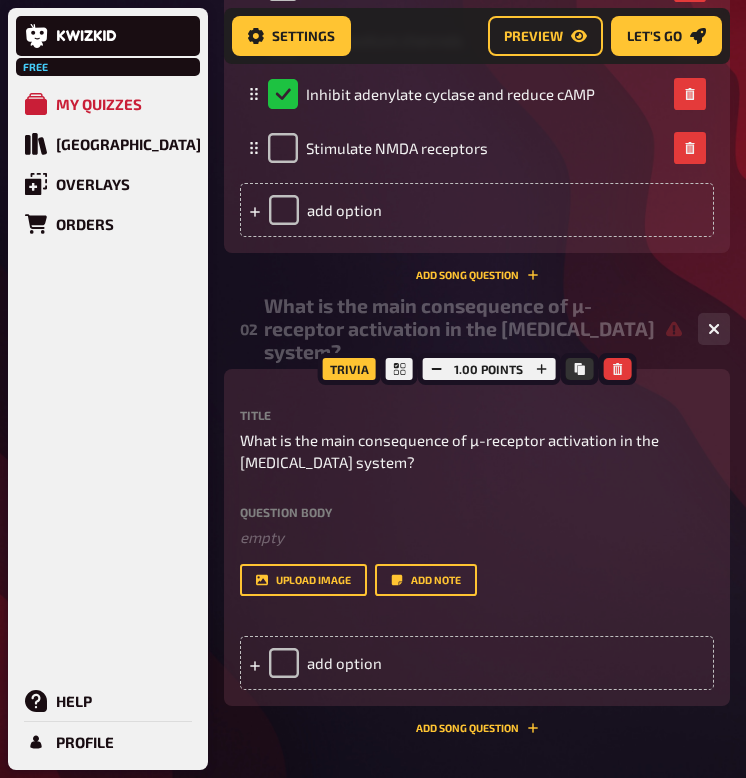 click on "Free My Quizzes Quiz Library Overlays Orders Help Profile" at bounding box center (108, 389) 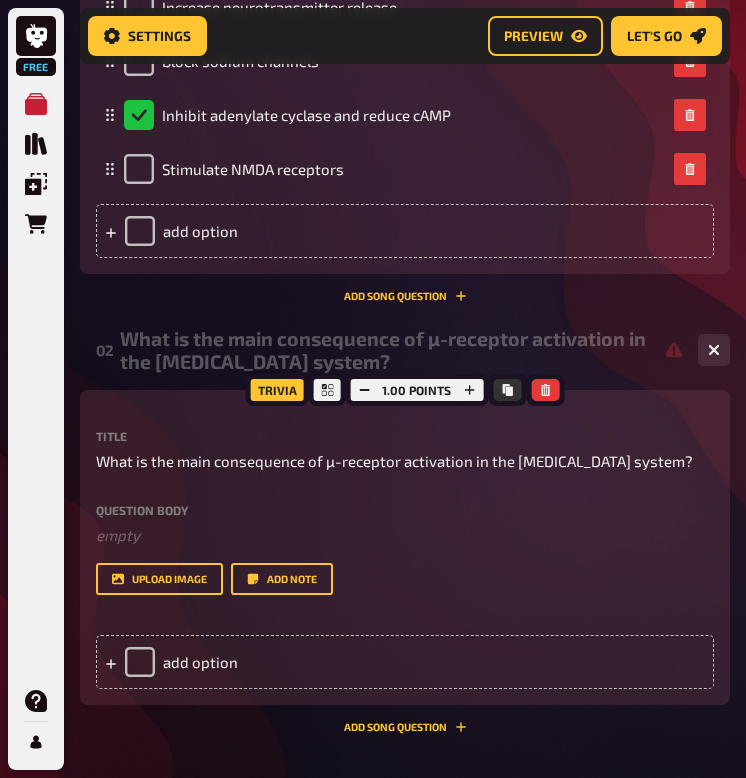 scroll, scrollTop: 805, scrollLeft: 0, axis: vertical 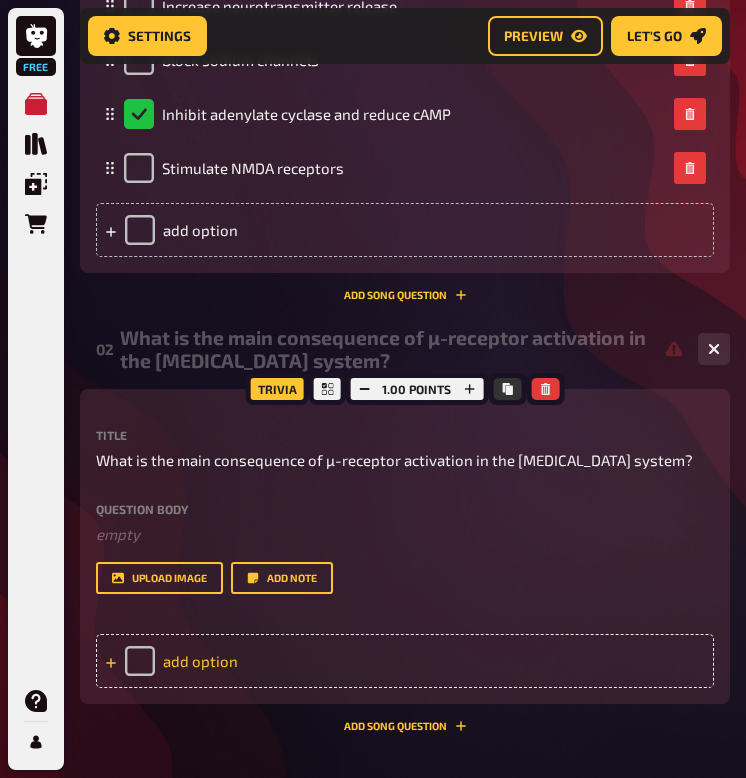 click on "add option" at bounding box center [405, 661] 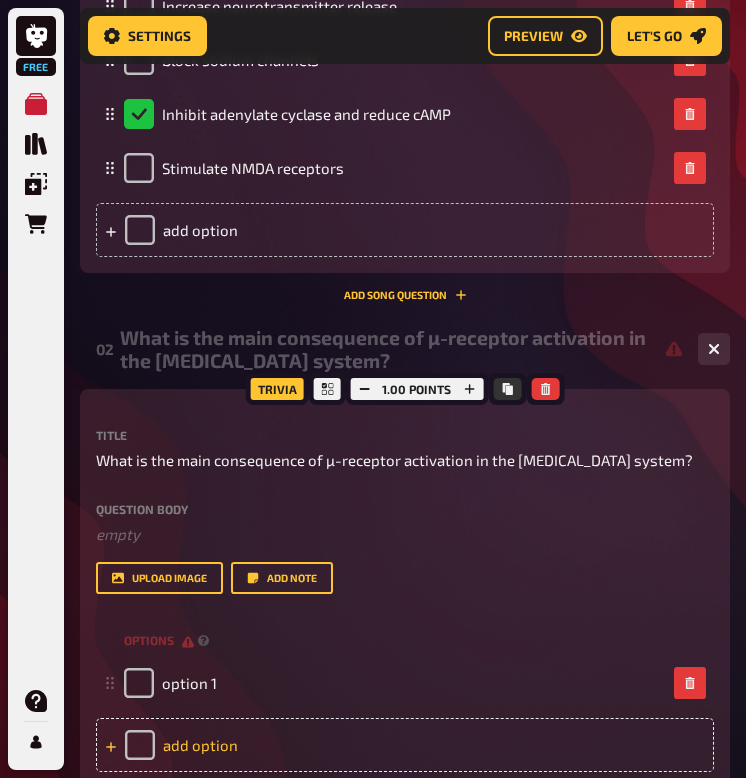 type 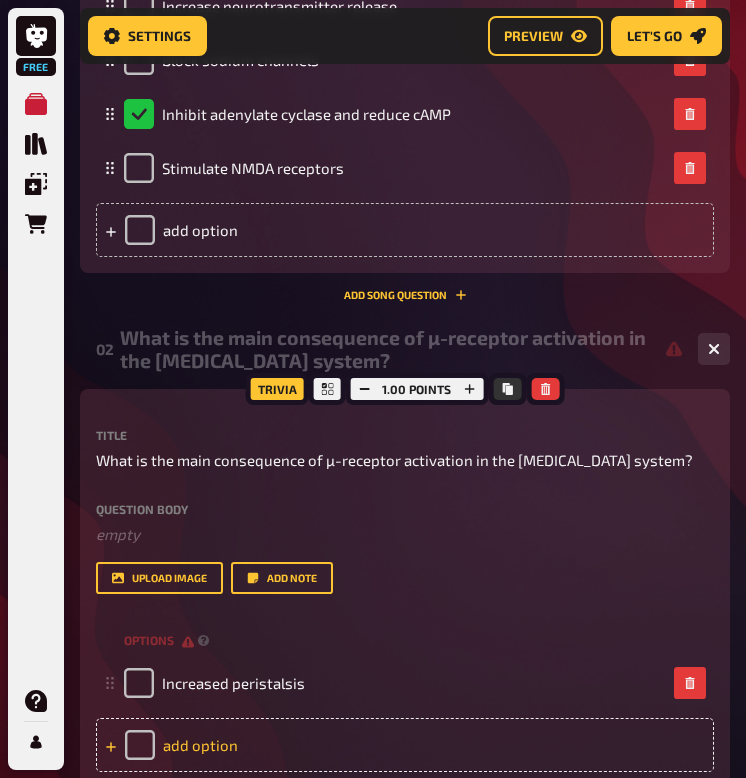 click on "add option" at bounding box center (405, 745) 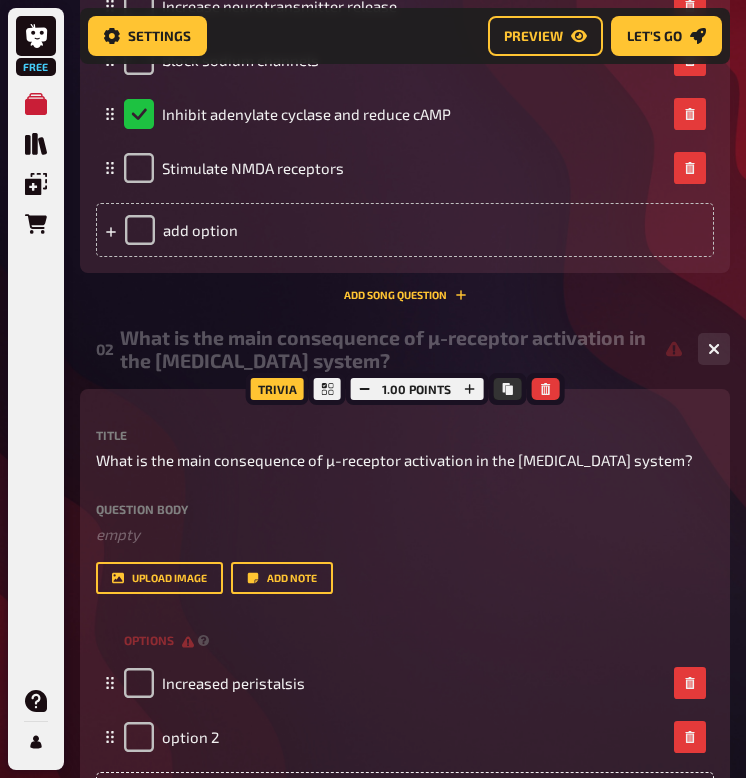 type 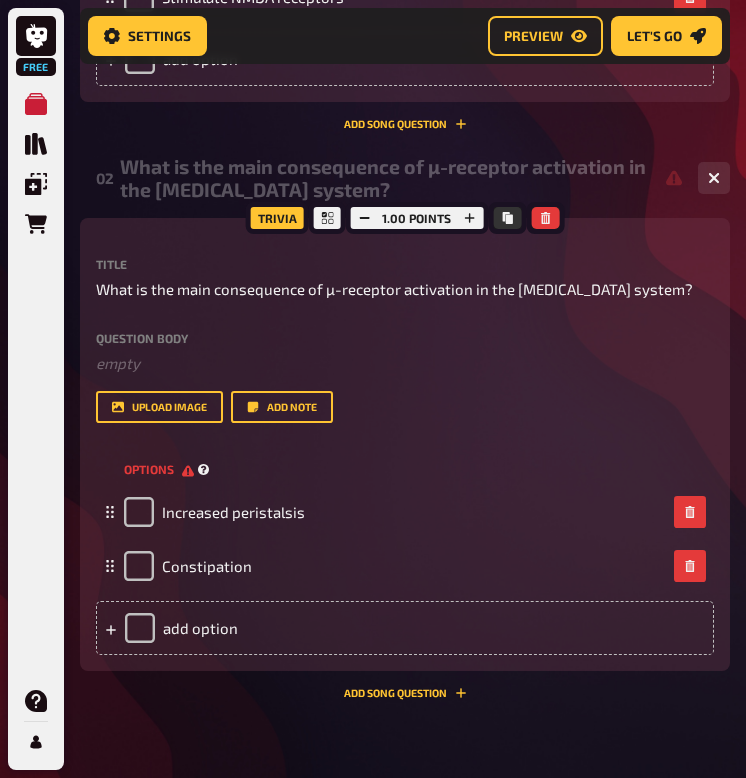 scroll, scrollTop: 1064, scrollLeft: 0, axis: vertical 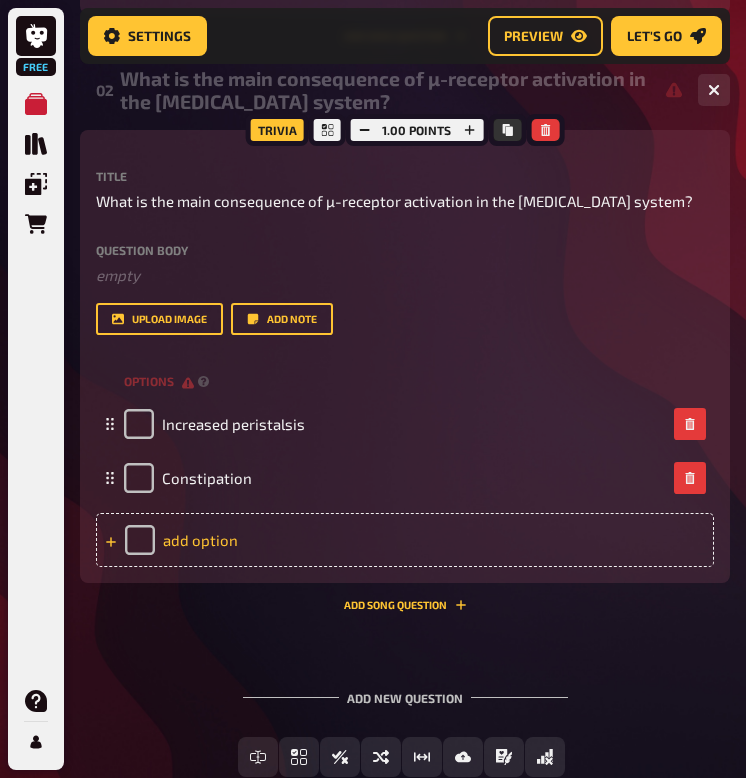 click on "add option" at bounding box center (405, 540) 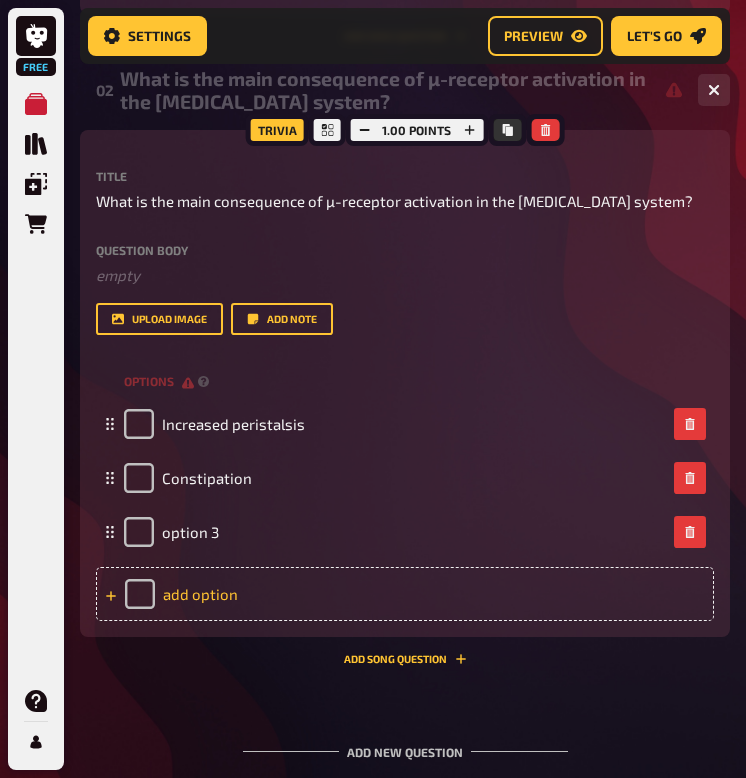 type 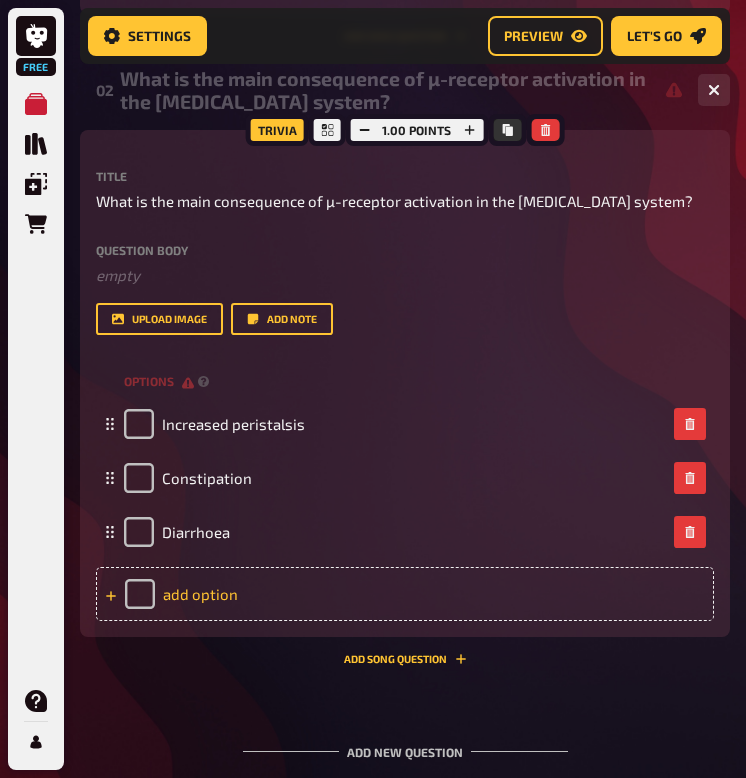 click on "add option" at bounding box center [405, 594] 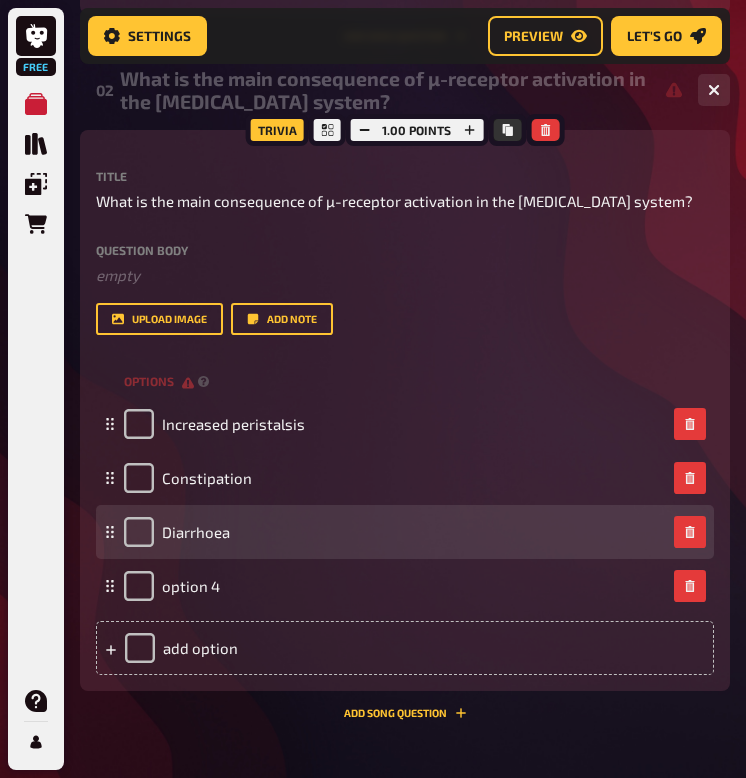 type 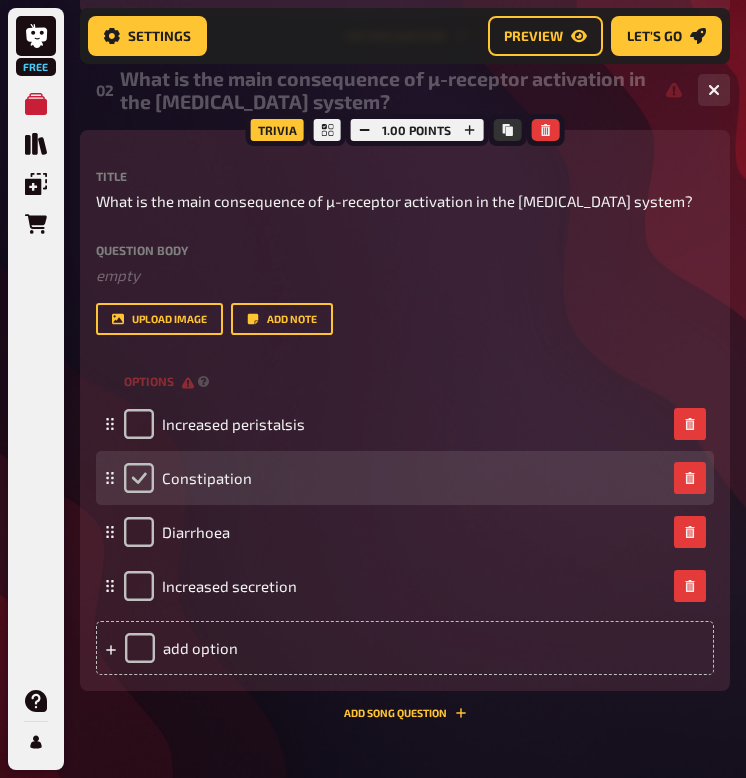 click at bounding box center (139, 478) 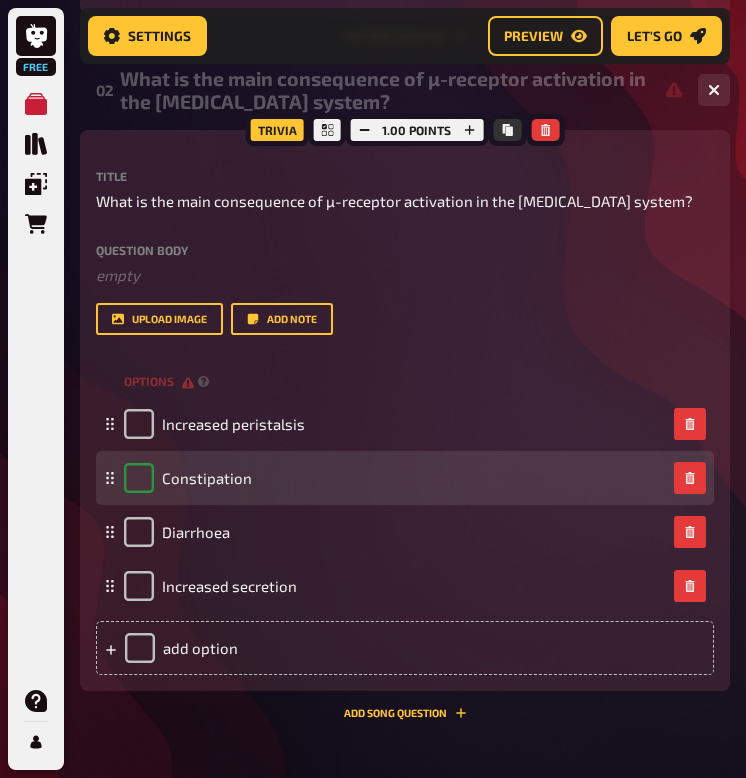 checkbox on "true" 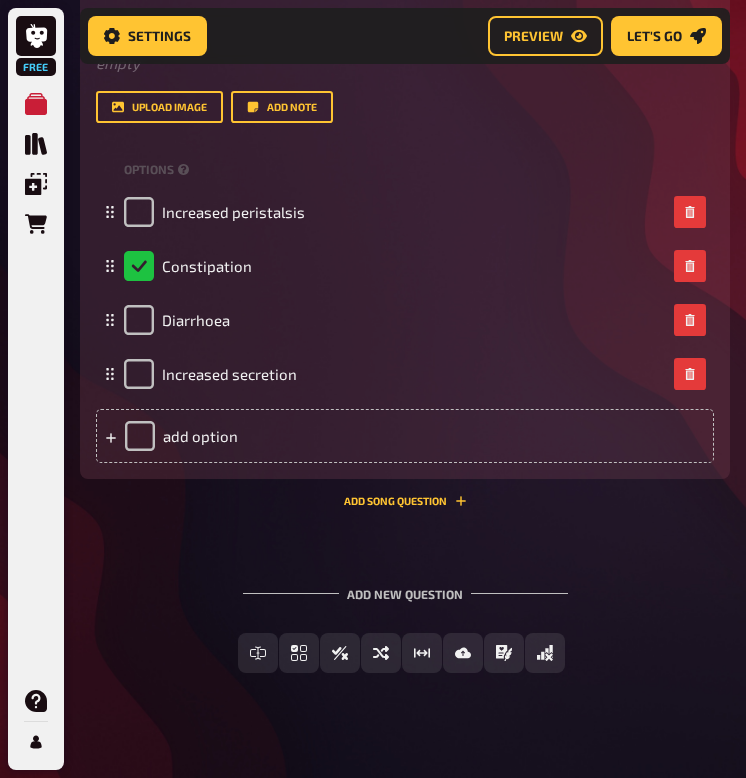 scroll, scrollTop: 1295, scrollLeft: 0, axis: vertical 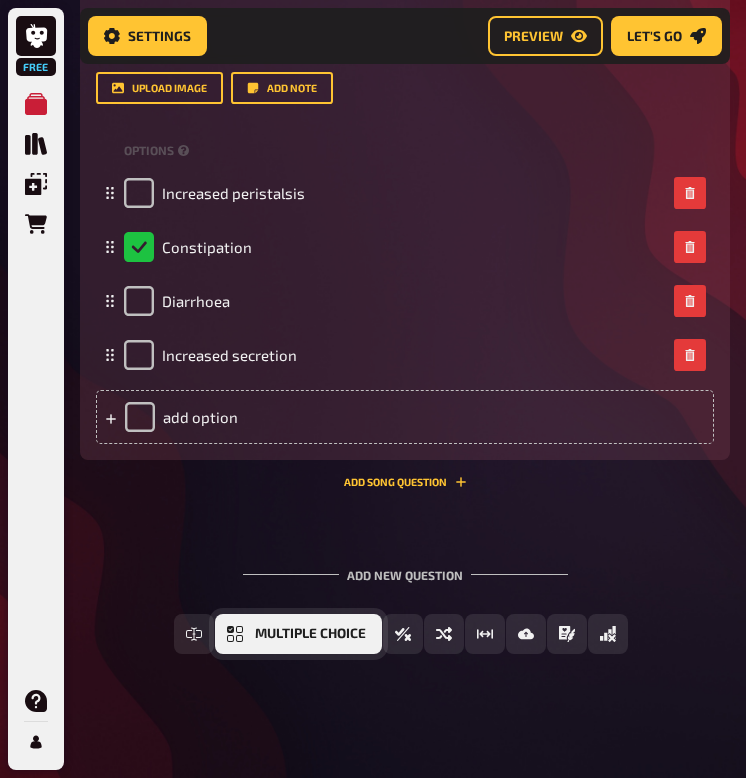 click on "Multiple Choice" at bounding box center [310, 634] 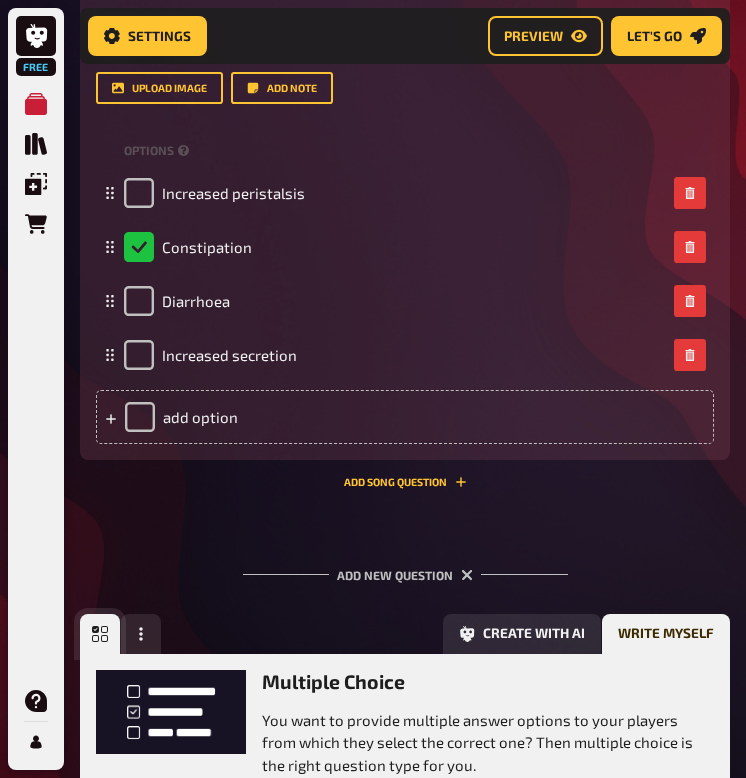 scroll, scrollTop: 1471, scrollLeft: 0, axis: vertical 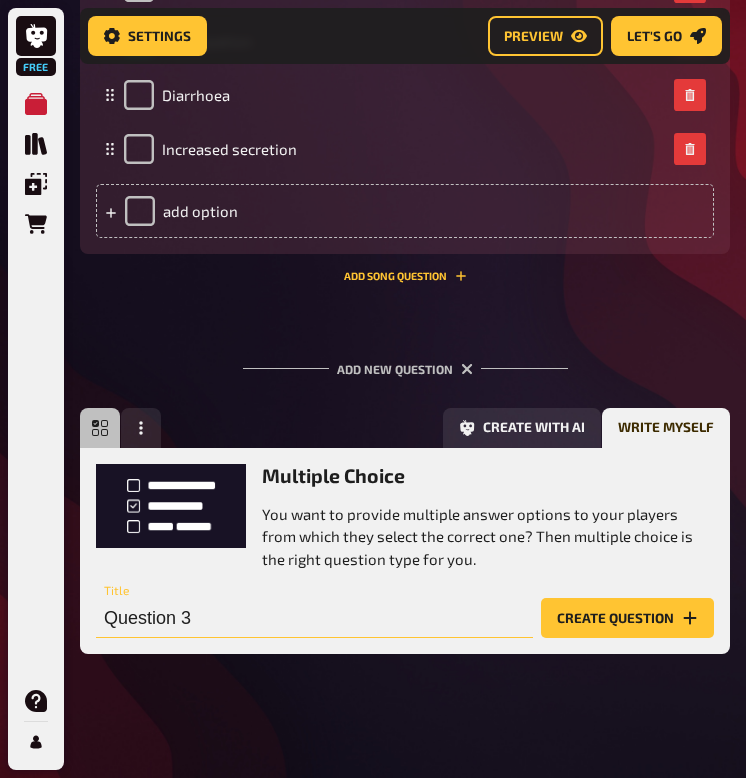 click on "Question 3" at bounding box center [314, 618] 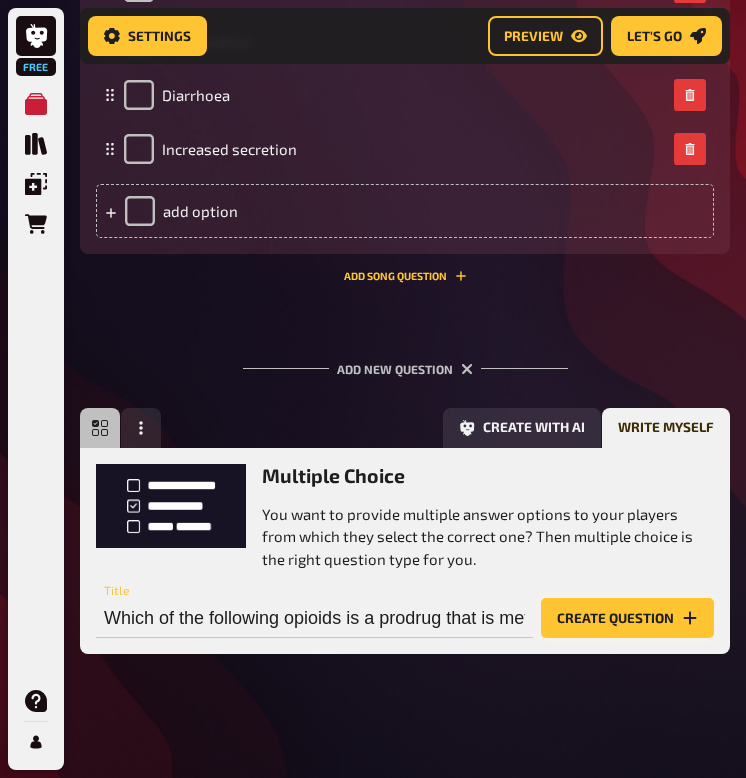 type on "Which of the following opioids is a prodrug that is metabolised to morphine?" 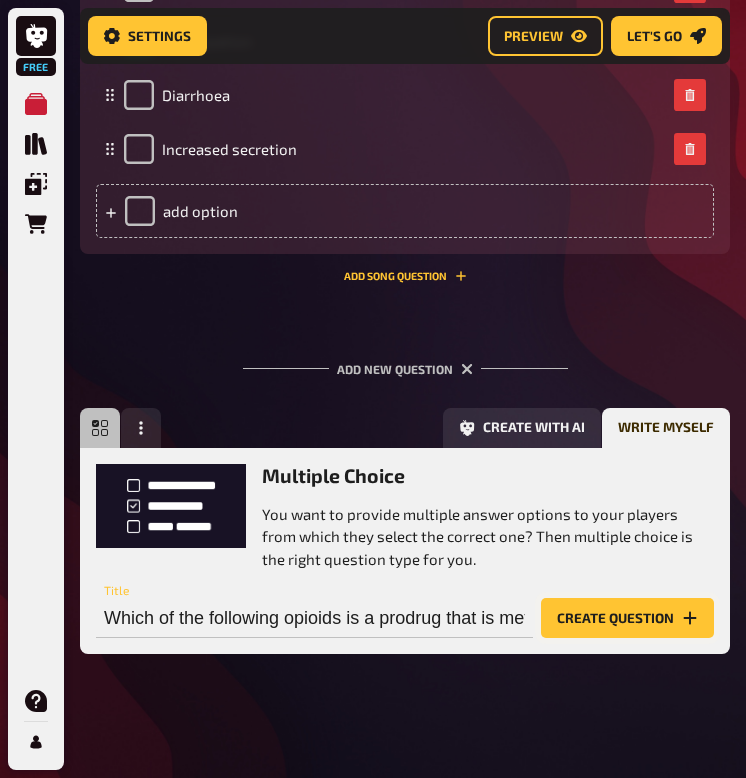 click on "Create question" at bounding box center (627, 618) 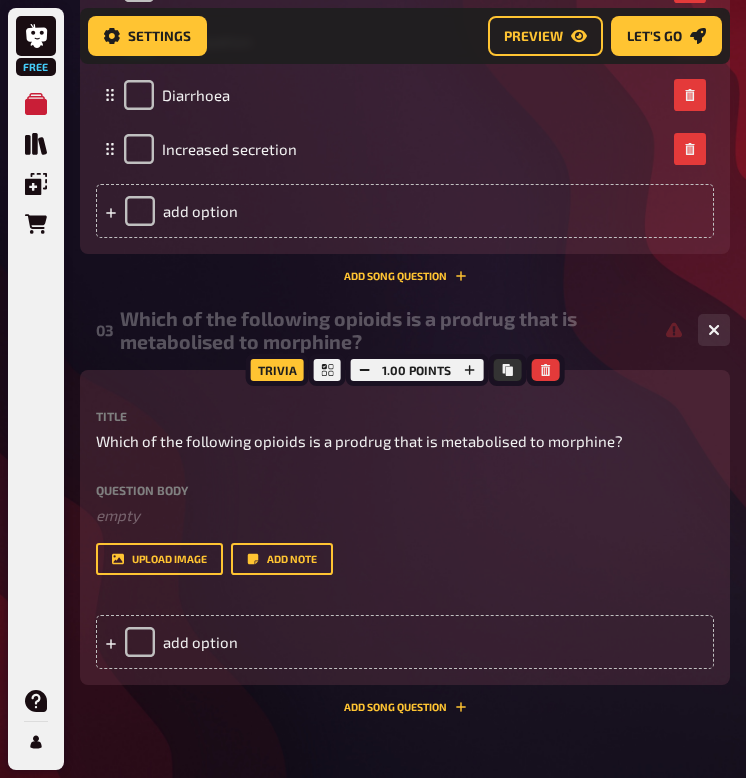 scroll, scrollTop: 0, scrollLeft: -1, axis: horizontal 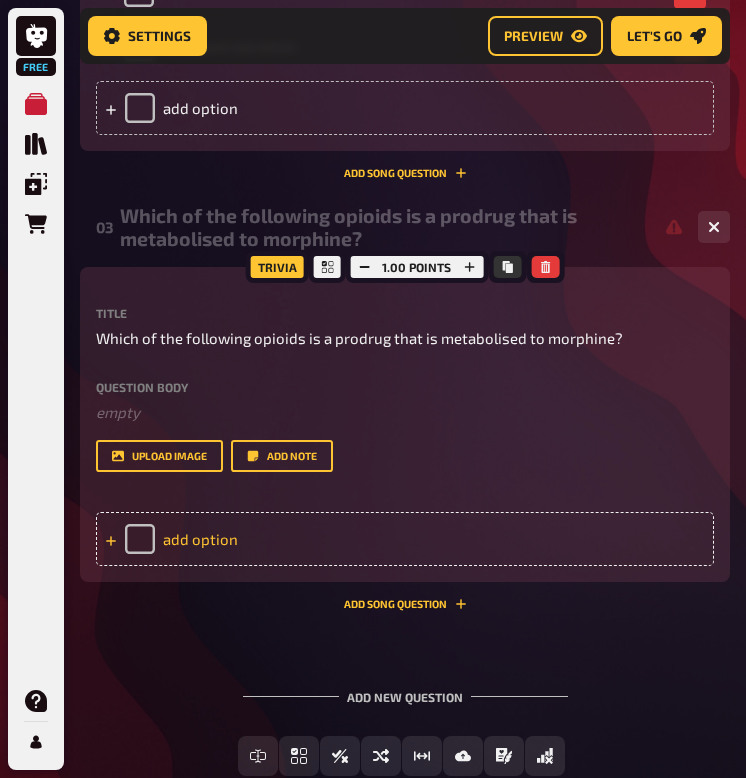 click on "add option" at bounding box center [405, 539] 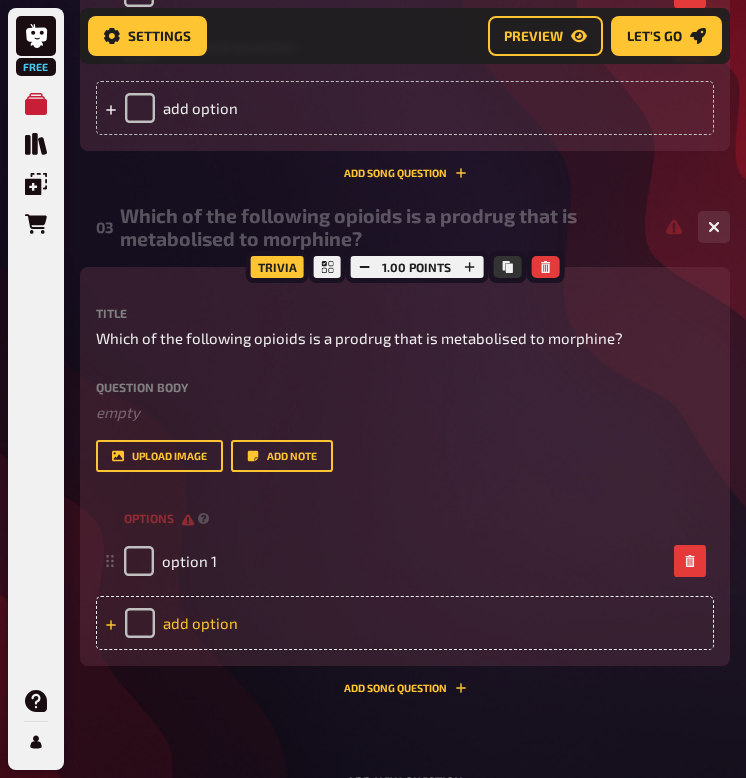 type 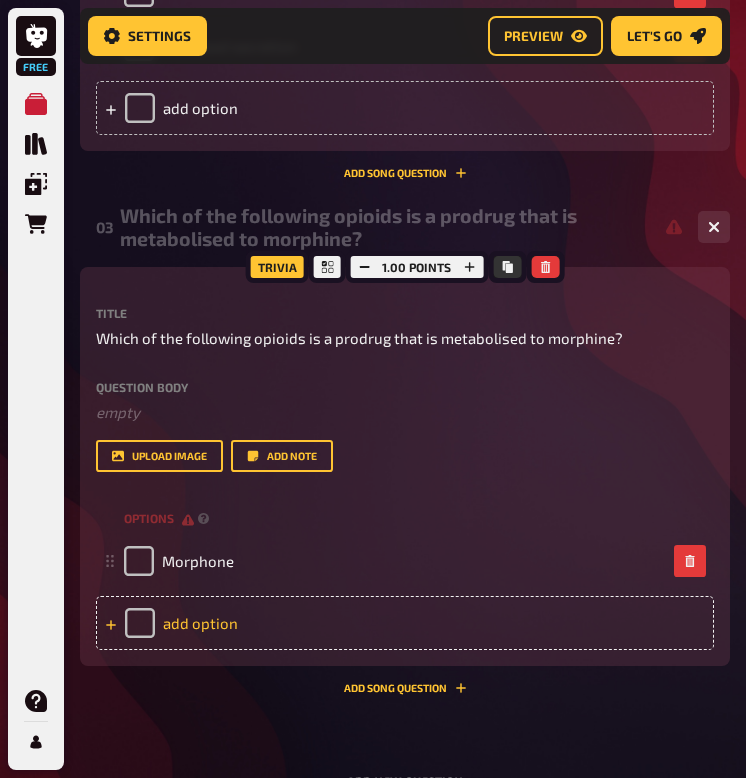 click on "add option" at bounding box center [405, 623] 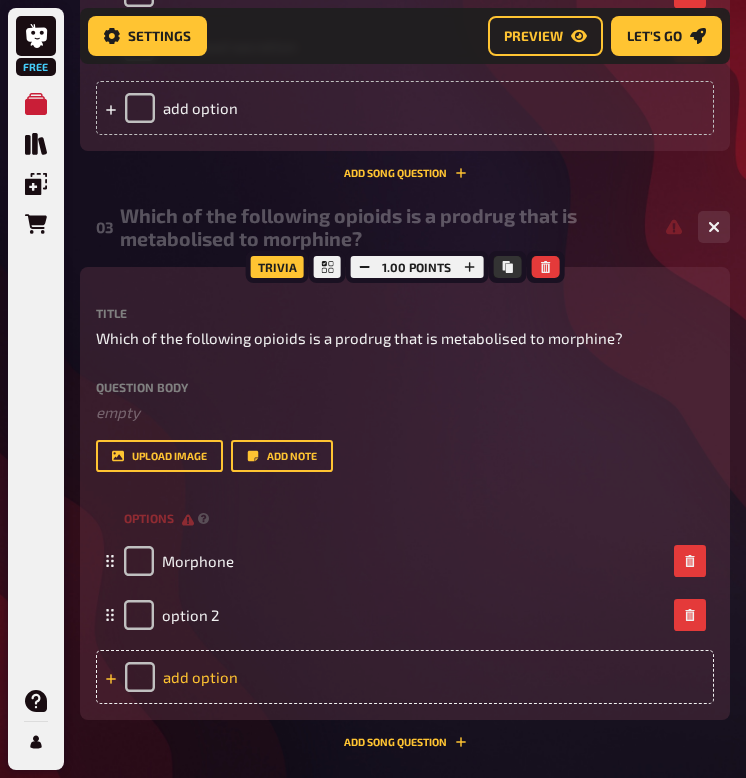 type 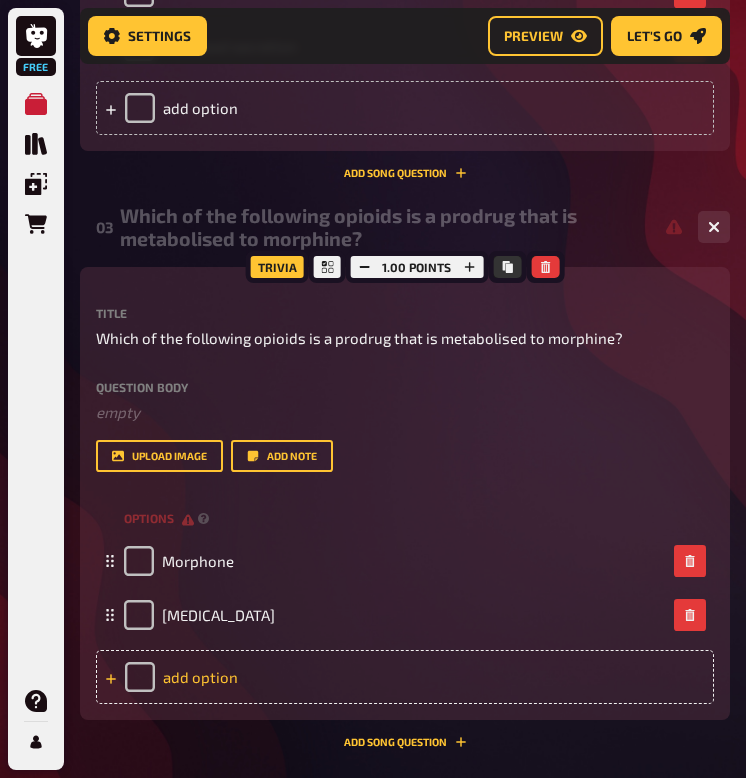 click on "add option" at bounding box center (405, 677) 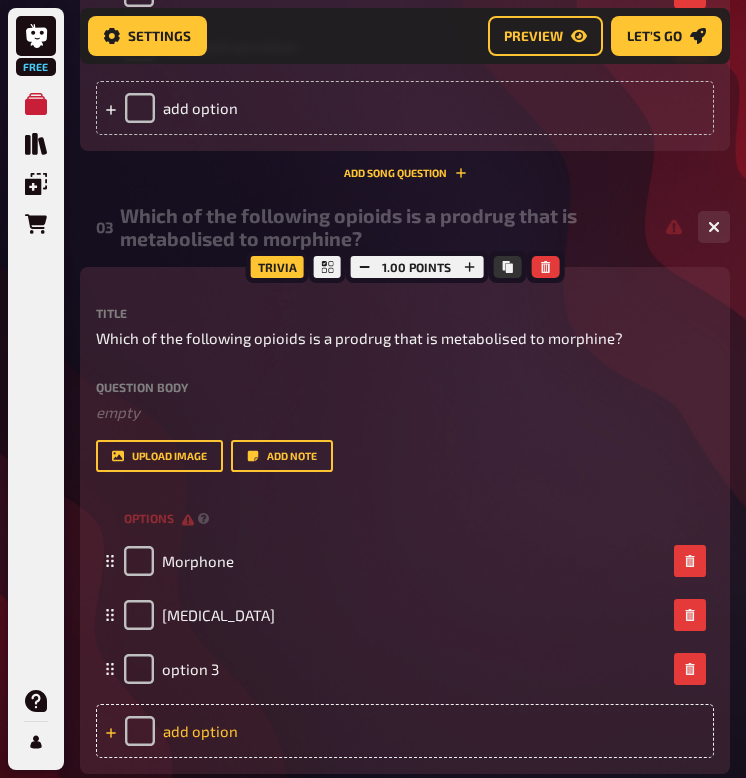 type 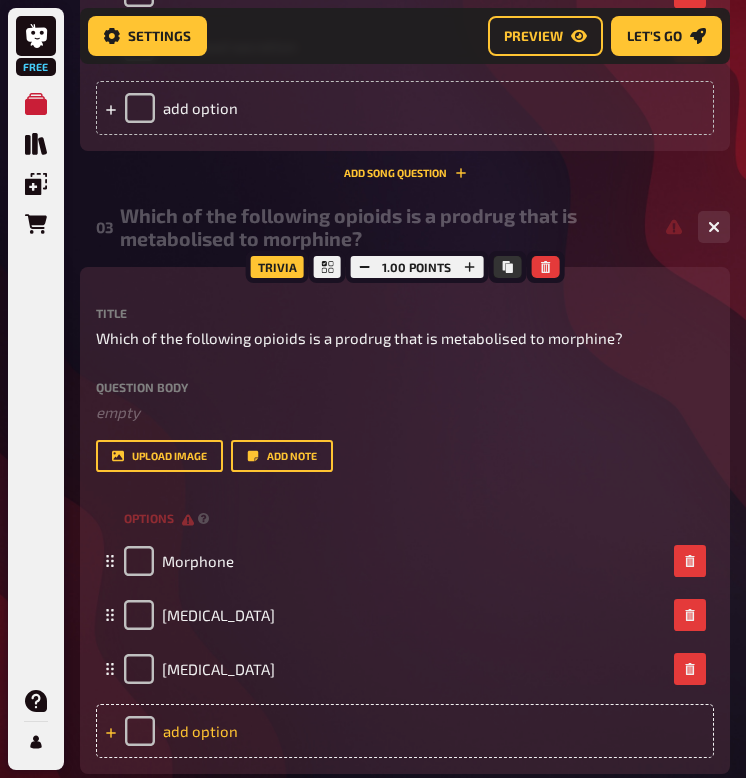 click on "add option" at bounding box center (405, 731) 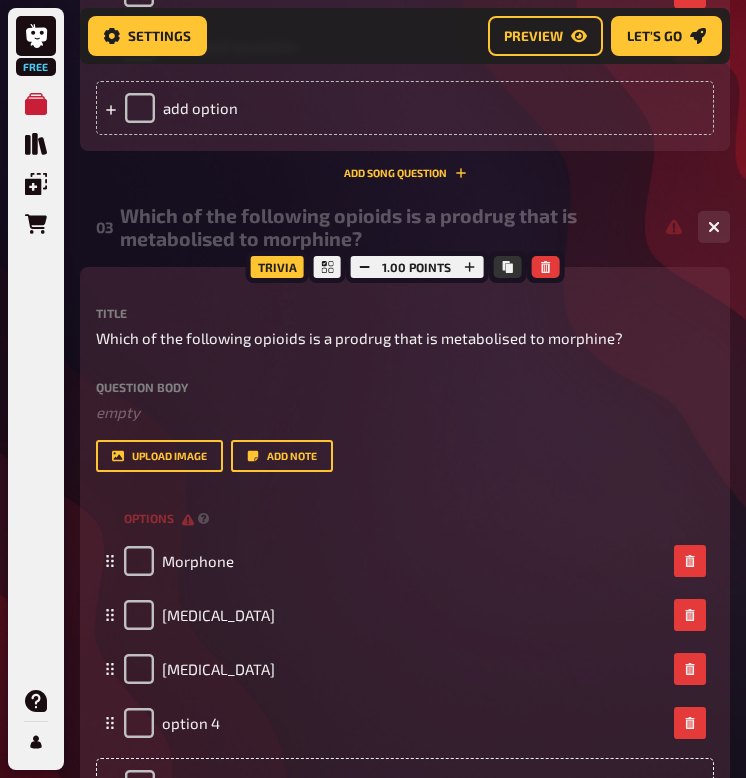 type 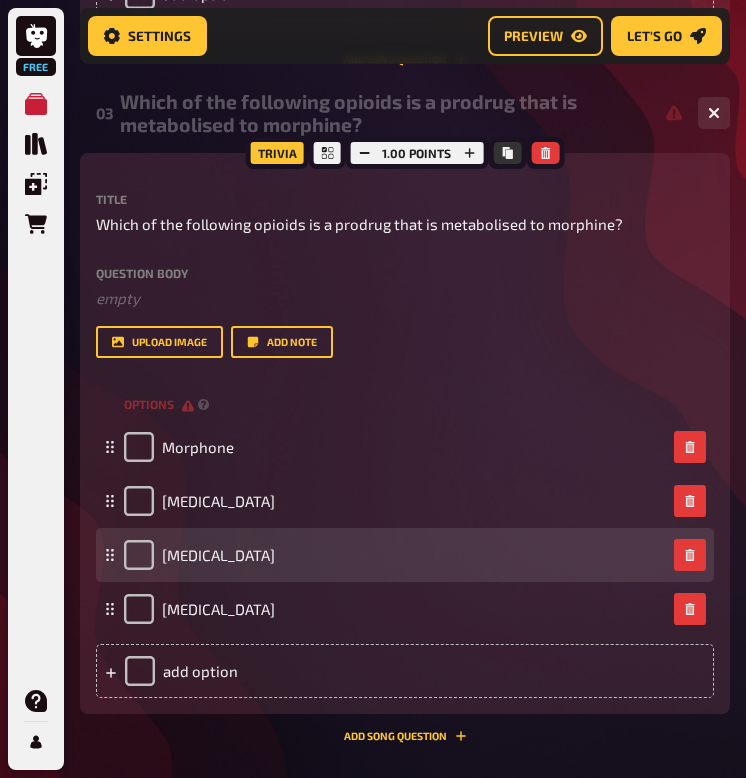 scroll, scrollTop: 1731, scrollLeft: 0, axis: vertical 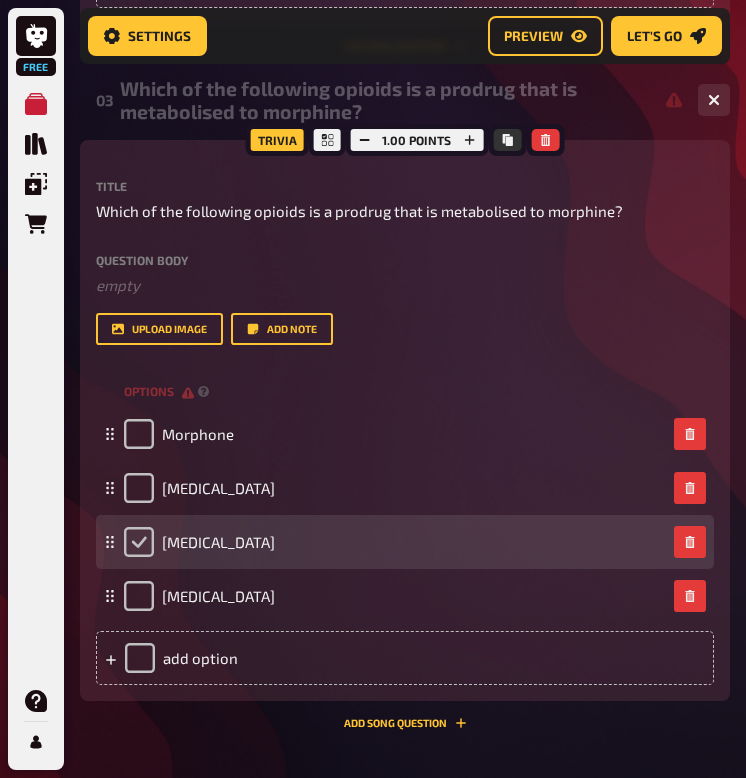 click at bounding box center (139, 542) 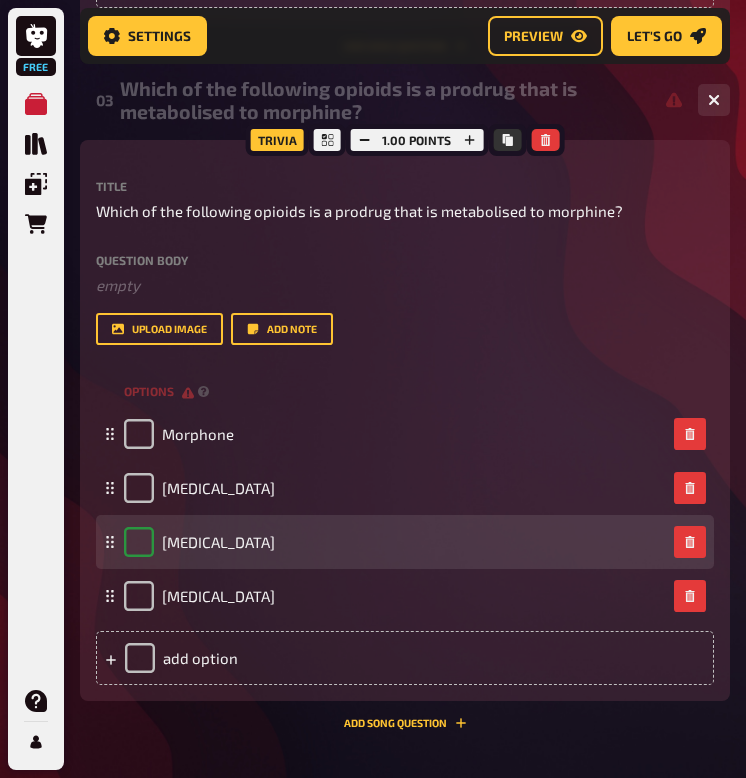 checkbox on "true" 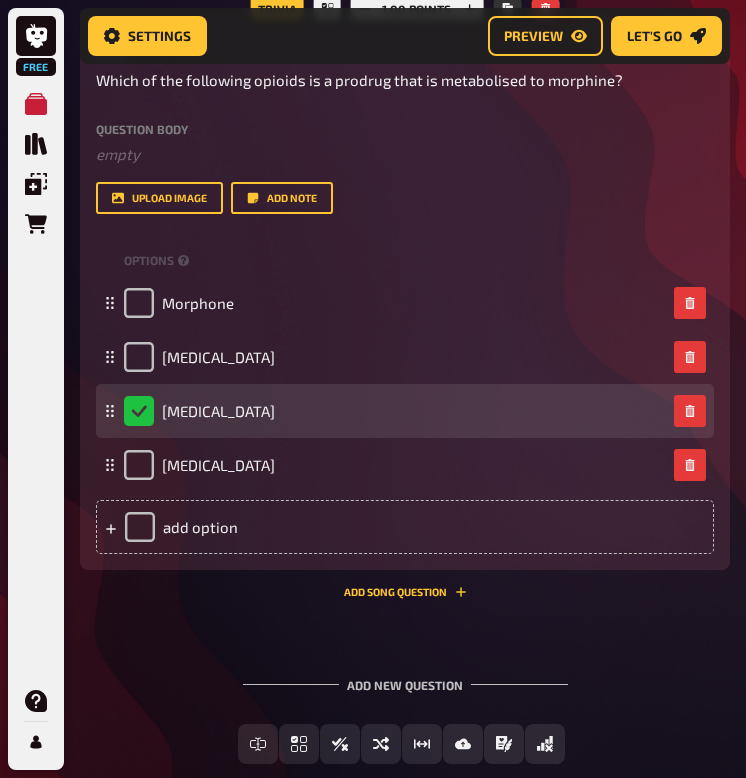 scroll, scrollTop: 1864, scrollLeft: 0, axis: vertical 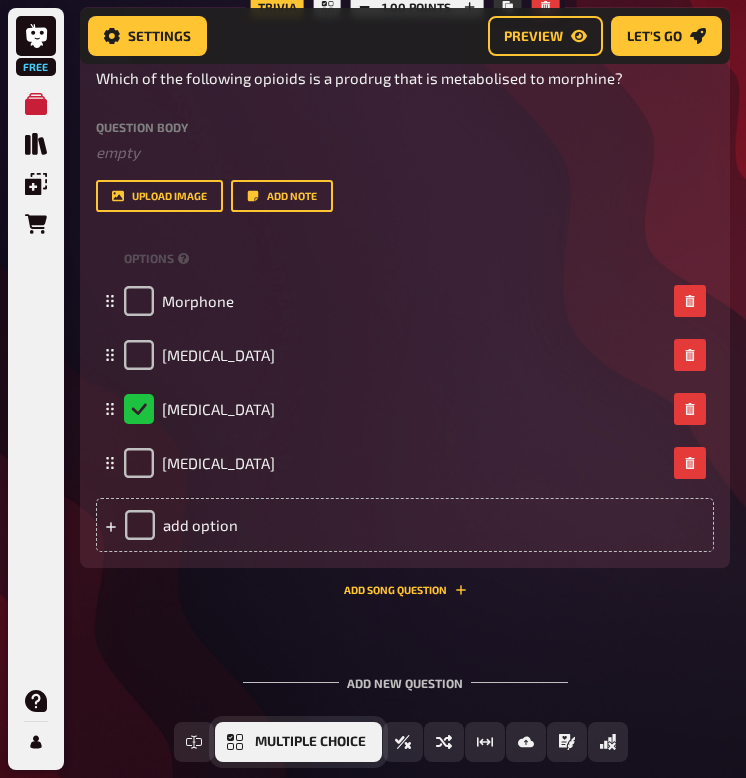 click on "Multiple Choice" at bounding box center [310, 742] 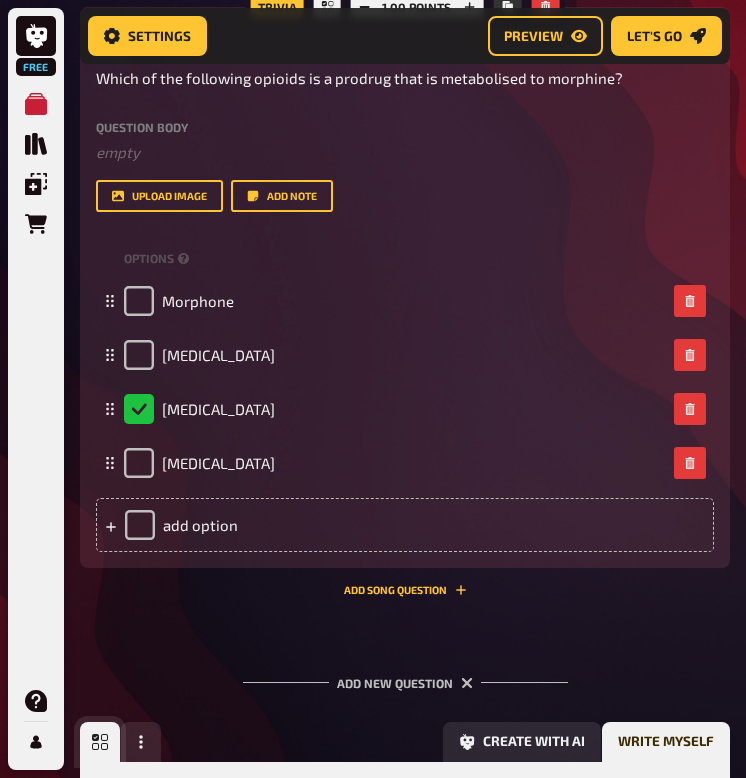 scroll, scrollTop: 2136, scrollLeft: 0, axis: vertical 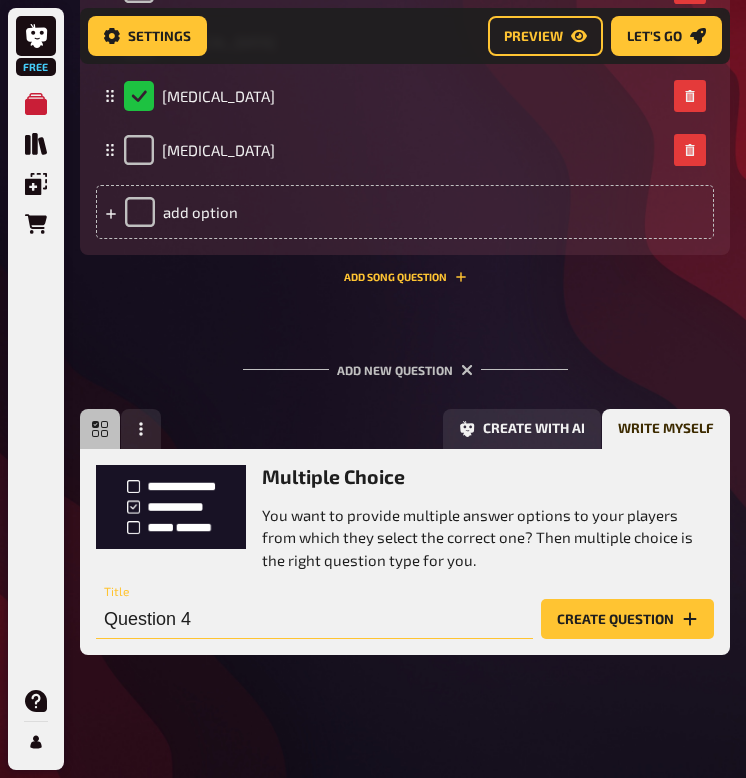 click on "Question 4" at bounding box center (314, 619) 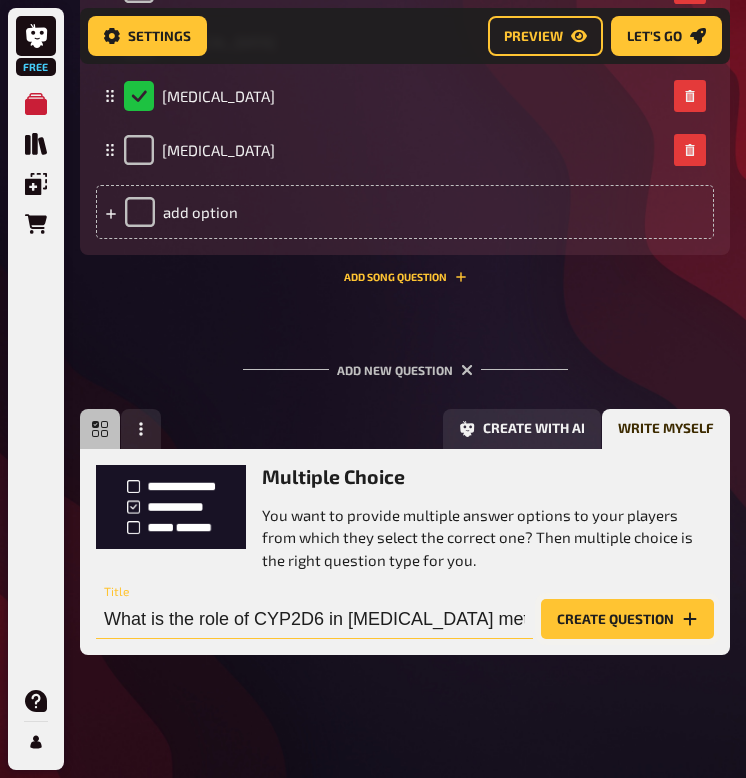 type on "What is the role of CYP2D6 in [MEDICAL_DATA] metabolism?" 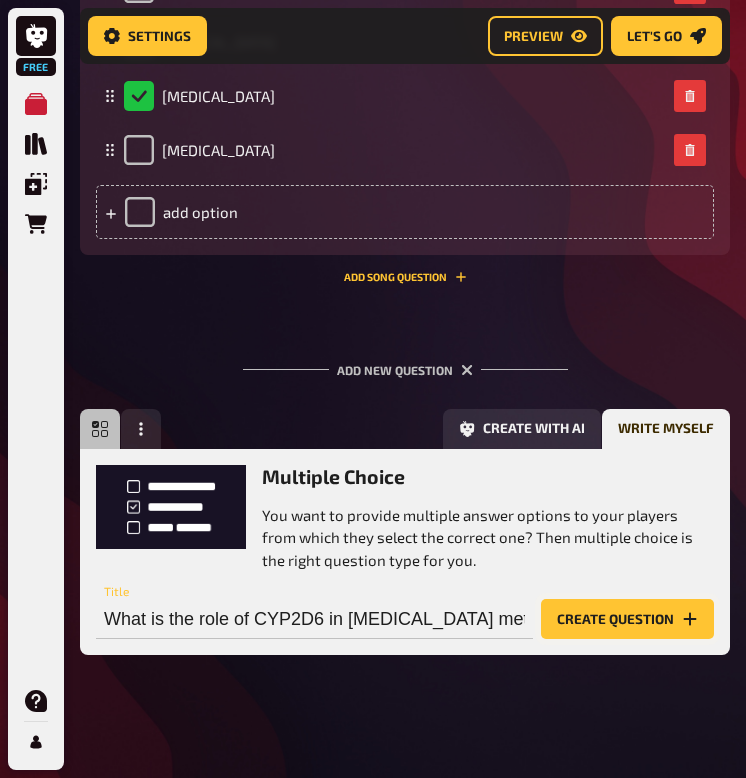 click on "Create question" at bounding box center (627, 619) 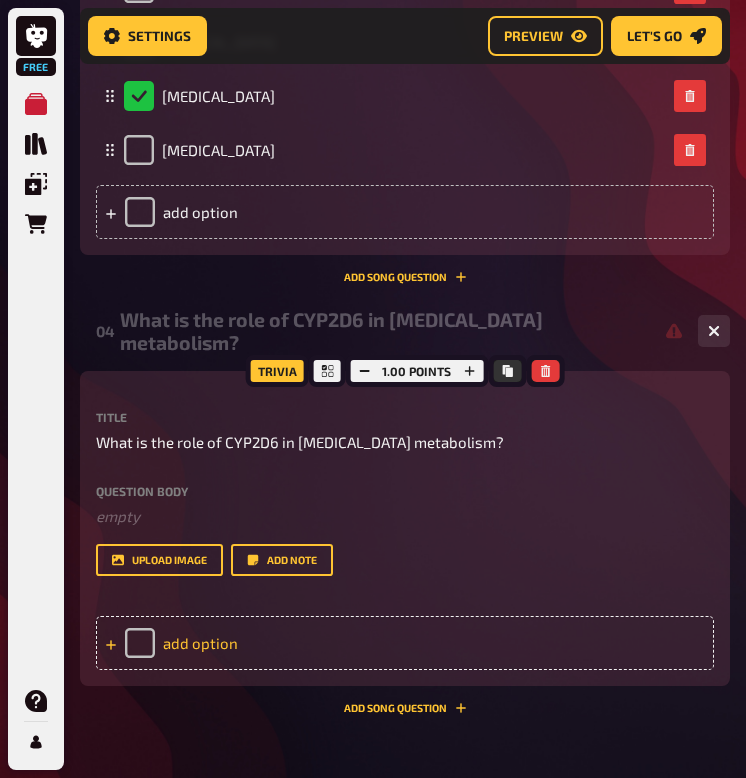 scroll, scrollTop: 0, scrollLeft: -1, axis: horizontal 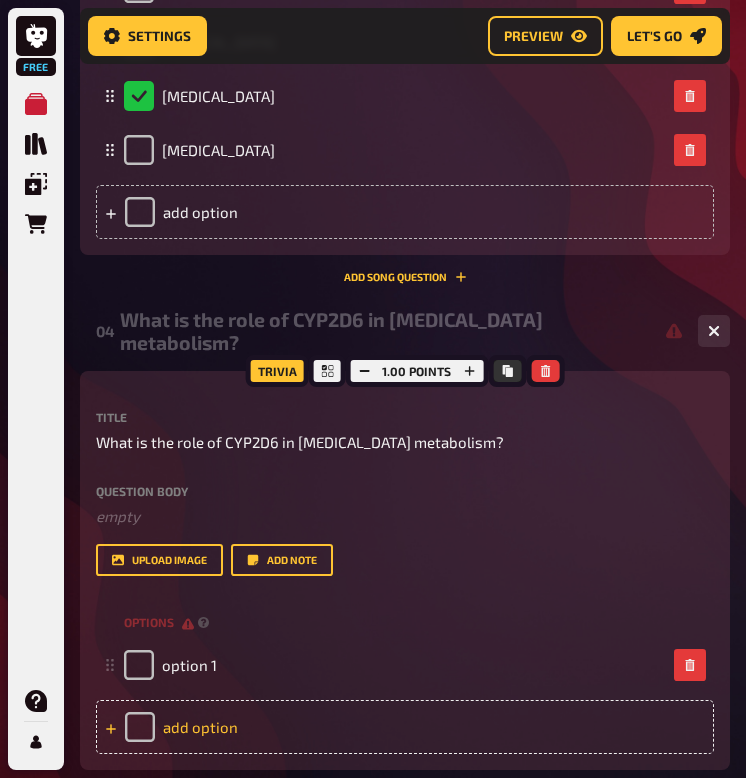 type 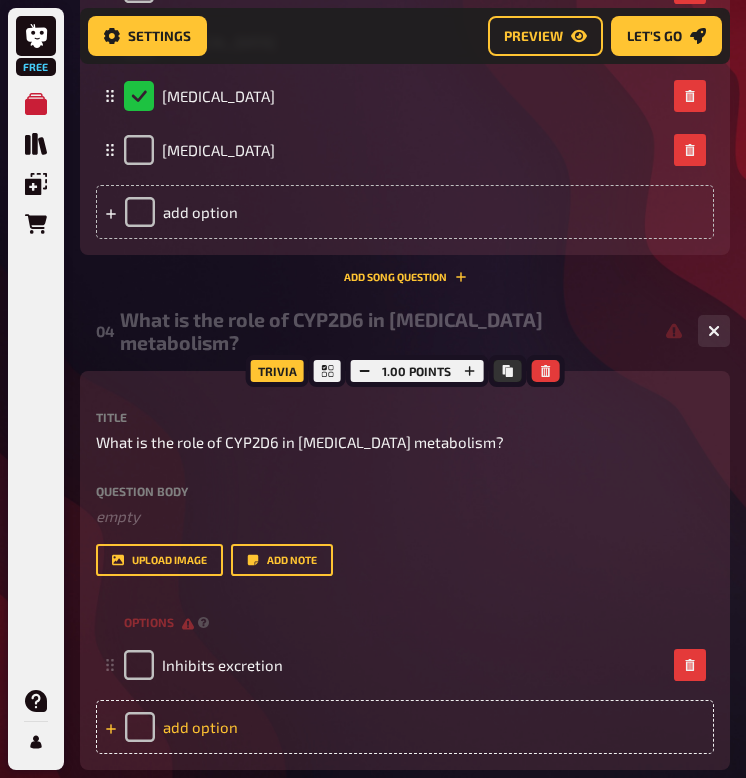 click on "add option" at bounding box center (405, 727) 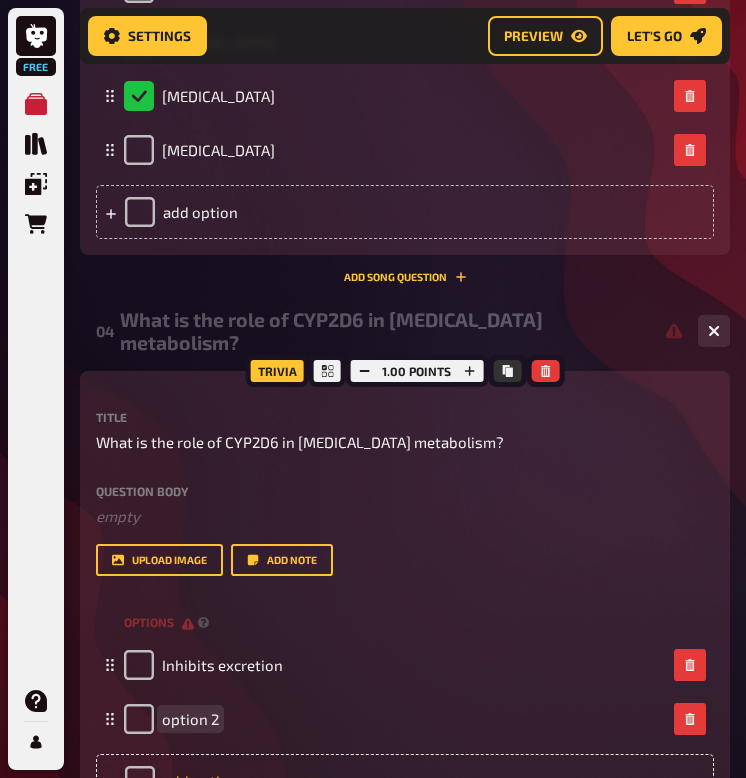type 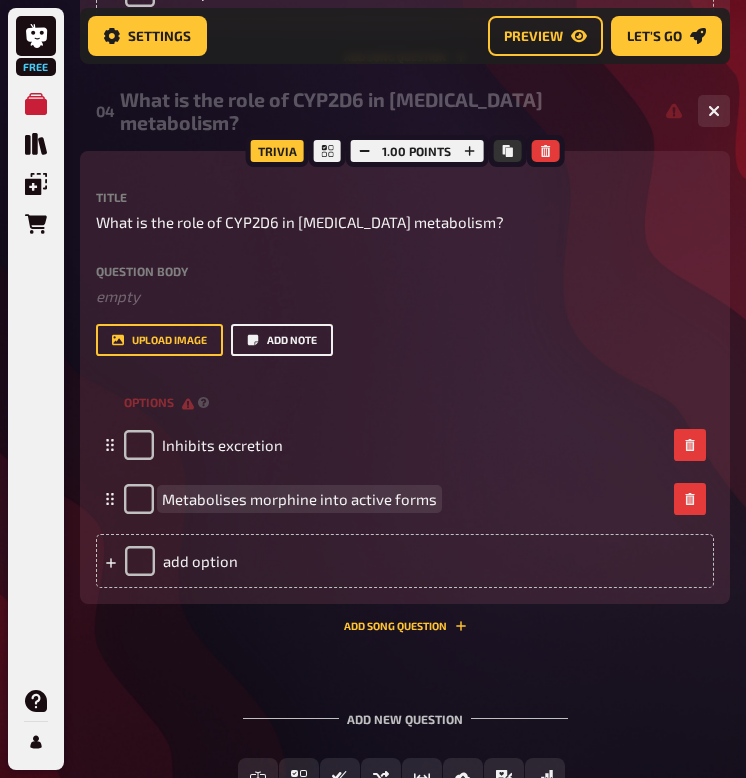 scroll, scrollTop: 2399, scrollLeft: 0, axis: vertical 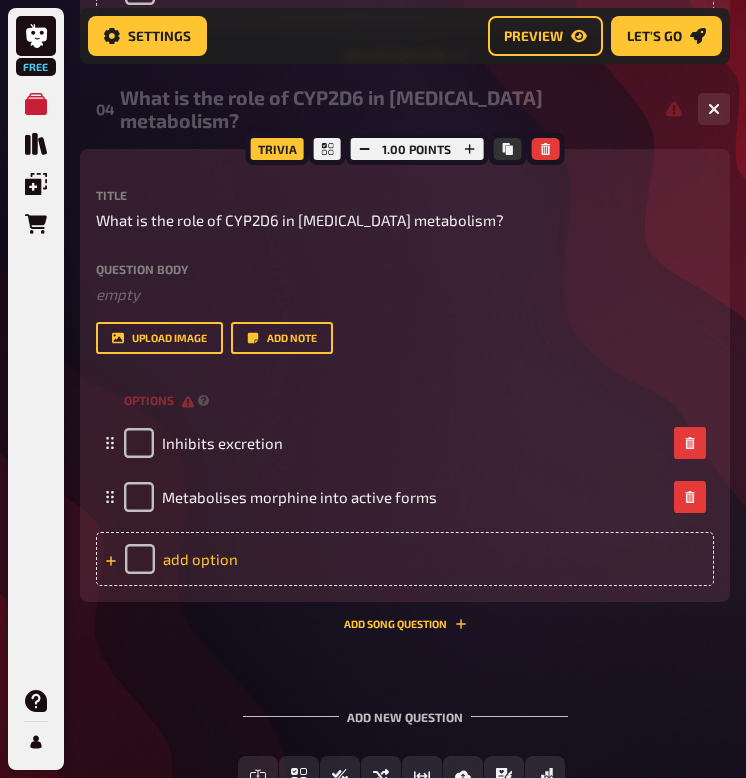 click on "add option" at bounding box center (405, 559) 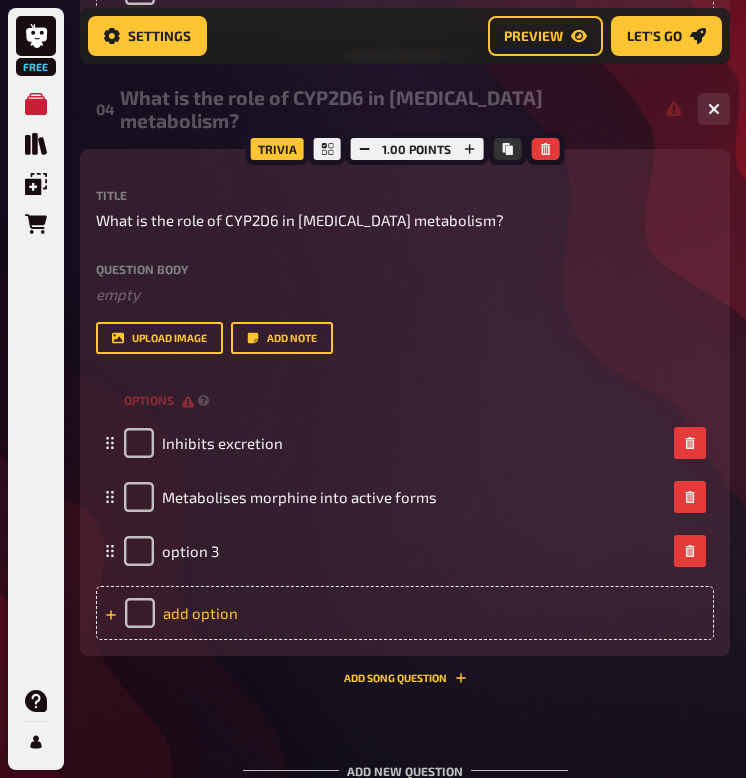 type 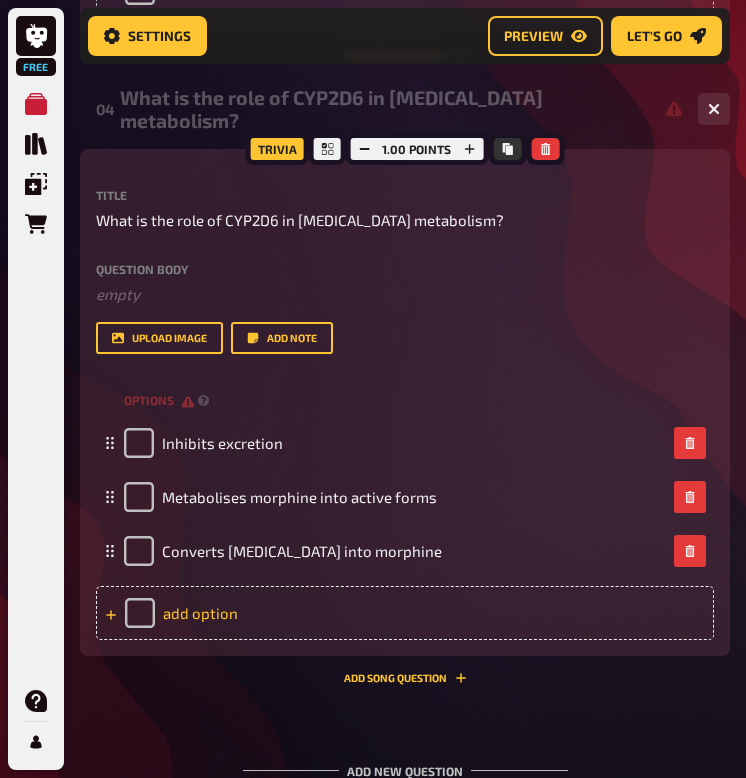 click on "add option" at bounding box center (405, 613) 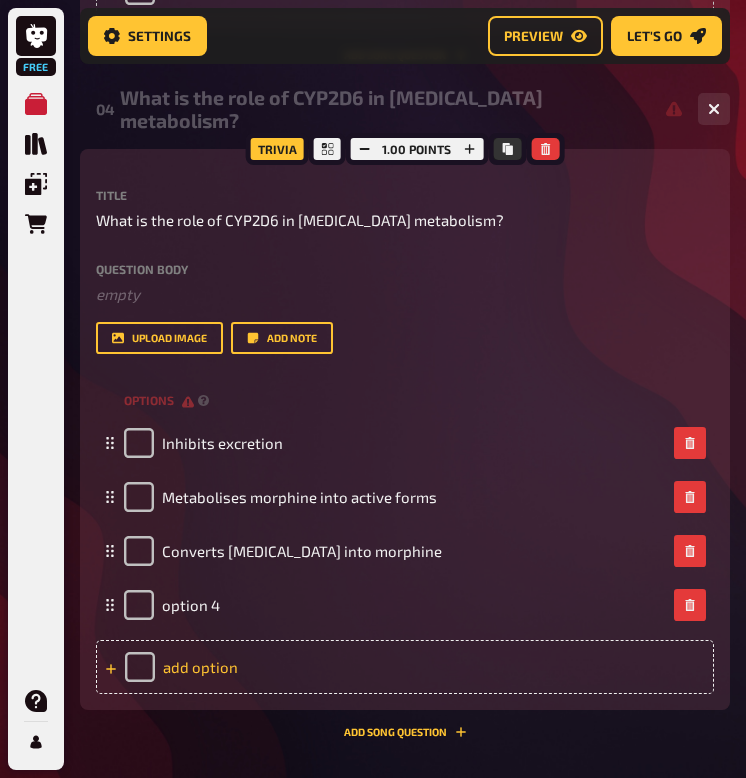 type 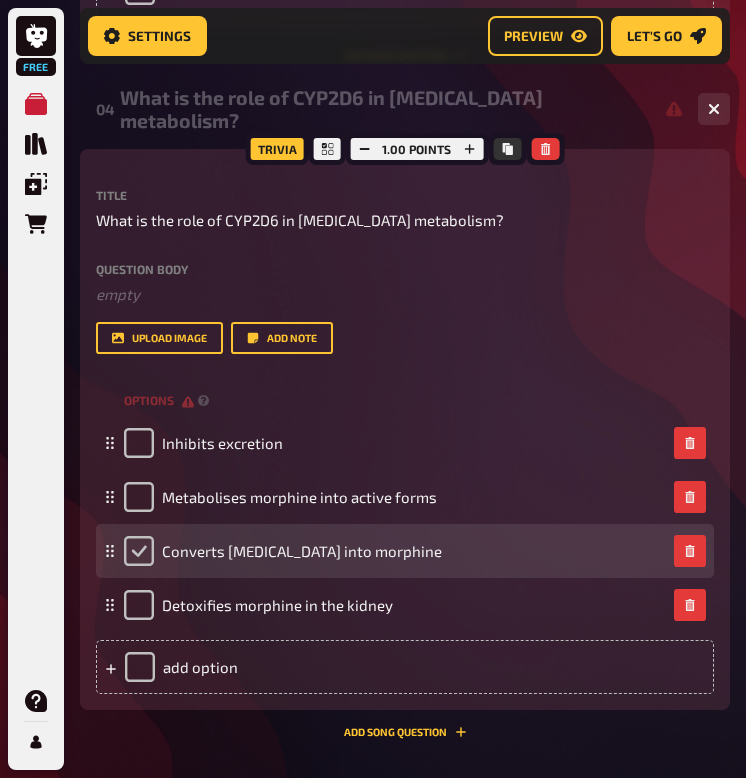 click at bounding box center (139, 551) 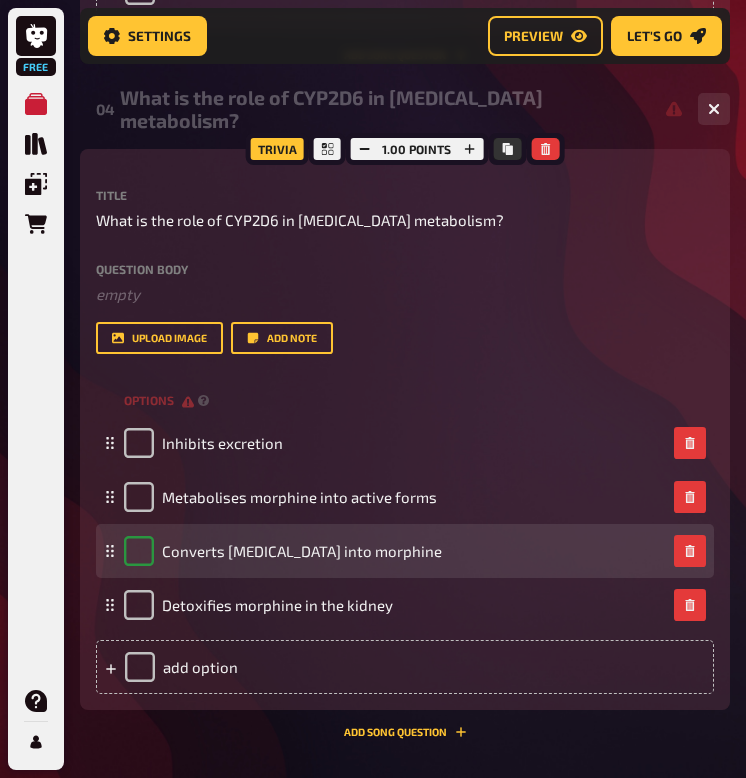 checkbox on "true" 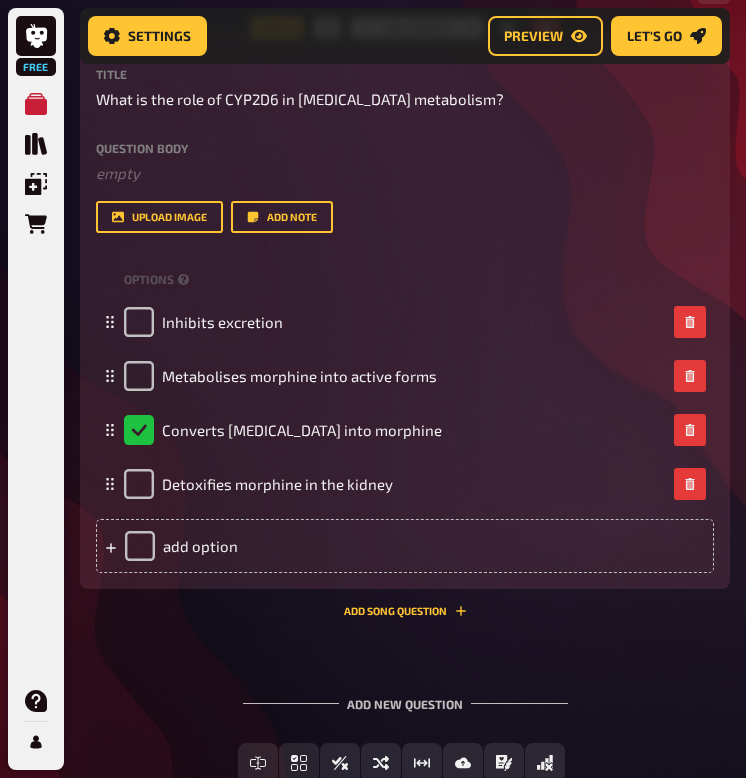 scroll, scrollTop: 2521, scrollLeft: 0, axis: vertical 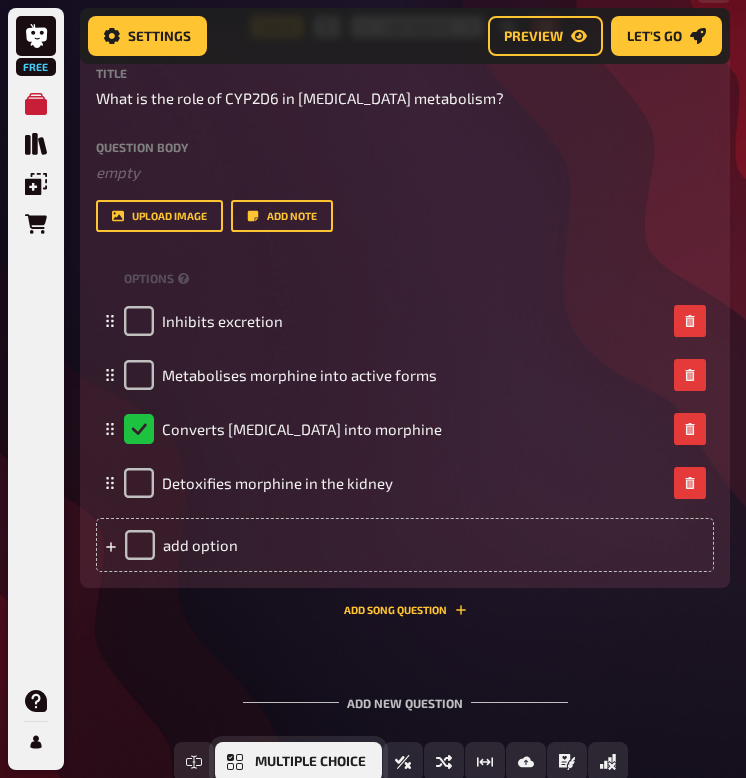 click on "Multiple Choice" at bounding box center [298, 762] 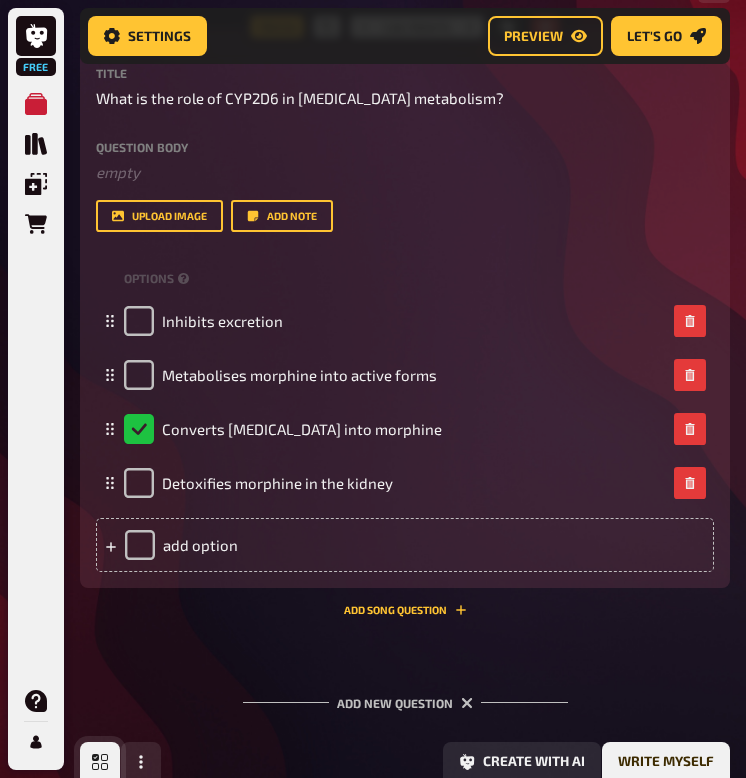scroll, scrollTop: 2853, scrollLeft: 0, axis: vertical 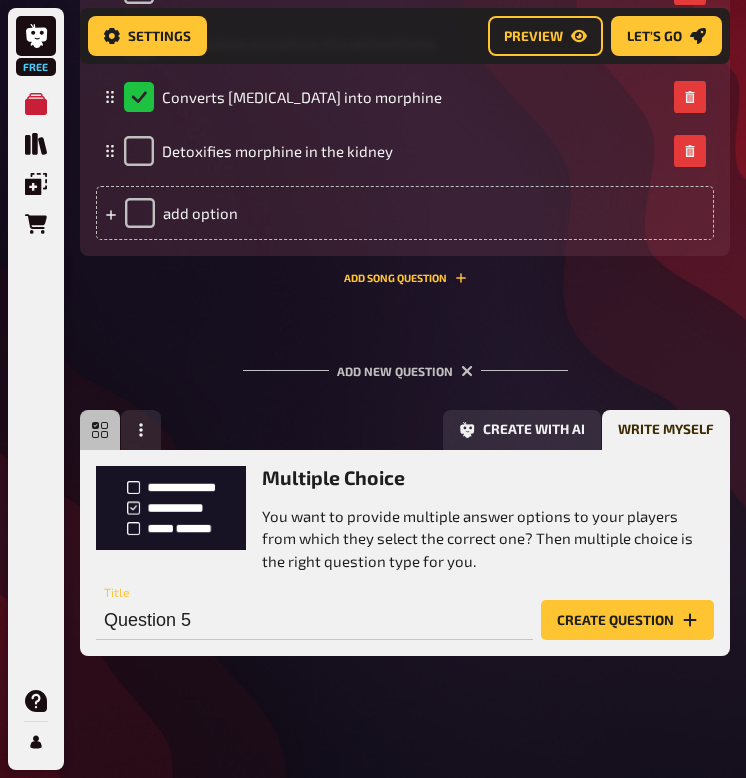 click on "Question 5" at bounding box center [314, 620] 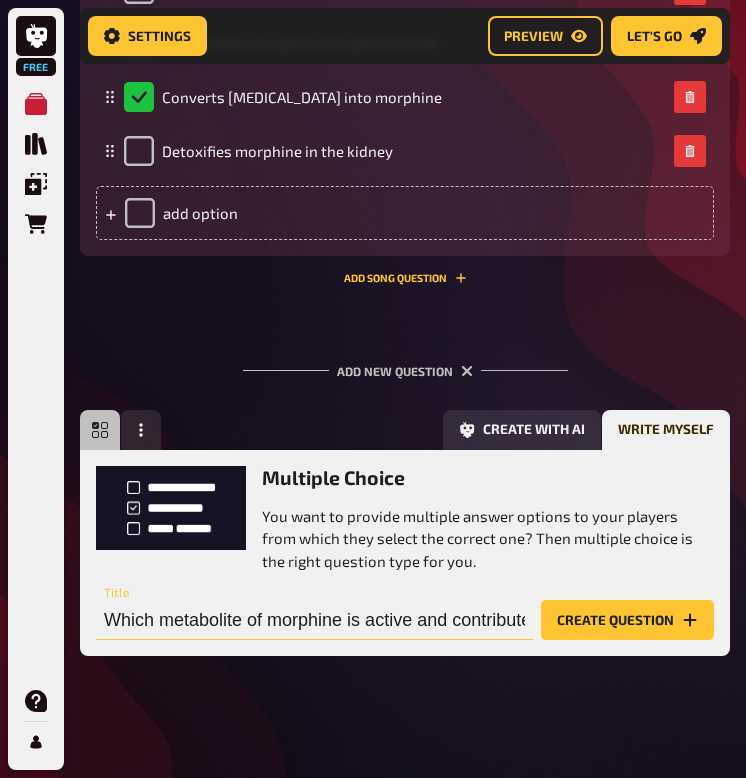 type on "Which metabolite of morphine is active and contributes to its analgesic effect?" 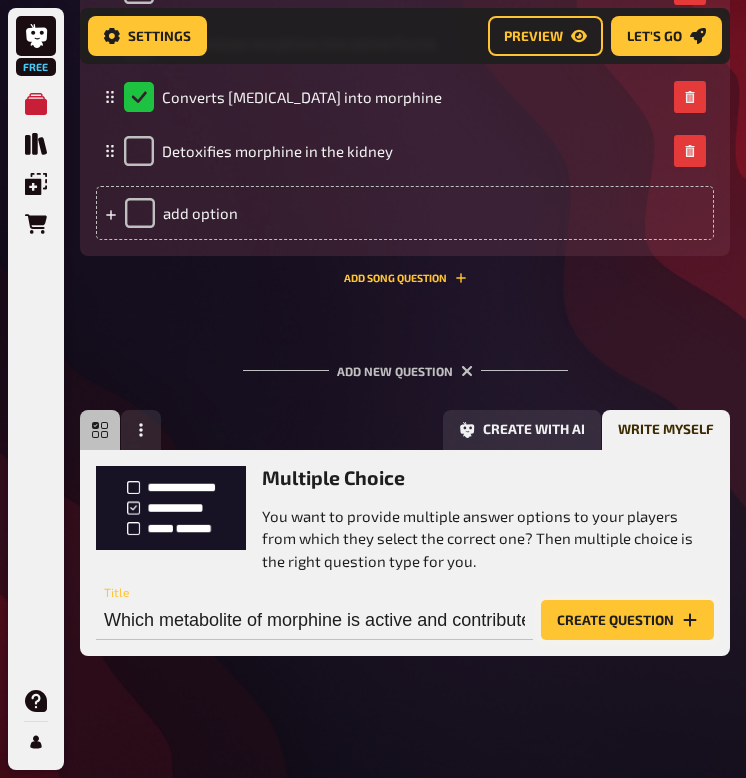 click on "Create question" at bounding box center [627, 620] 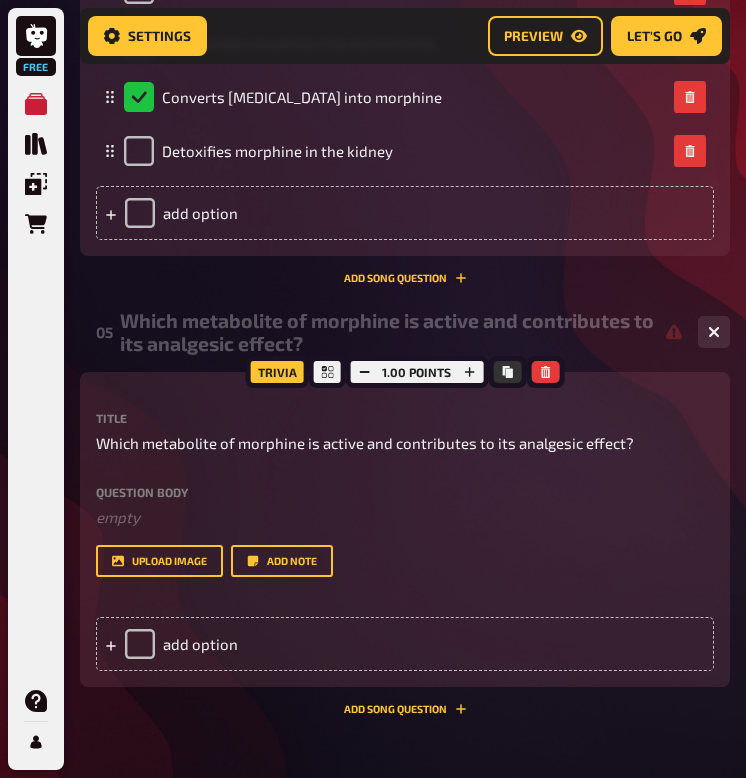 scroll, scrollTop: 0, scrollLeft: -1, axis: horizontal 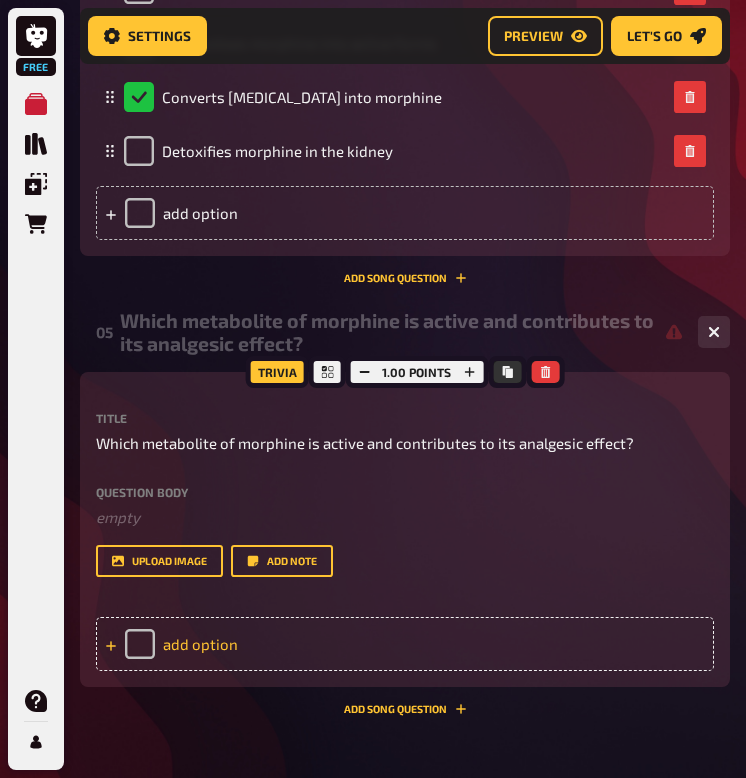 click on "add option" at bounding box center (405, 644) 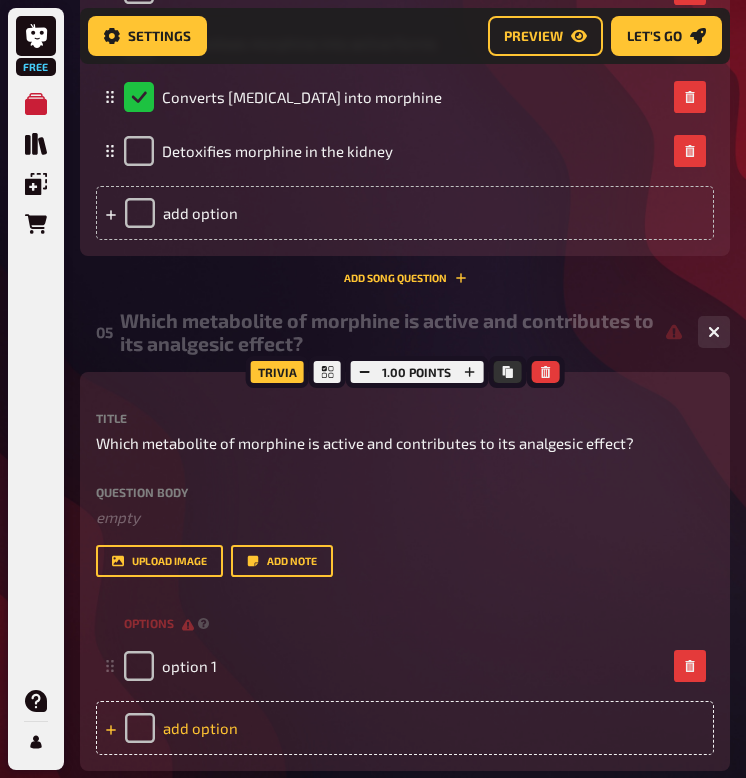 type 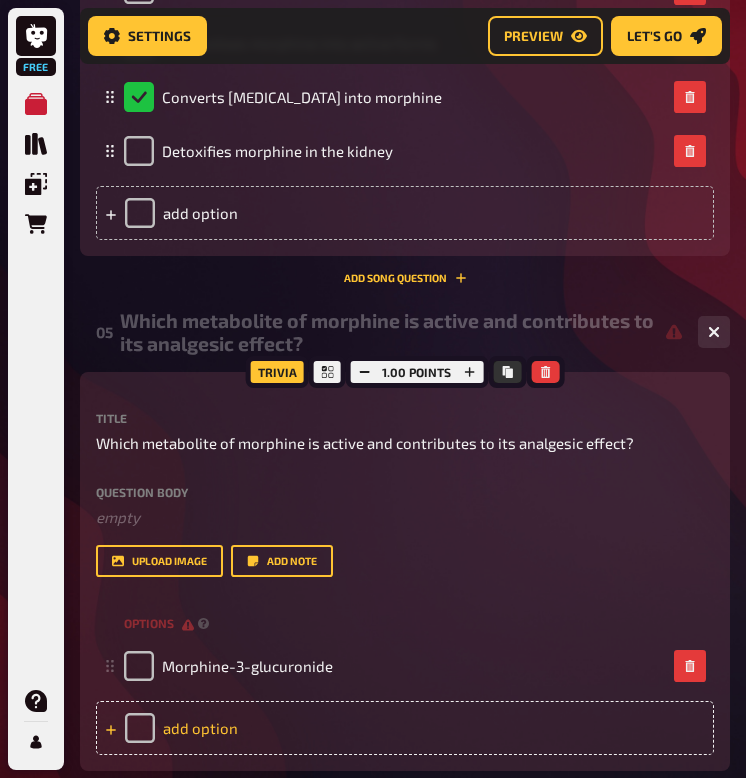 click on "add option" at bounding box center (405, 728) 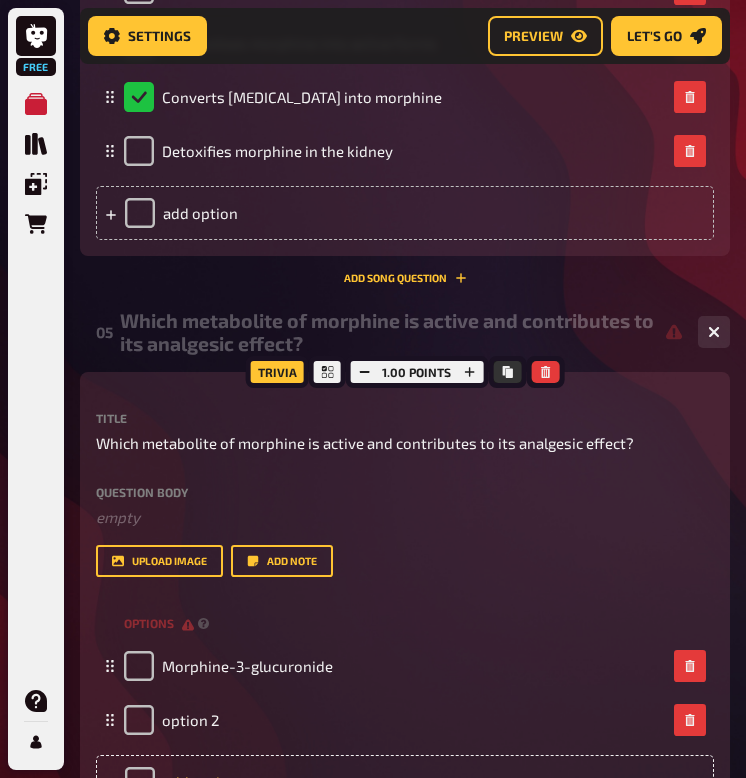 type 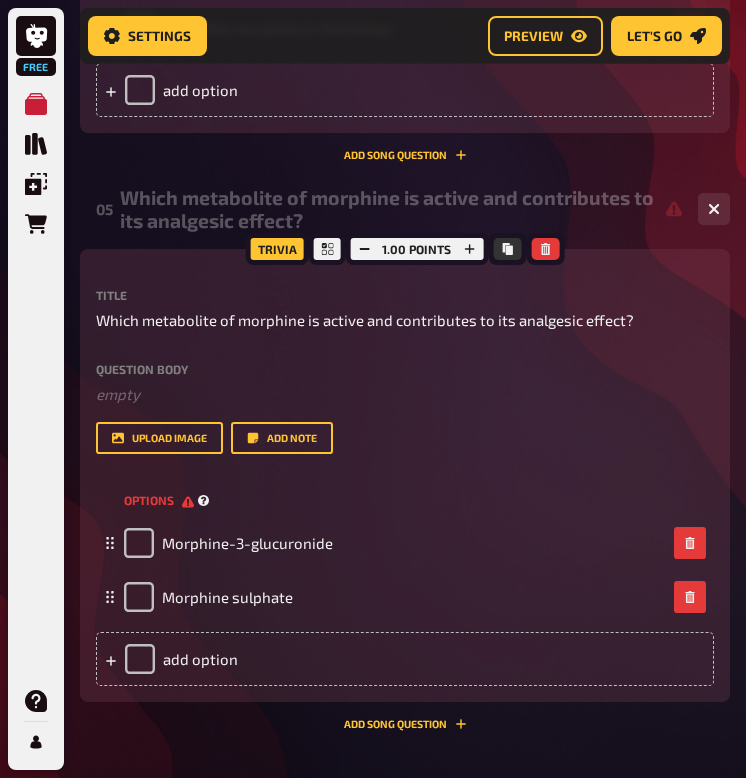 scroll, scrollTop: 3002, scrollLeft: 0, axis: vertical 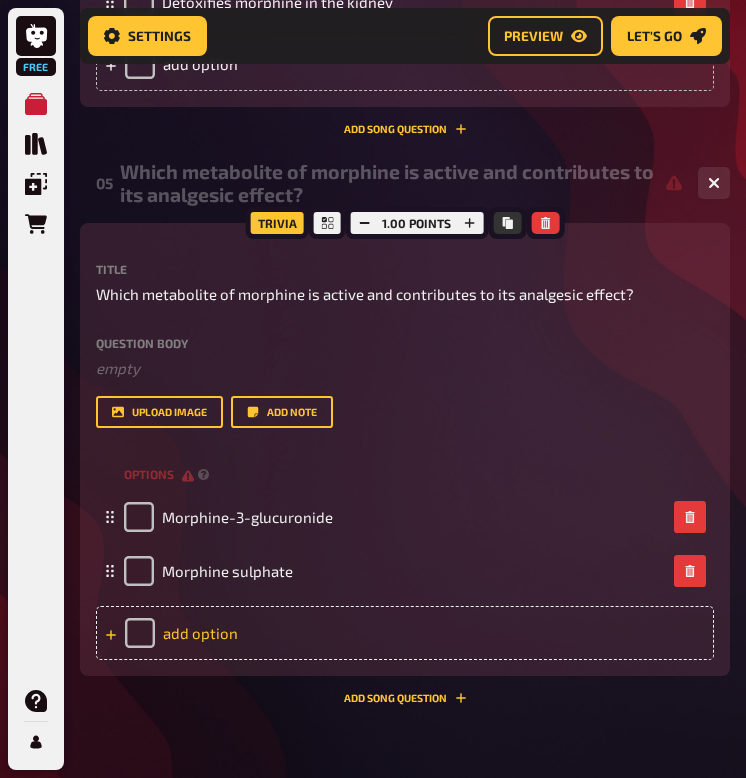 click on "add option" at bounding box center [405, 633] 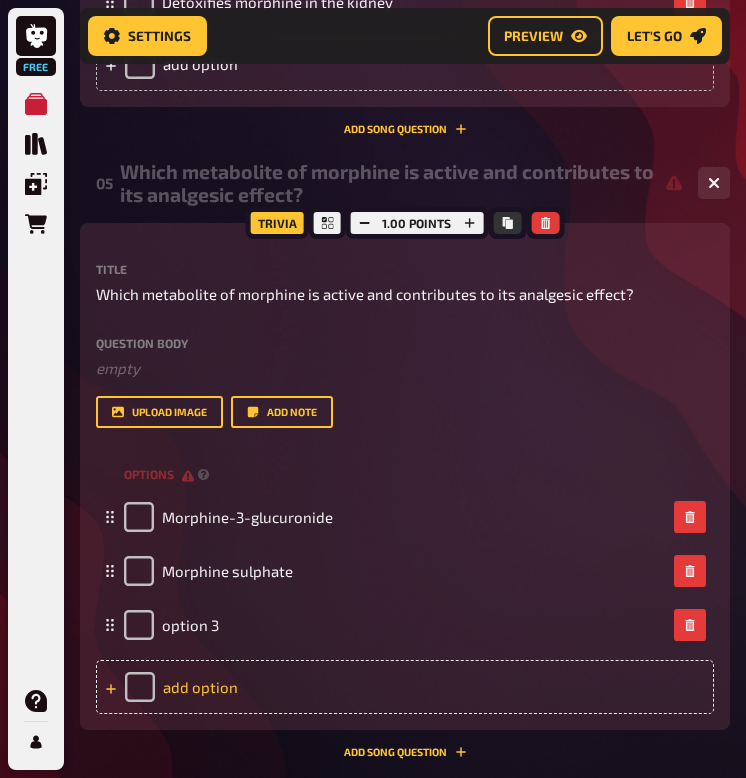 type 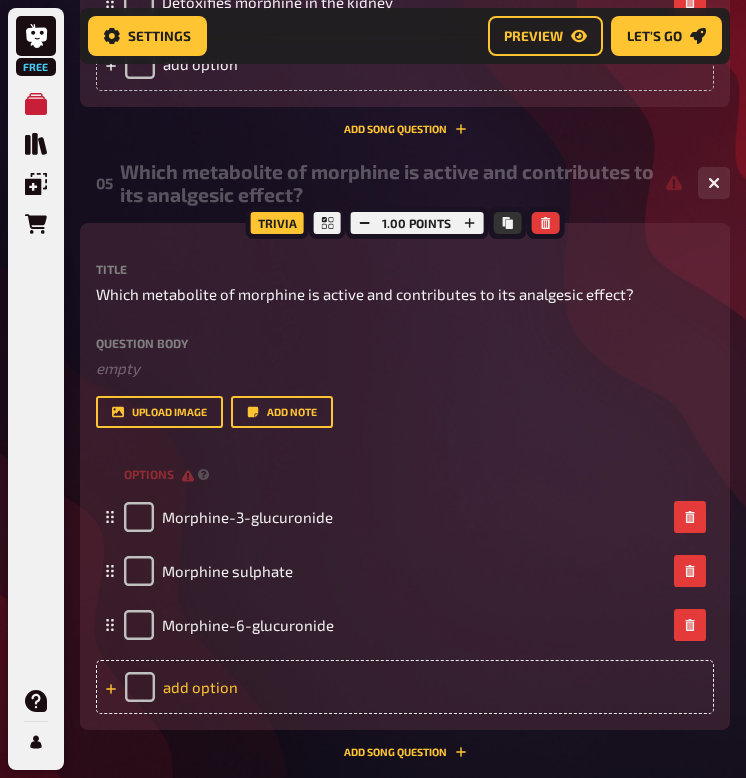 click on "add option" at bounding box center [405, 687] 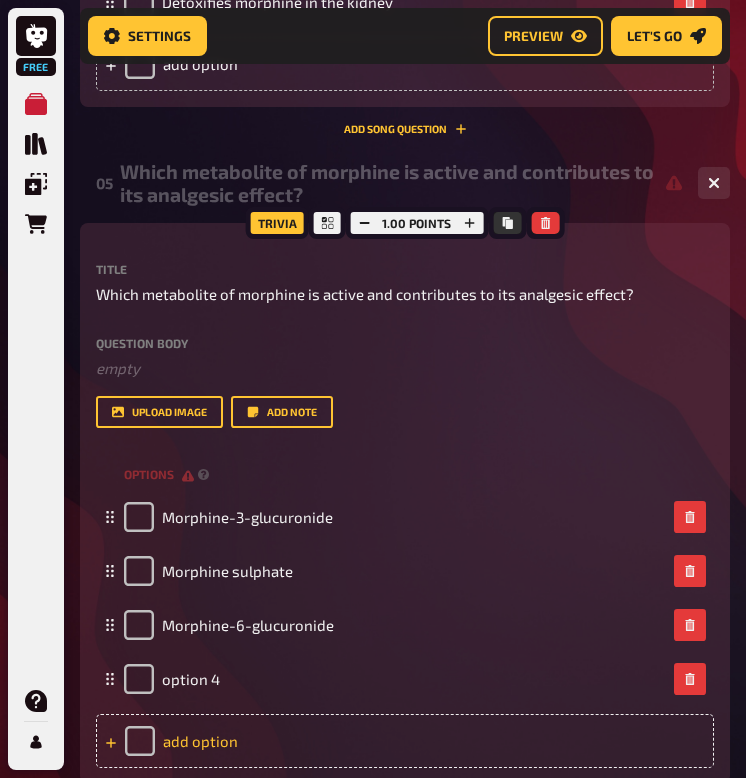 type 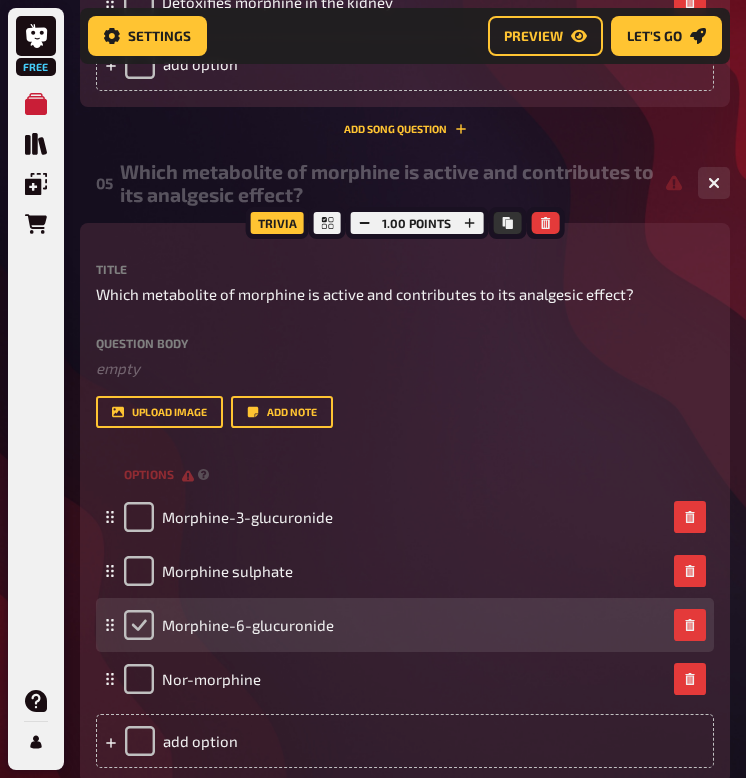 click at bounding box center (139, 625) 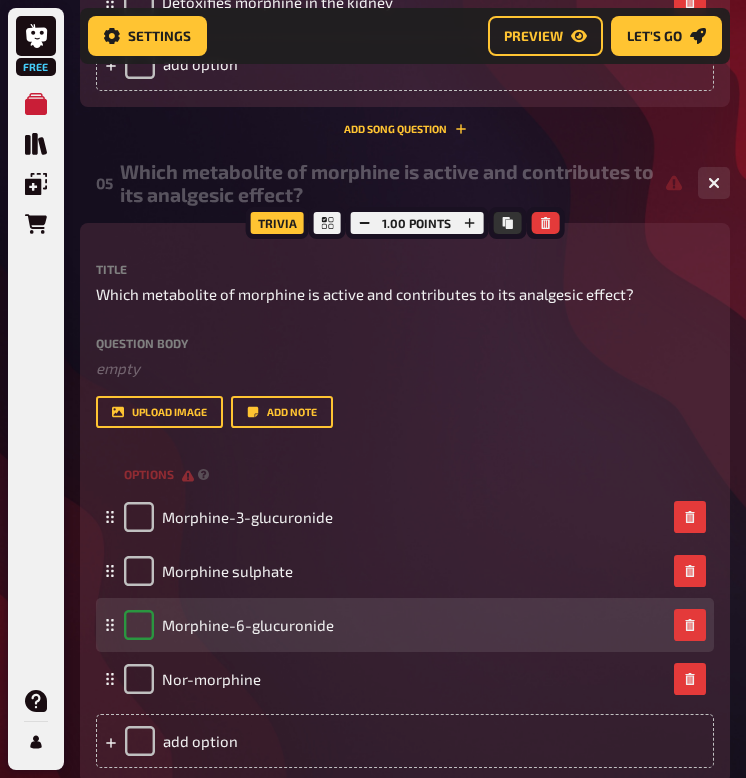 checkbox on "true" 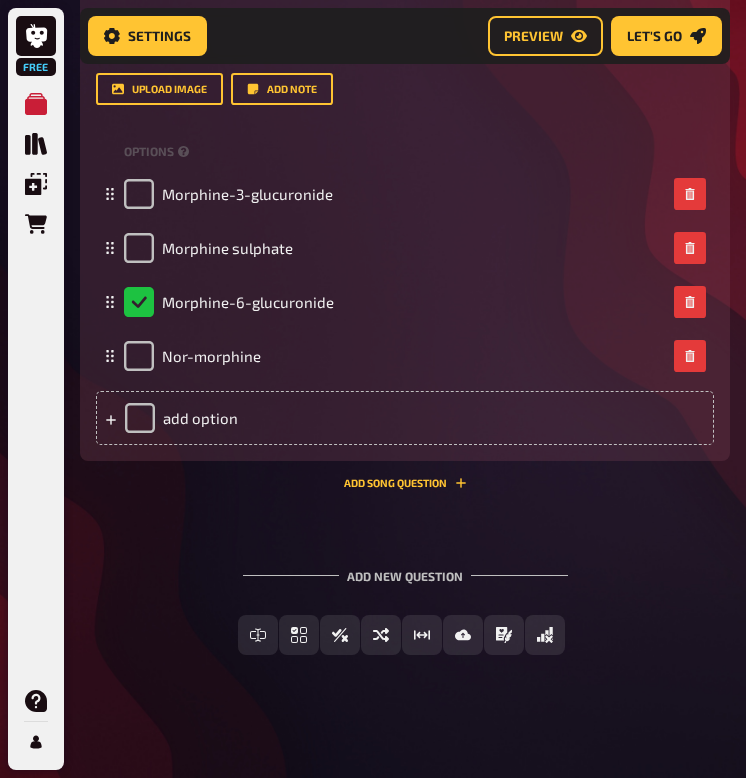 scroll, scrollTop: 3324, scrollLeft: 0, axis: vertical 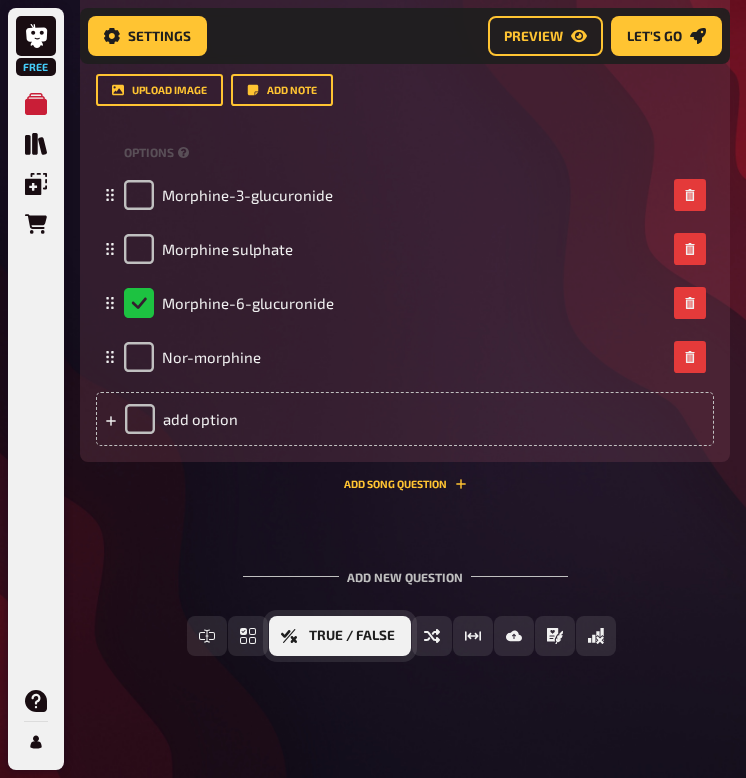 click on "True / False" at bounding box center [352, 636] 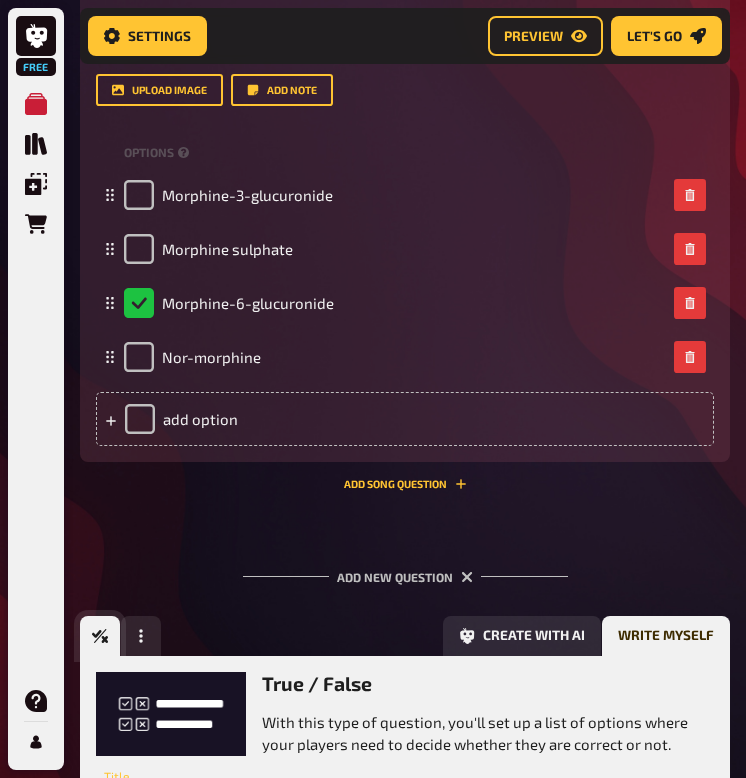 scroll, scrollTop: 3482, scrollLeft: 0, axis: vertical 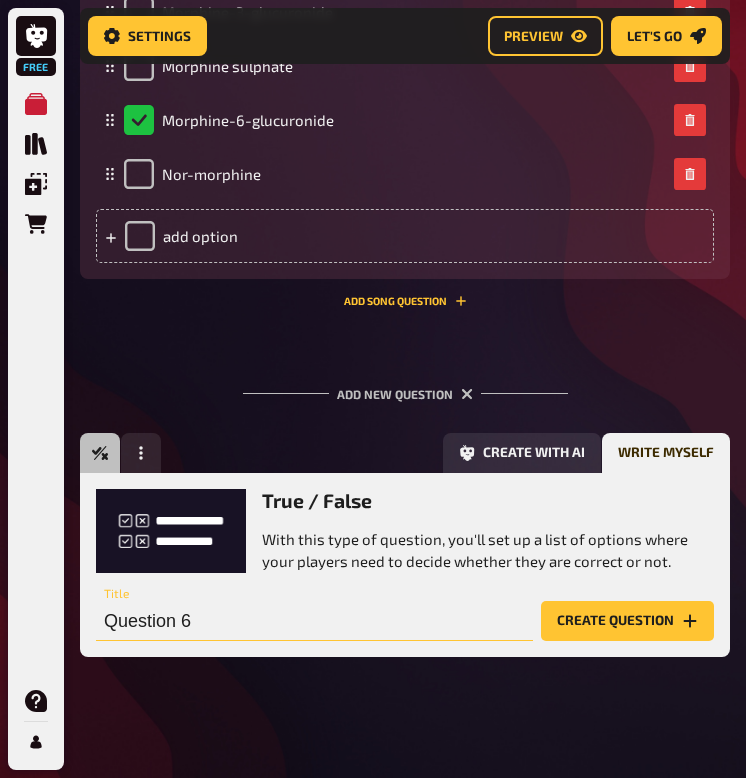 click on "Question 6" at bounding box center (314, 621) 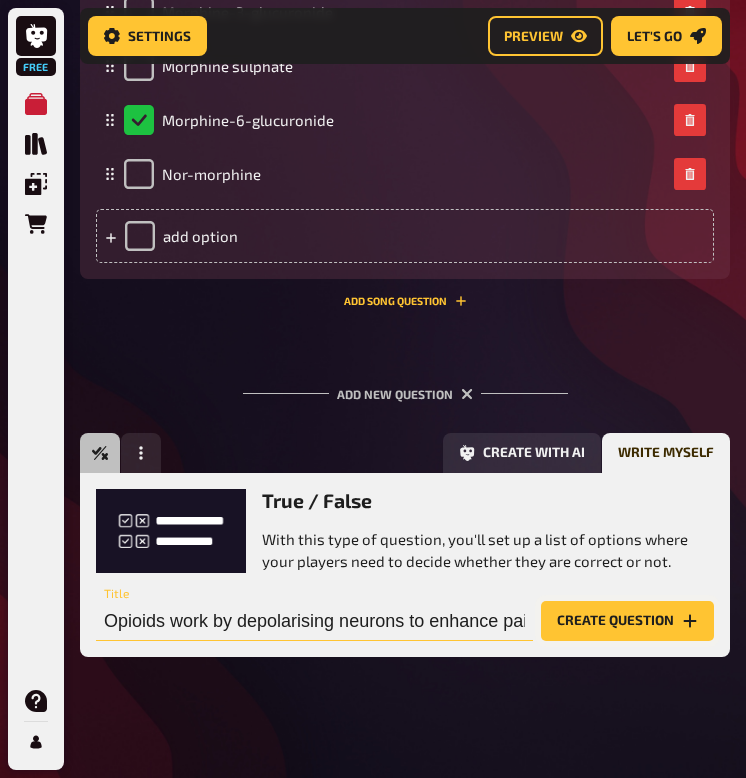 type on "Opioids work by depolarising neurons to enhance pain signalling." 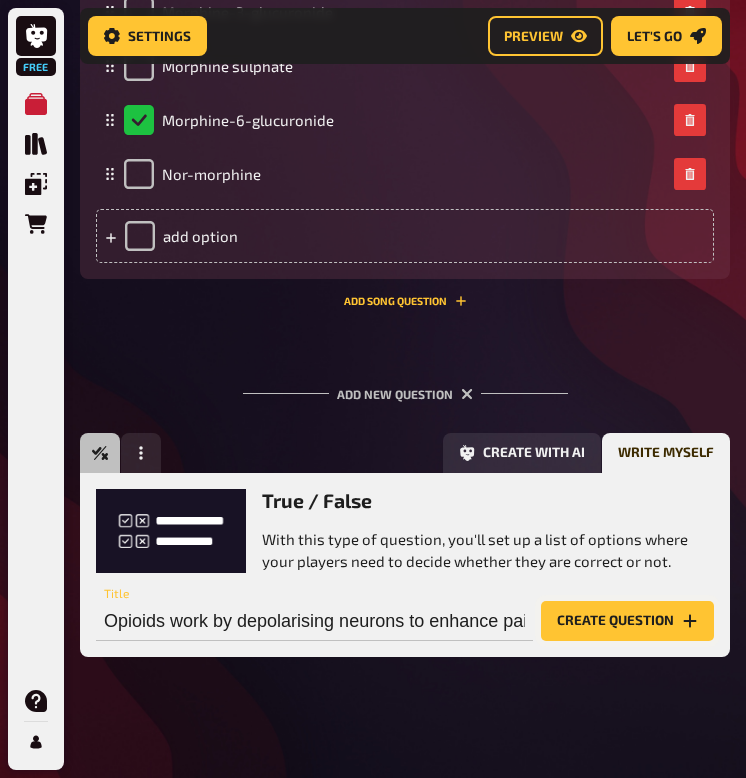 click on "Create question" at bounding box center (627, 621) 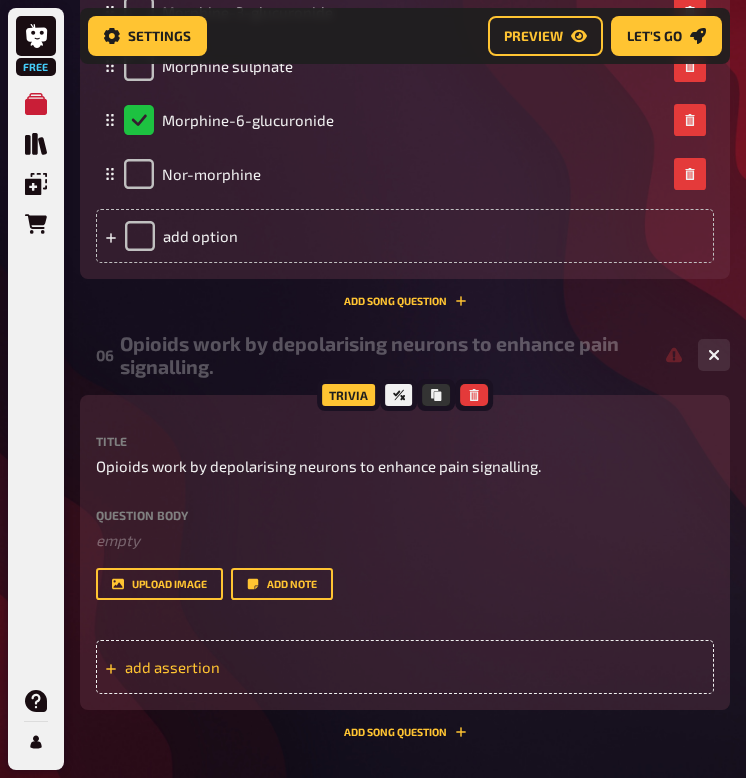 click on "add assertion" at bounding box center [215, 667] 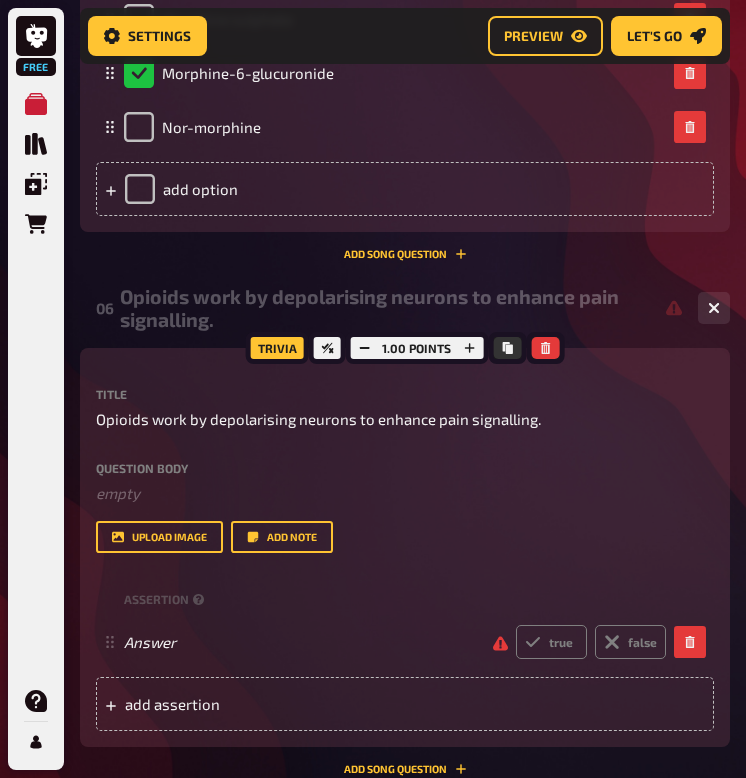 scroll, scrollTop: 3583, scrollLeft: 0, axis: vertical 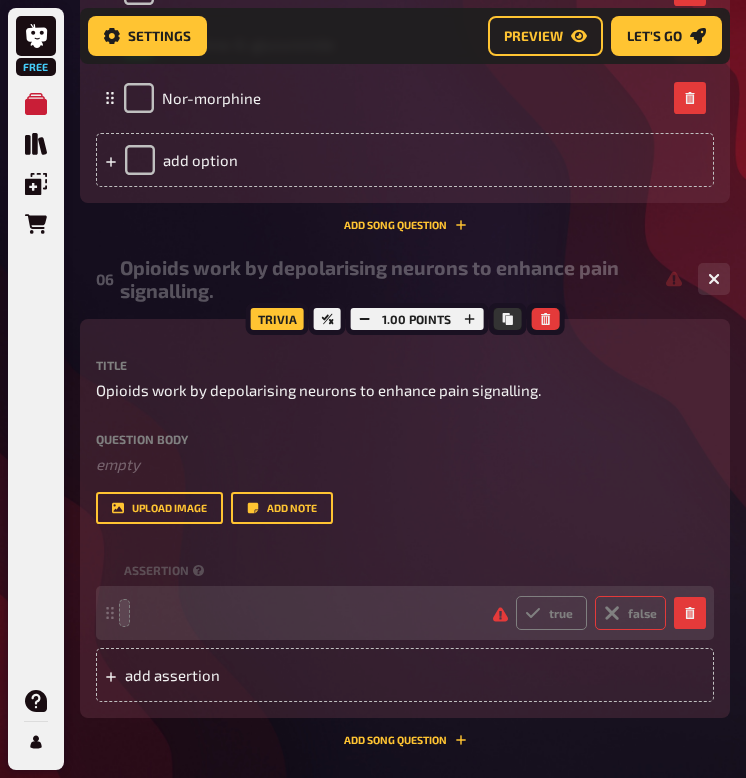 click on "false" at bounding box center [630, 613] 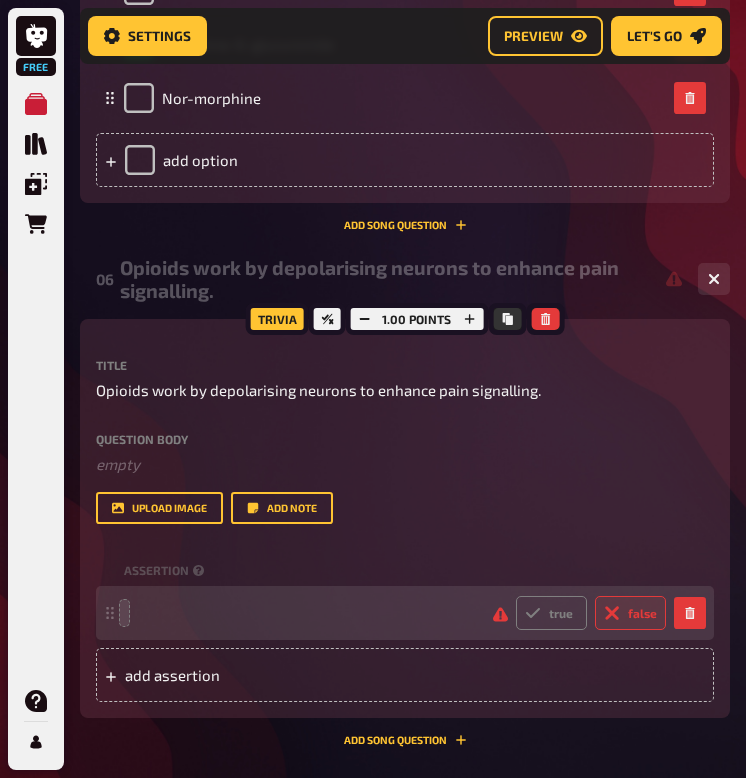 radio on "true" 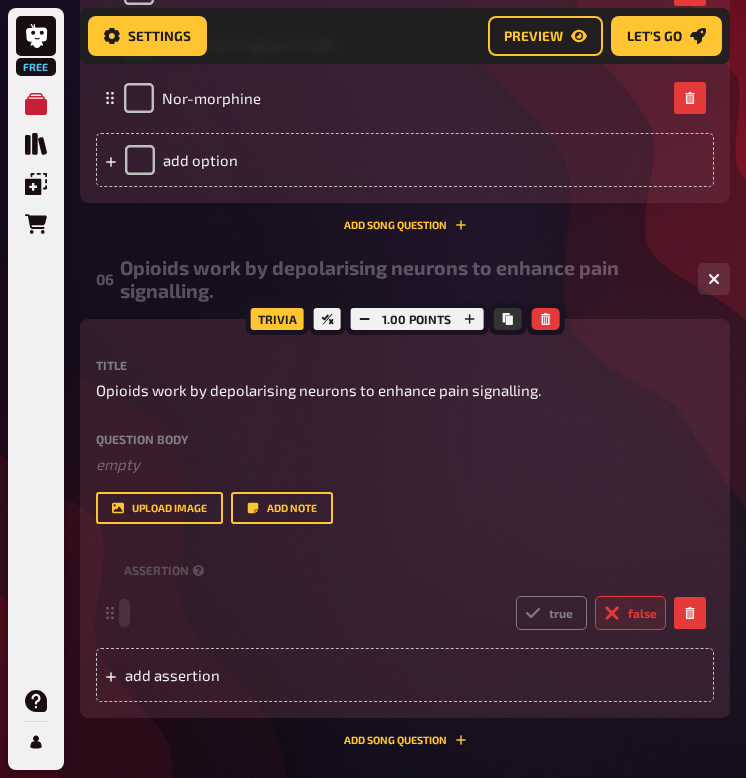 paste 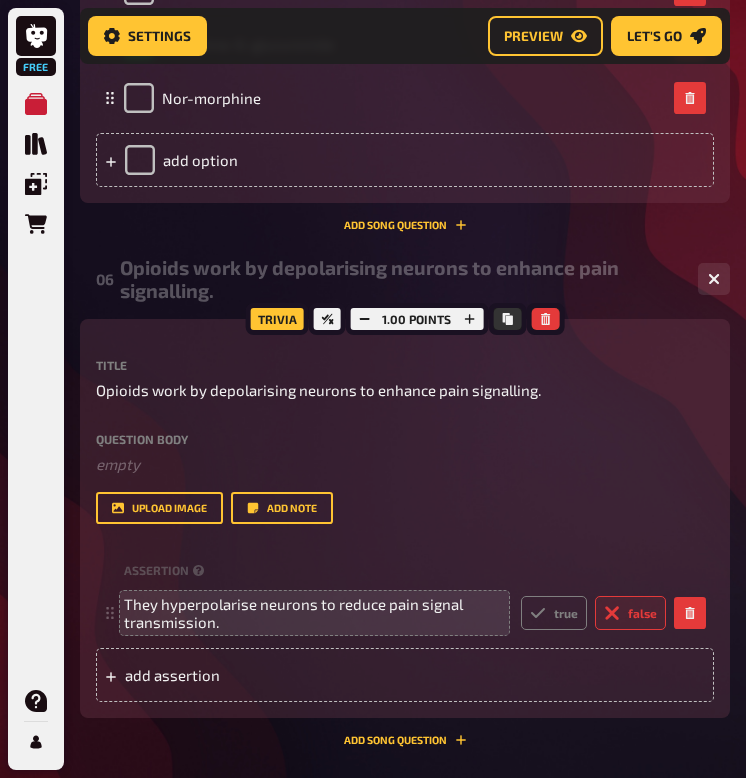 click on "Trivia 1.00 points Title Opioids work by depolarising neurons to enhance pain signalling. Question body ﻿ empty Drop here to upload upload image   Add note assertion They hyperpolarise neurons to reduce pain signal transmission. true false
To pick up a draggable item, press the space bar.
While dragging, use the arrow keys to move the item.
Press space again to drop the item in its new position, or press escape to cancel.
add assertion" at bounding box center (405, 518) 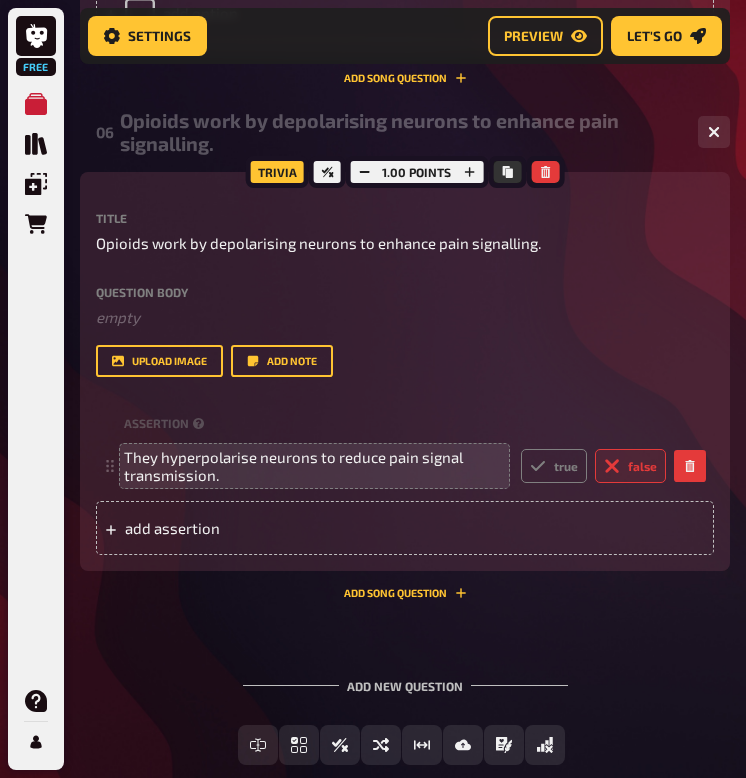scroll, scrollTop: 3736, scrollLeft: 0, axis: vertical 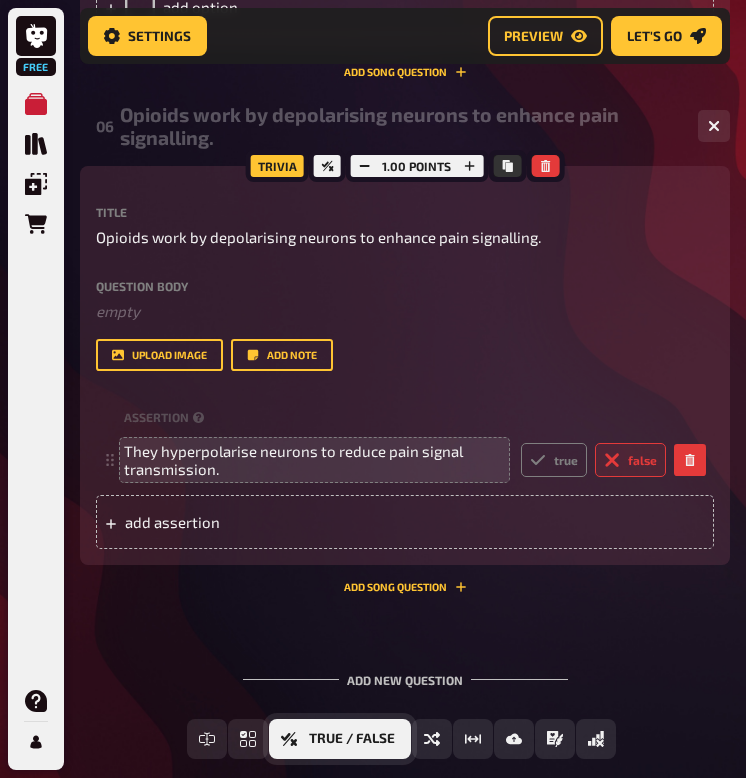 click on "True / False" at bounding box center (352, 739) 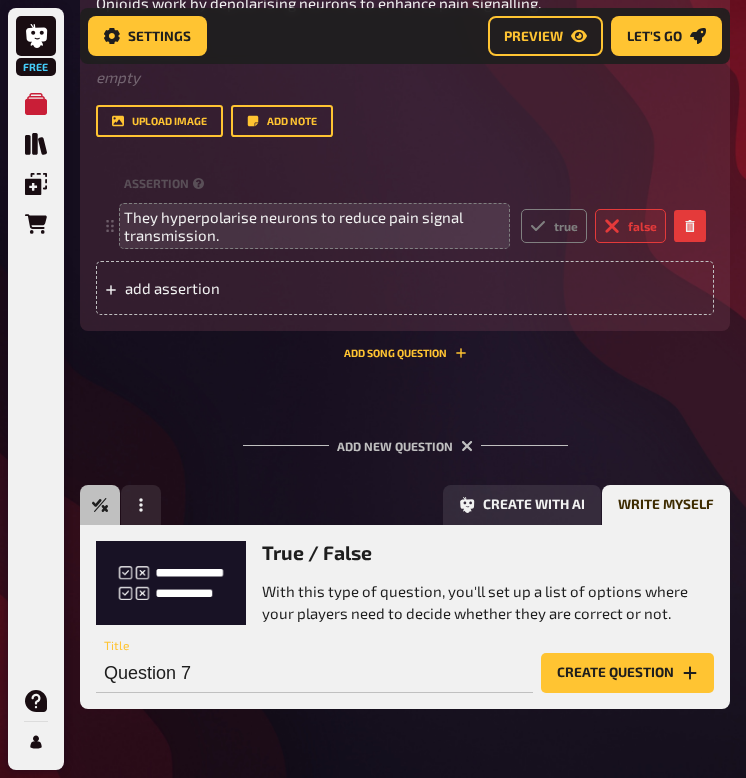 scroll, scrollTop: 4022, scrollLeft: 0, axis: vertical 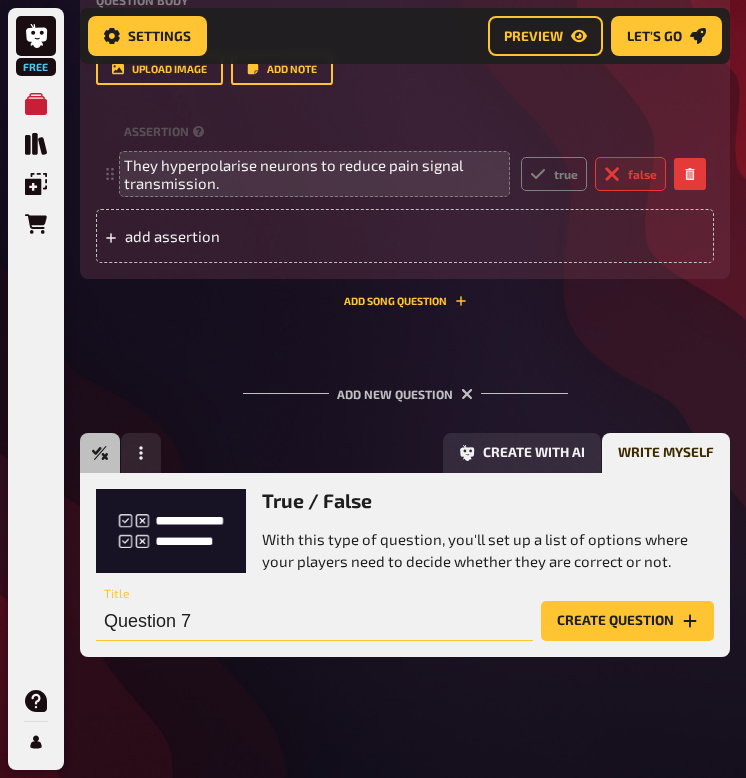 click on "Question 7" at bounding box center (314, 621) 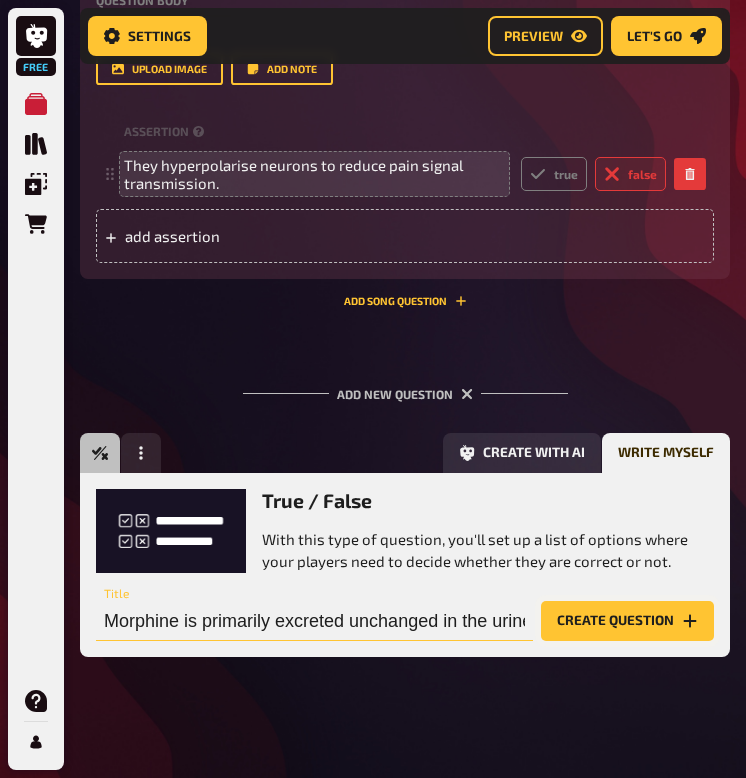 type on "Morphine is primarily excreted unchanged in the urine." 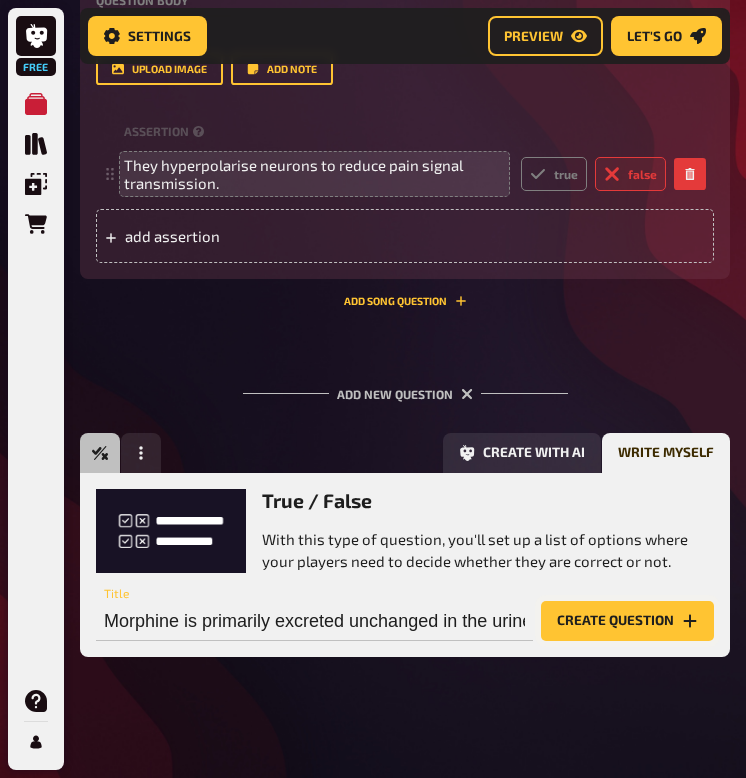 click on "Create question" at bounding box center [627, 621] 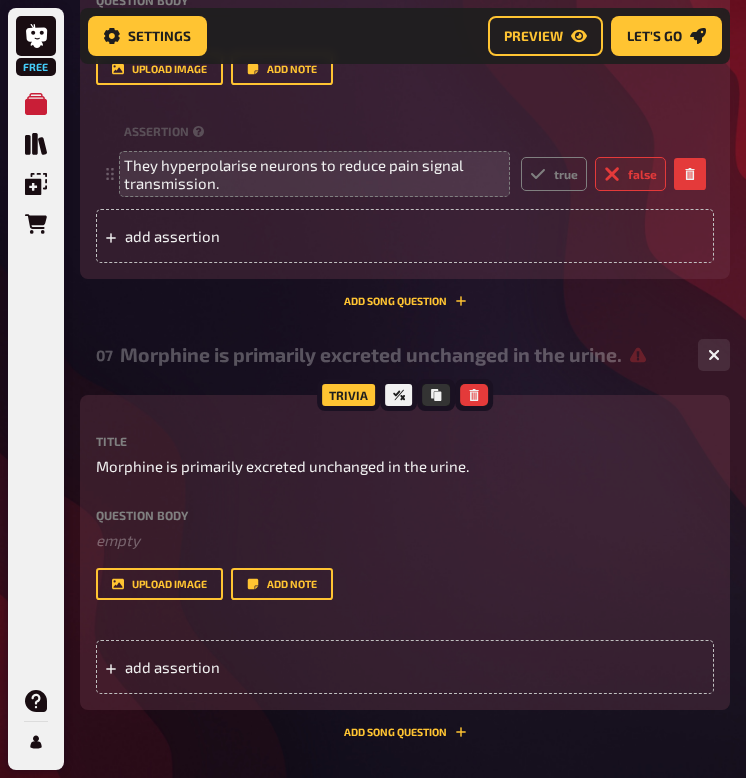 scroll, scrollTop: 0, scrollLeft: -1, axis: horizontal 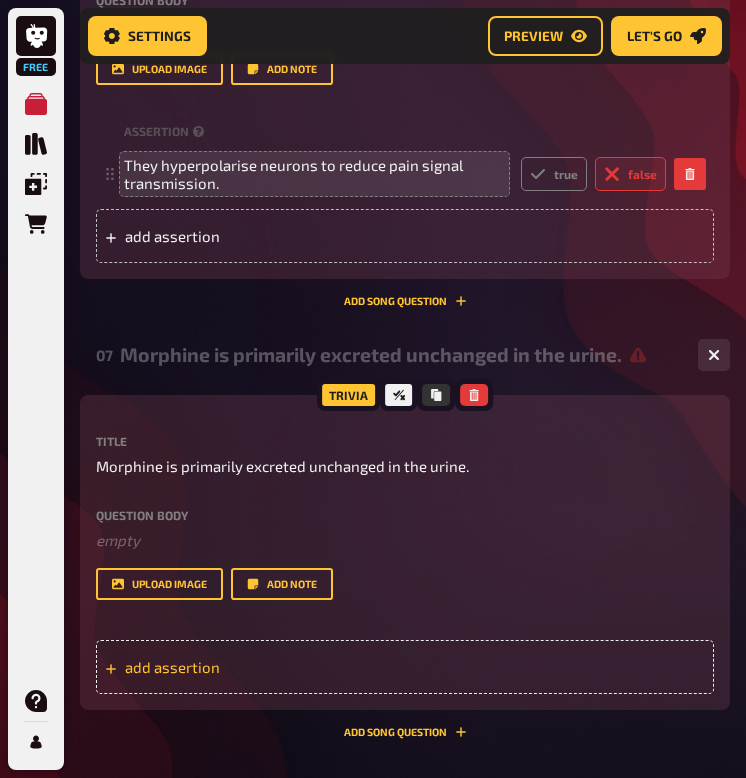 click on "add assertion" at bounding box center (215, 667) 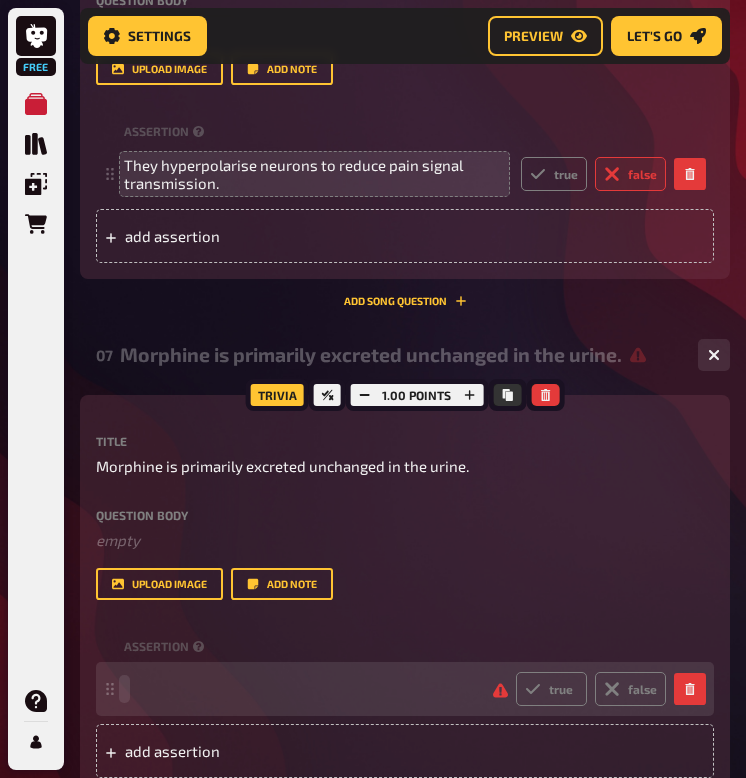 paste 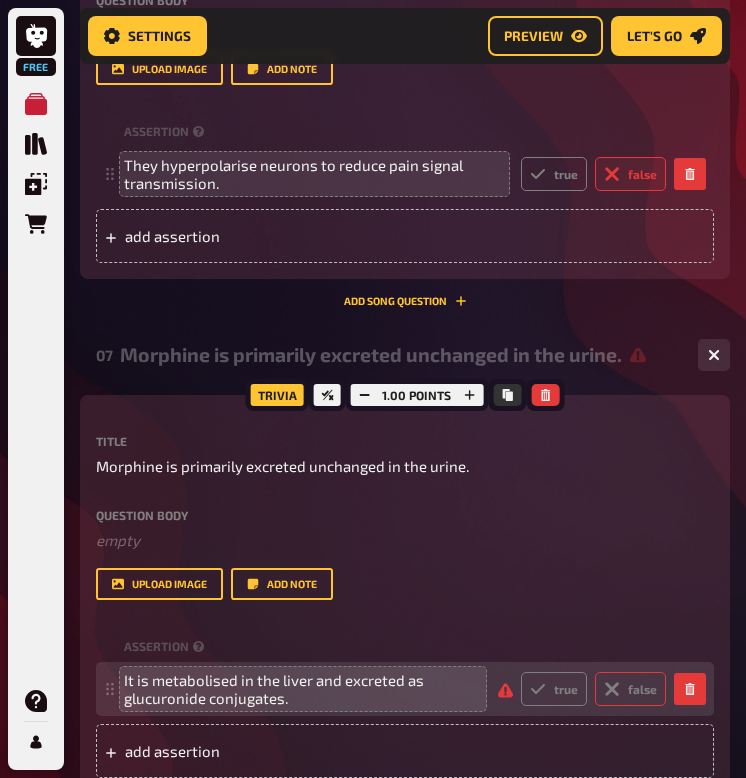 click on "false" at bounding box center (630, 689) 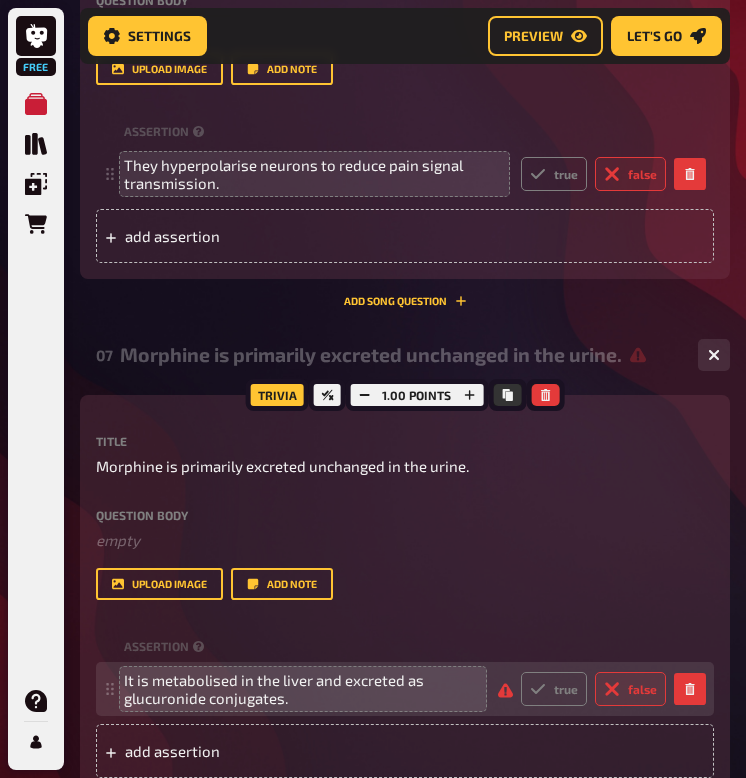 radio on "true" 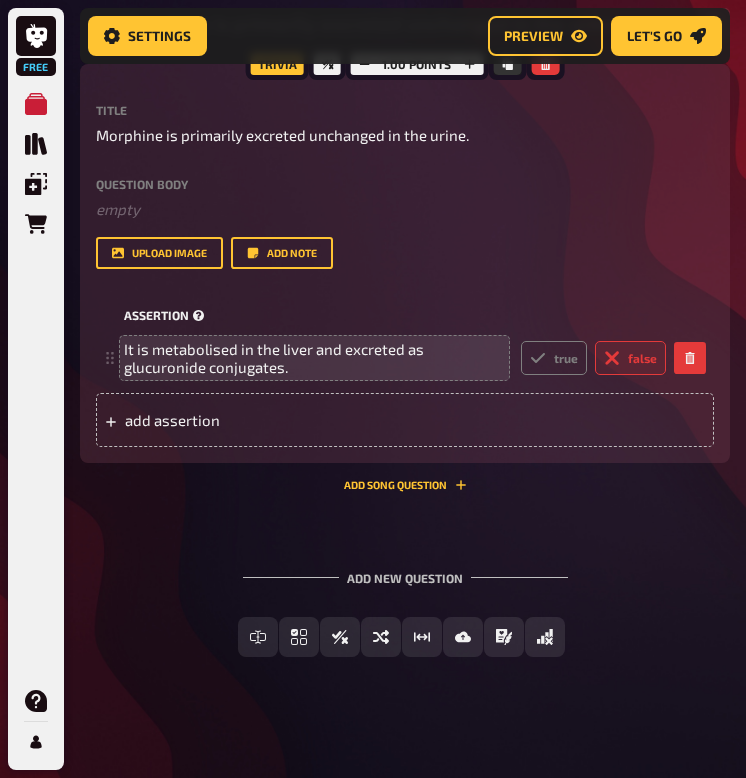 scroll, scrollTop: 4352, scrollLeft: 0, axis: vertical 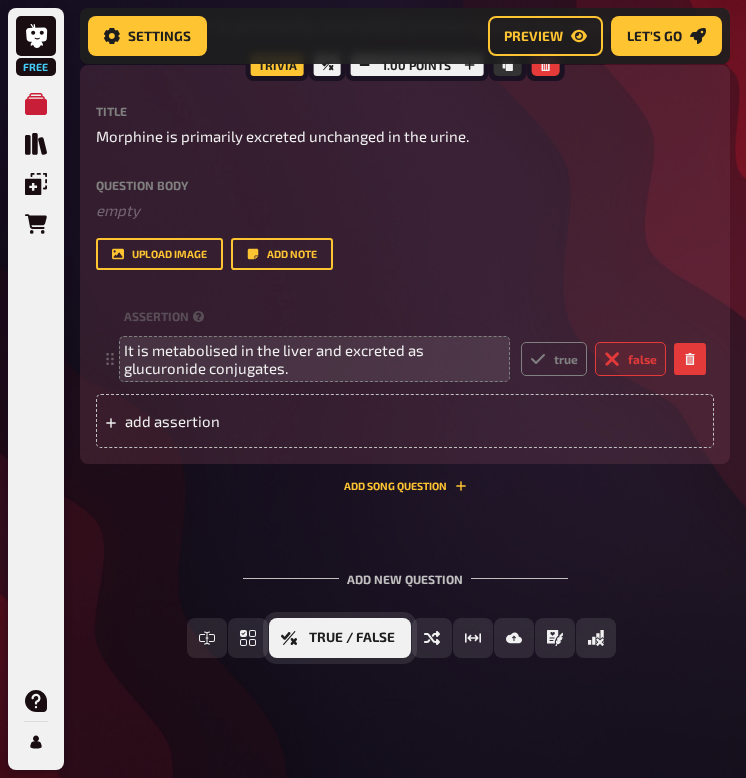 click on "True / False" at bounding box center [352, 638] 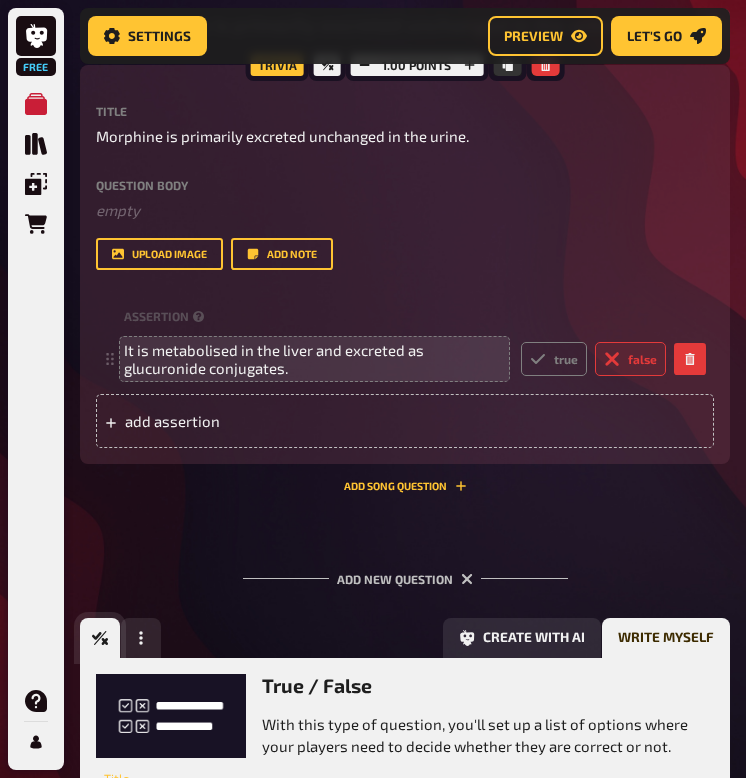 scroll, scrollTop: 4509, scrollLeft: 0, axis: vertical 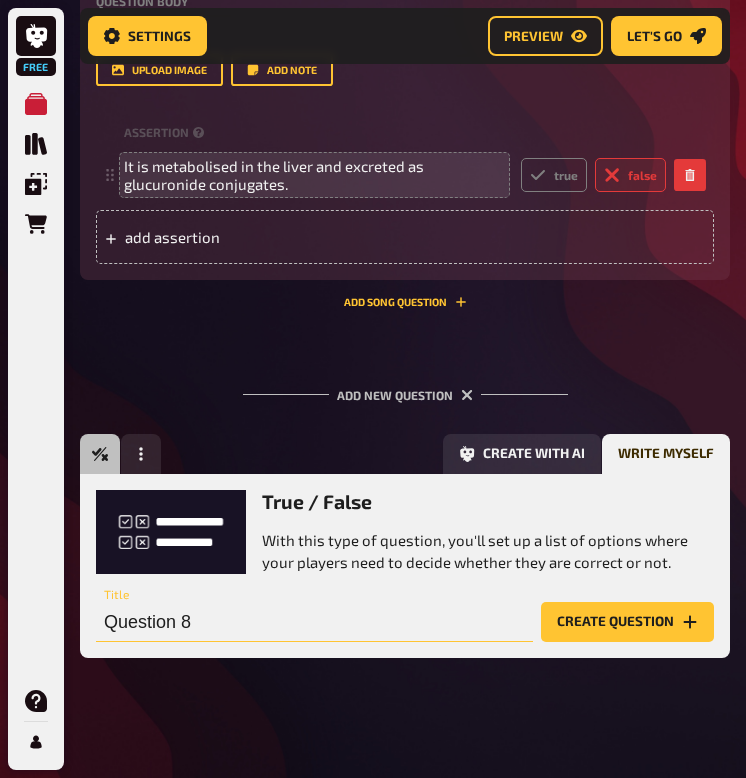 paste on "The pharmacodynamic effects of opioids include [MEDICAL_DATA], [MEDICAL_DATA], and euphoria." 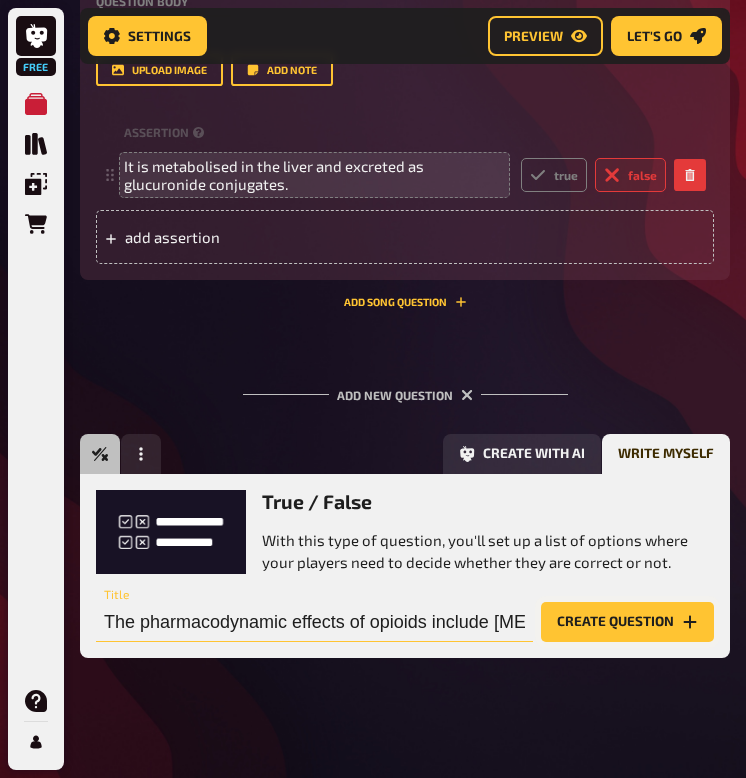 type on "The pharmacodynamic effects of opioids include [MEDICAL_DATA], [MEDICAL_DATA], and euphoria." 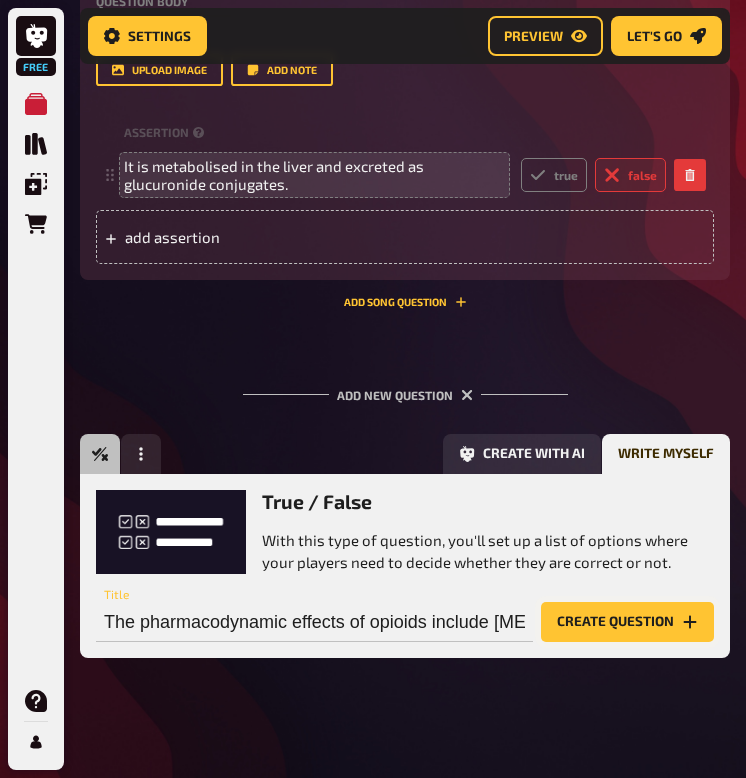 click on "Create question" at bounding box center [627, 622] 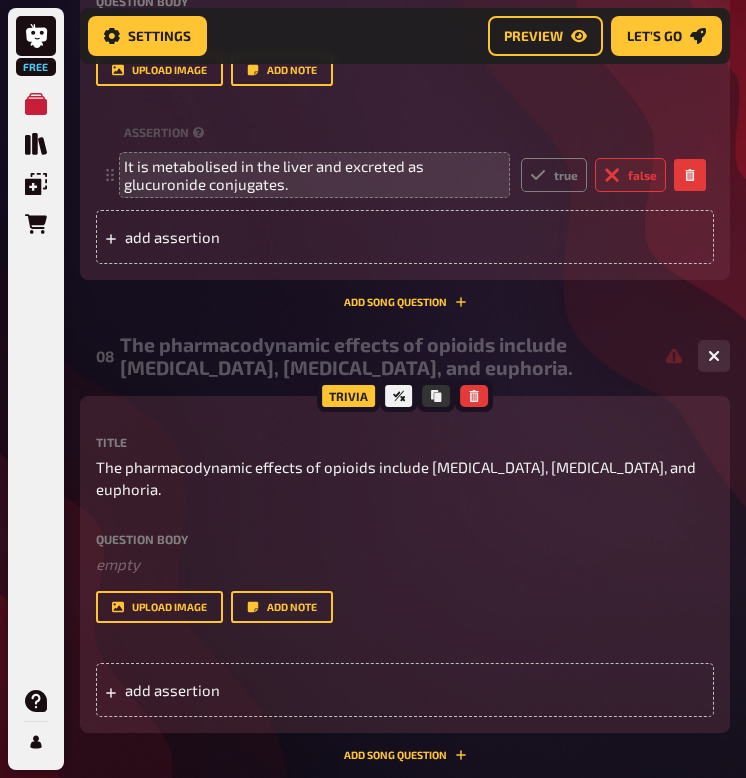scroll, scrollTop: 0, scrollLeft: -1, axis: horizontal 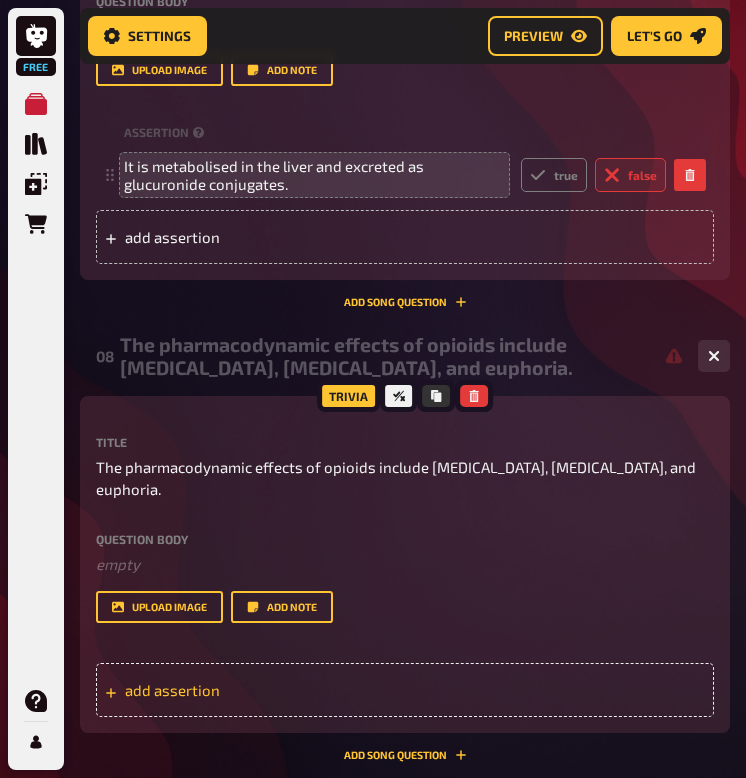 click on "add assertion" at bounding box center [405, 690] 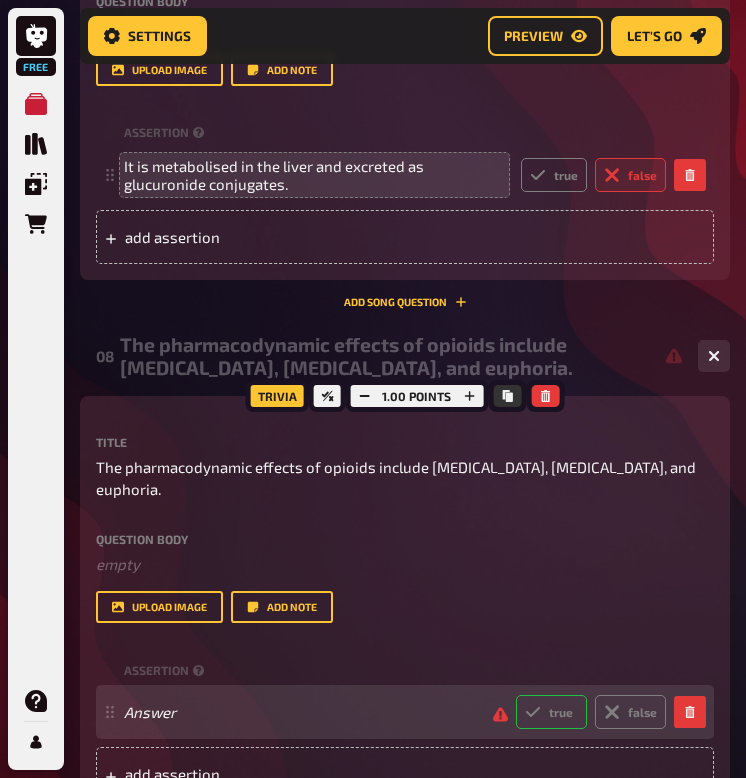 click on "true" at bounding box center (551, 712) 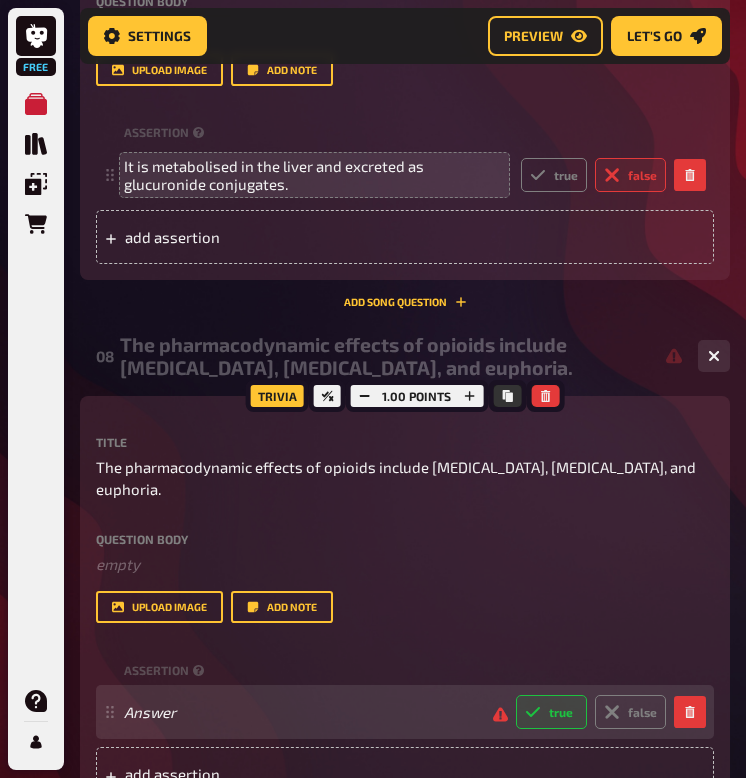 radio on "true" 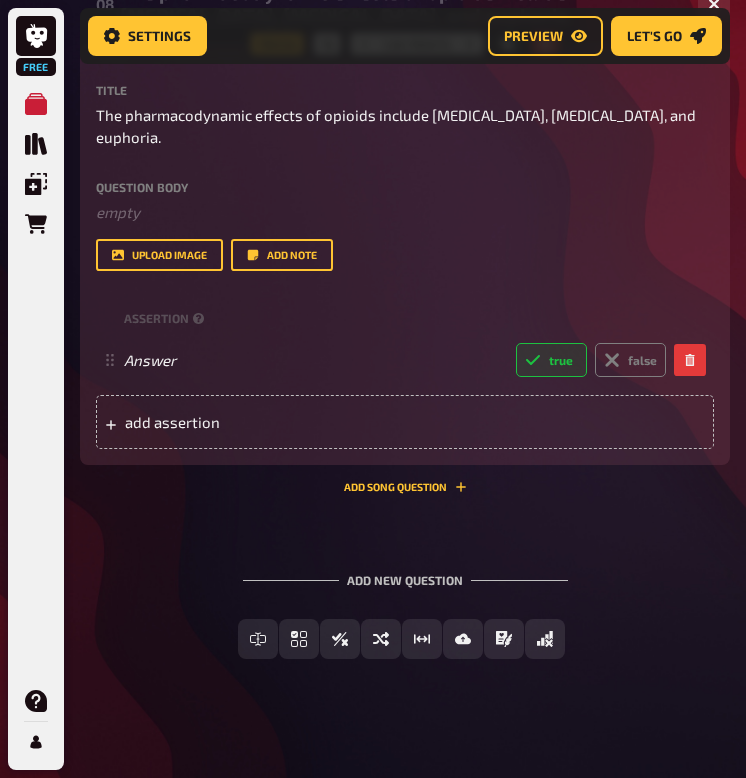 scroll, scrollTop: 4888, scrollLeft: 0, axis: vertical 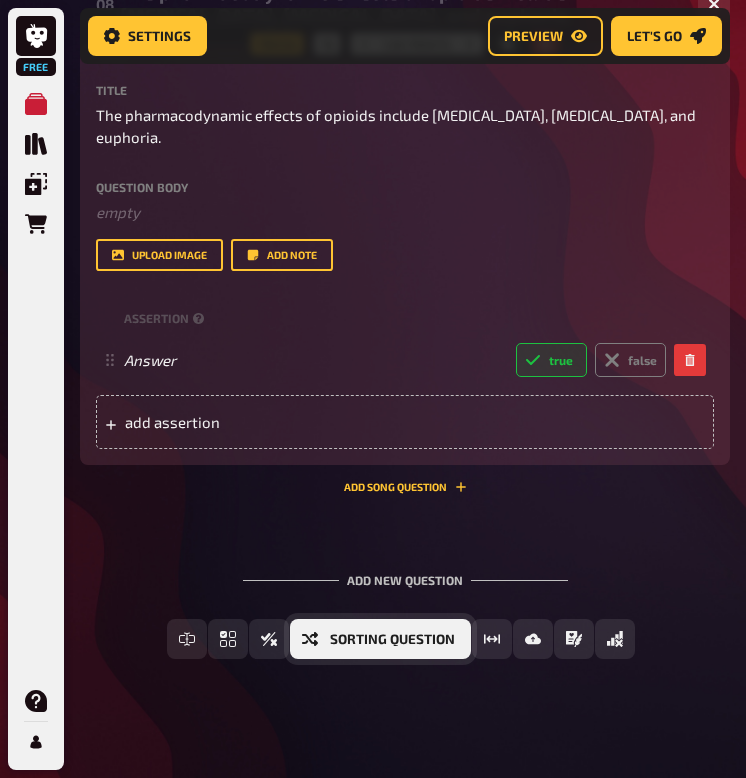 click on "Sorting Question" at bounding box center [392, 640] 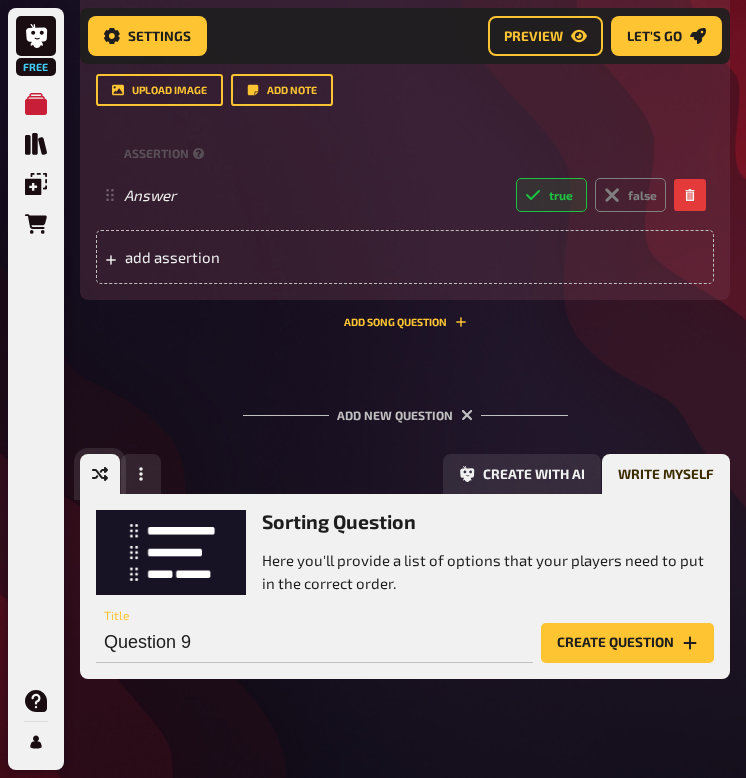scroll, scrollTop: 5071, scrollLeft: 0, axis: vertical 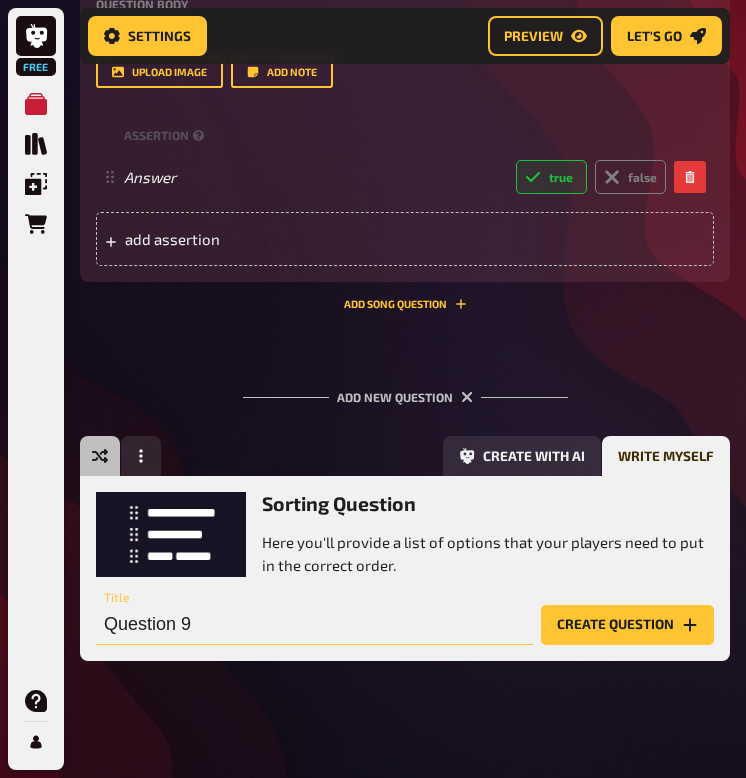 click on "Question 9" at bounding box center [314, 625] 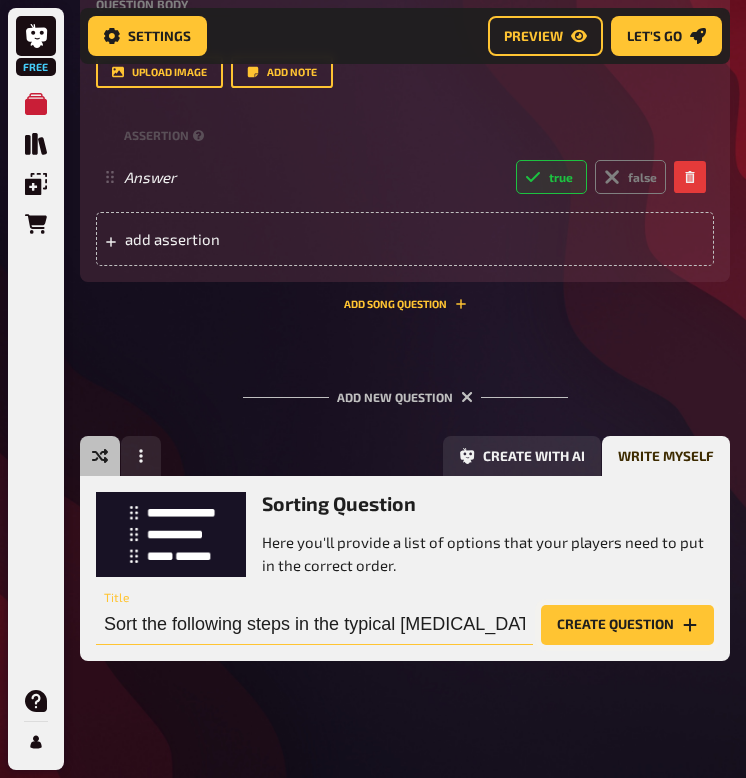 type on "Sort the following steps in the typical [MEDICAL_DATA] pharmacokinetic pathway (Metabolism/Excretion):" 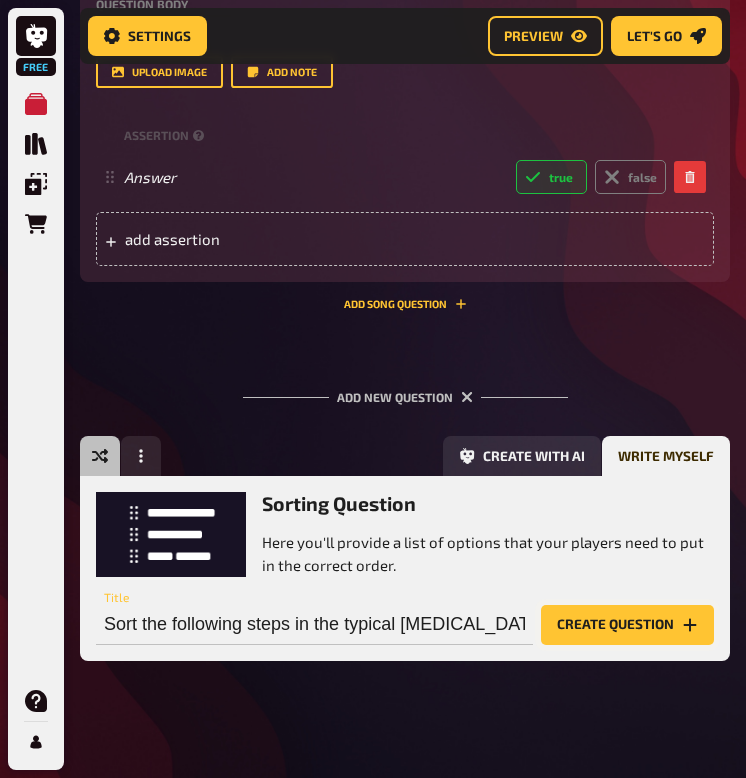 click on "Create question" at bounding box center [627, 625] 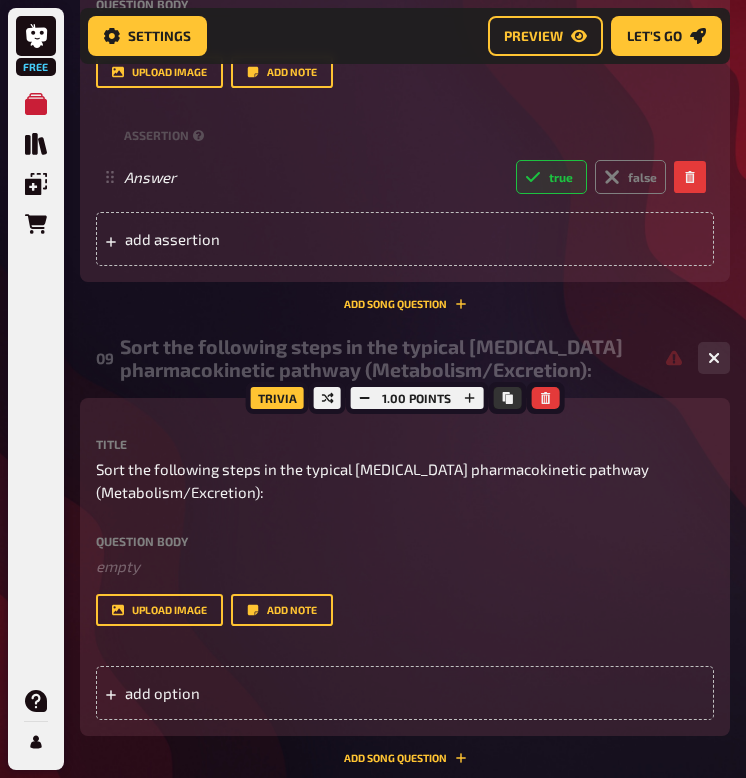 scroll, scrollTop: 0, scrollLeft: -1, axis: horizontal 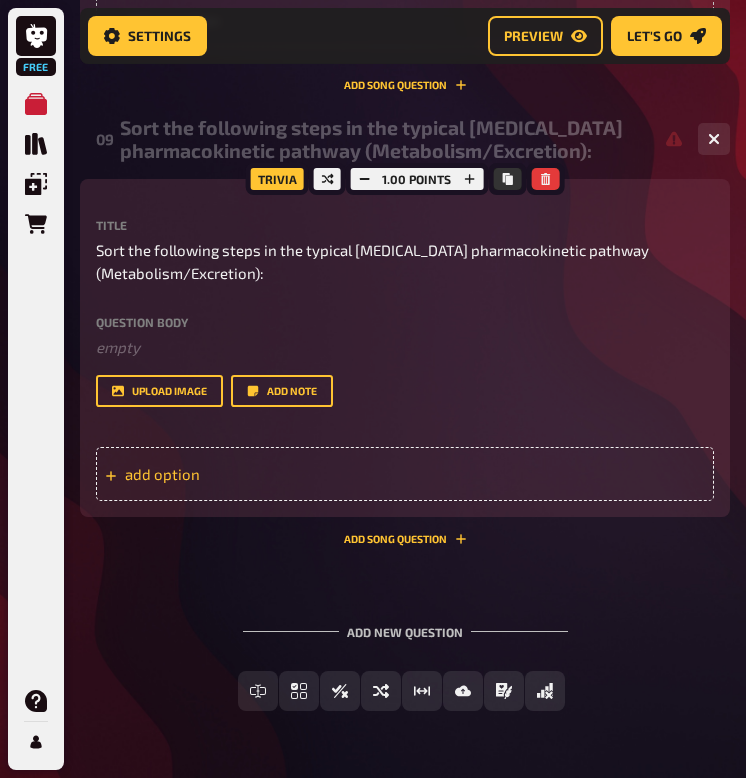 click on "add option" at bounding box center (405, 474) 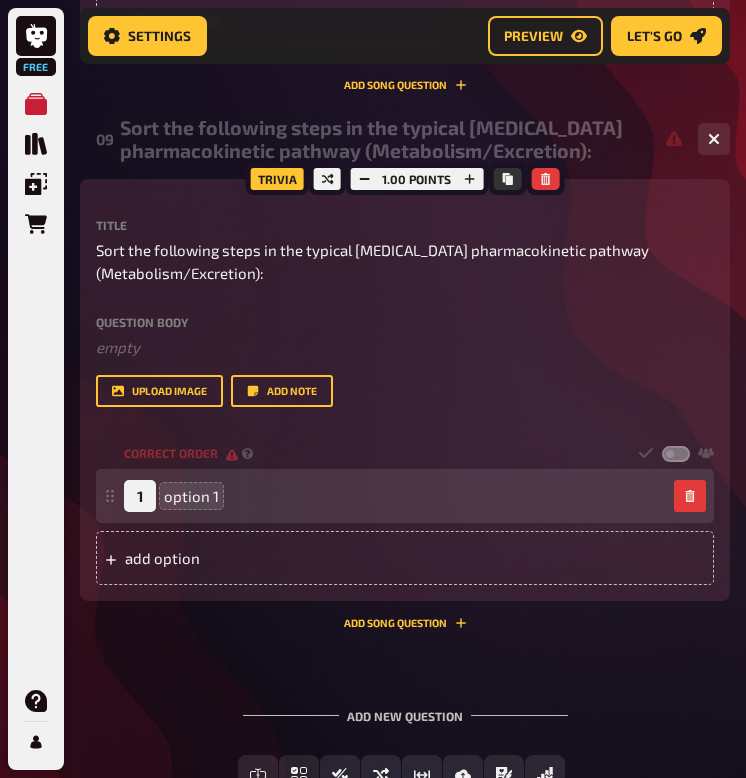 type 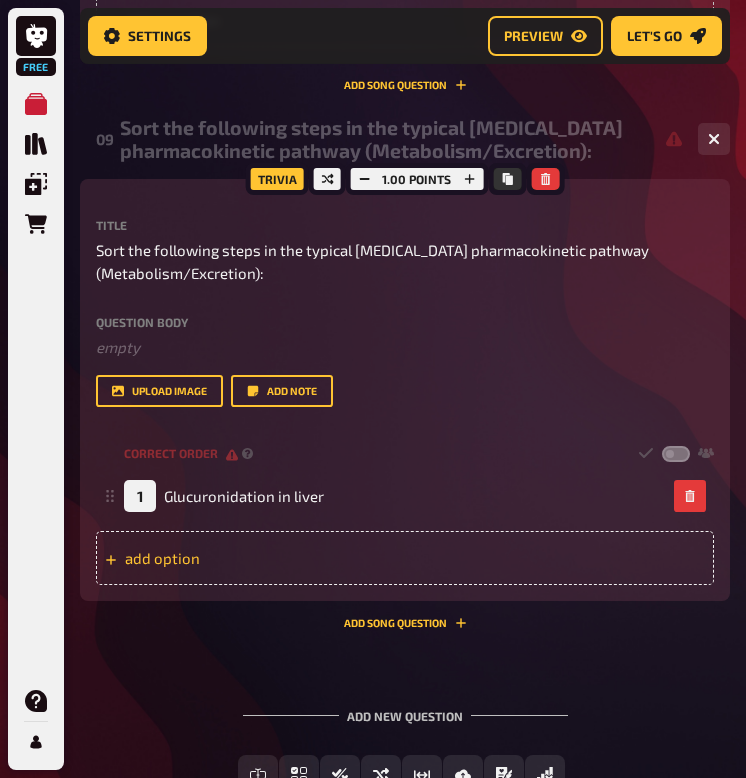 click on "add option" at bounding box center (405, 558) 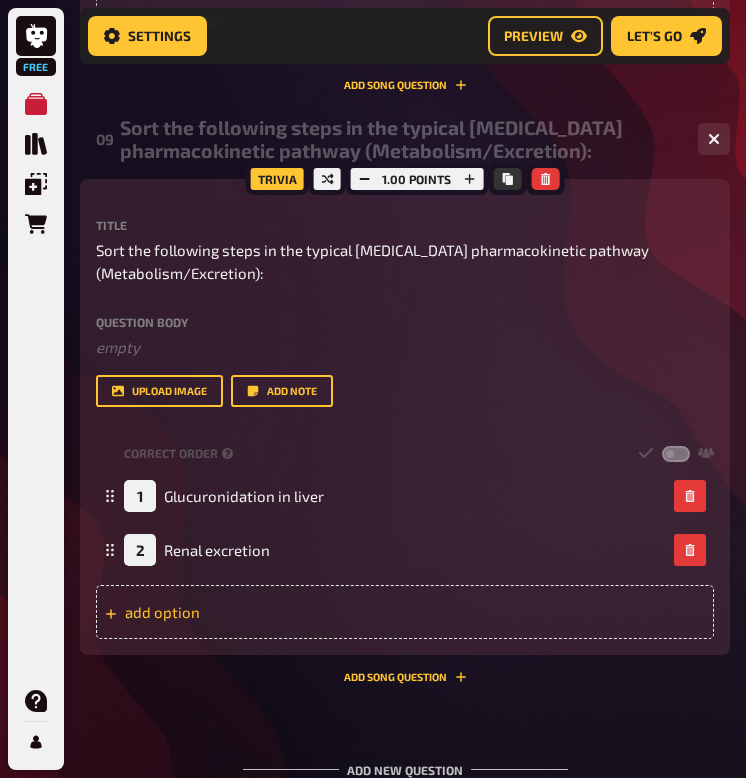 click on "add option" at bounding box center [405, 612] 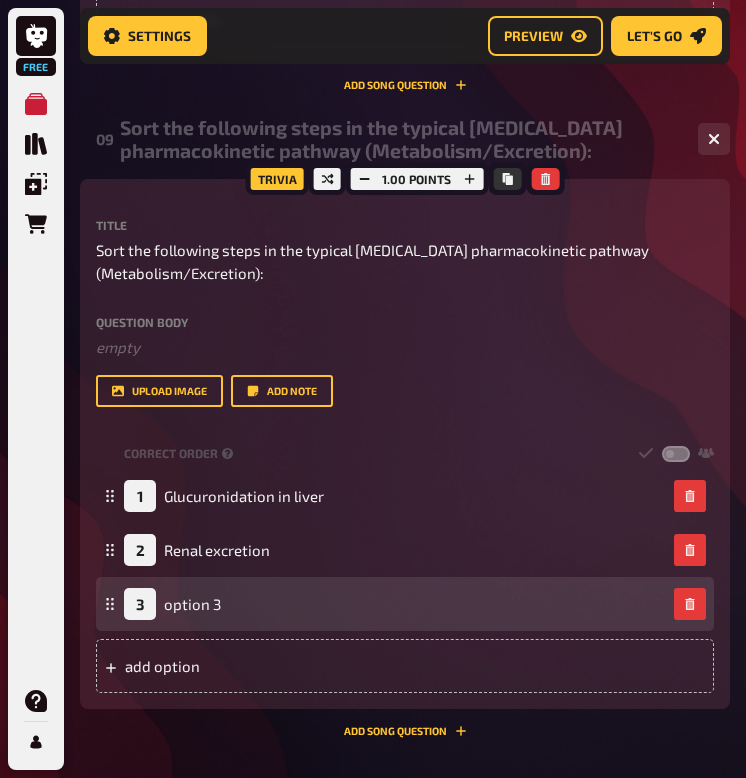 type 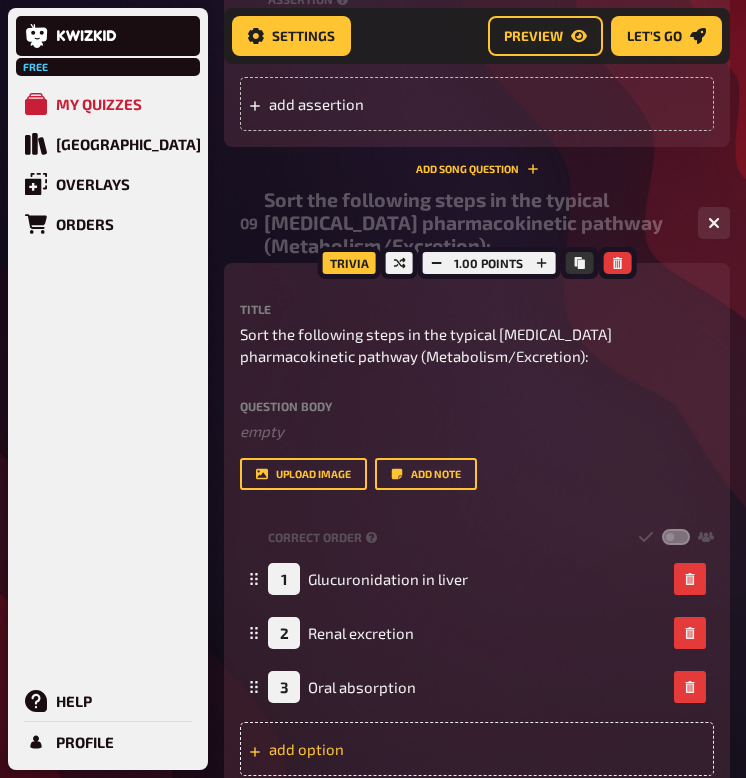 click on "add option" at bounding box center (477, 749) 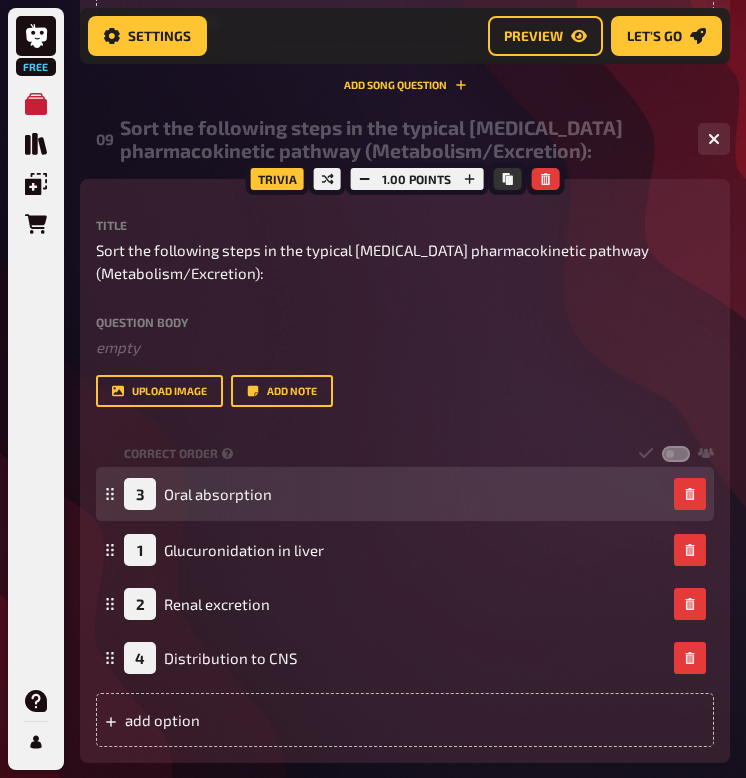 drag, startPoint x: 105, startPoint y: 589, endPoint x: 101, endPoint y: 479, distance: 110.0727 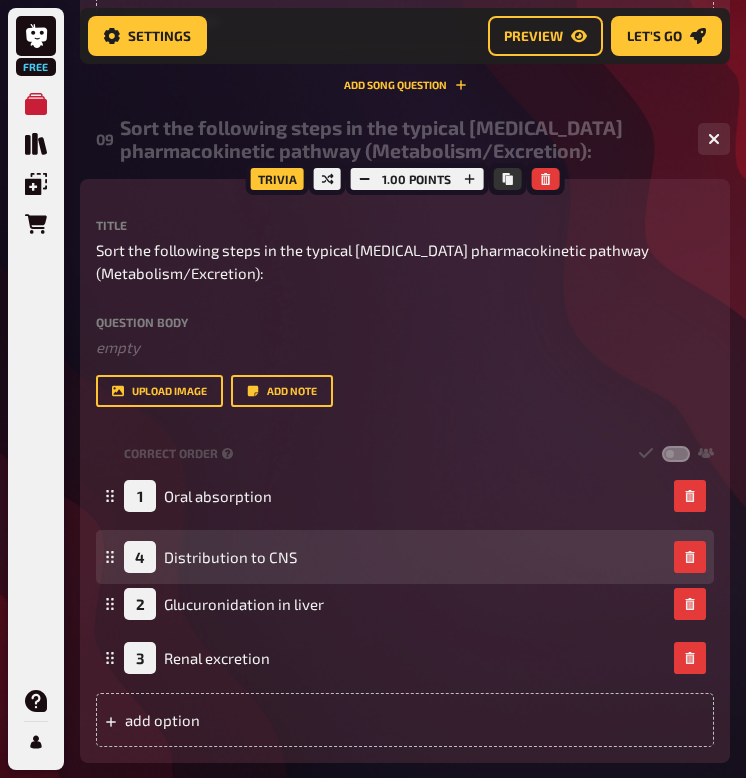 drag, startPoint x: 110, startPoint y: 642, endPoint x: 104, endPoint y: 535, distance: 107.16809 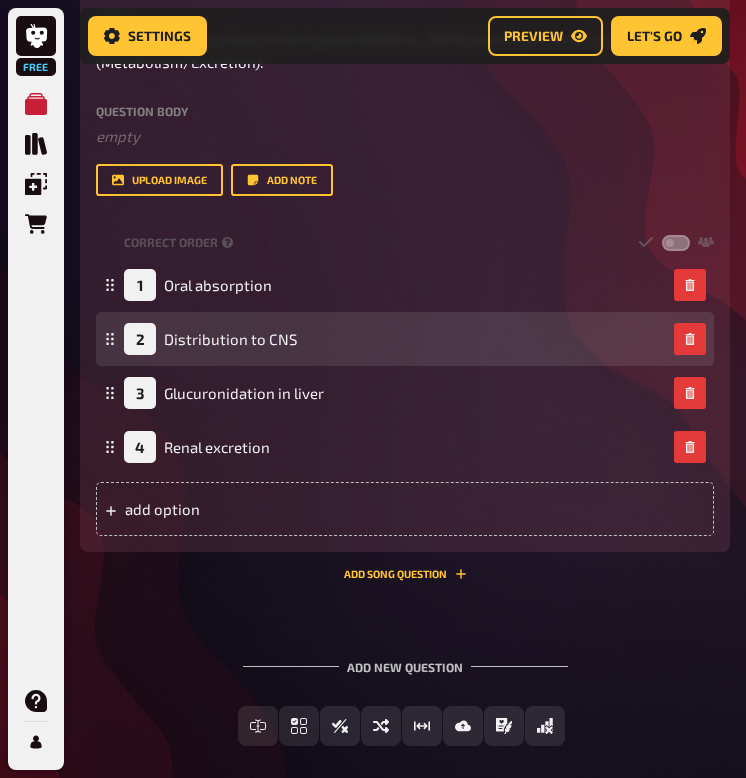 scroll, scrollTop: 5504, scrollLeft: 0, axis: vertical 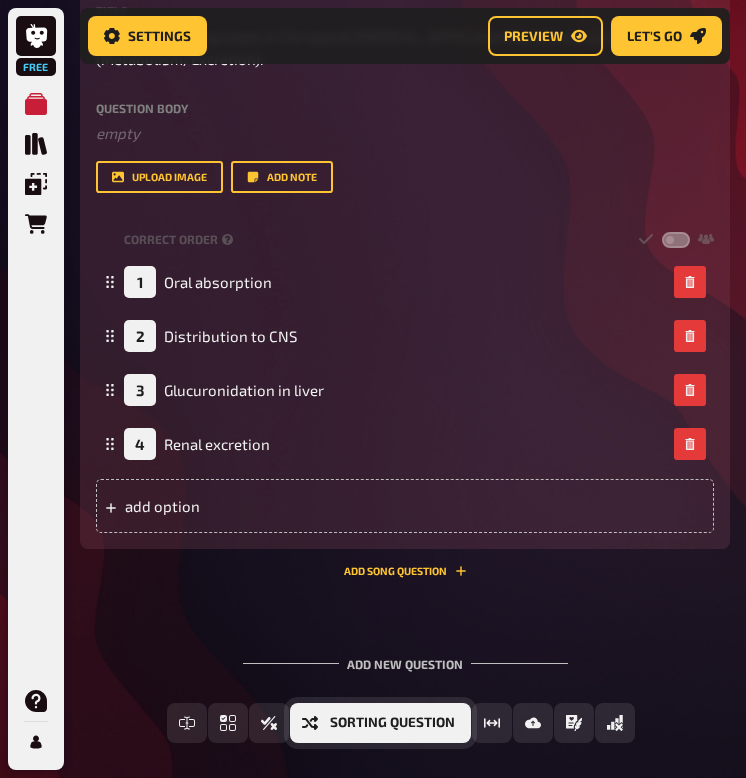 click on "Sorting Question" at bounding box center (380, 723) 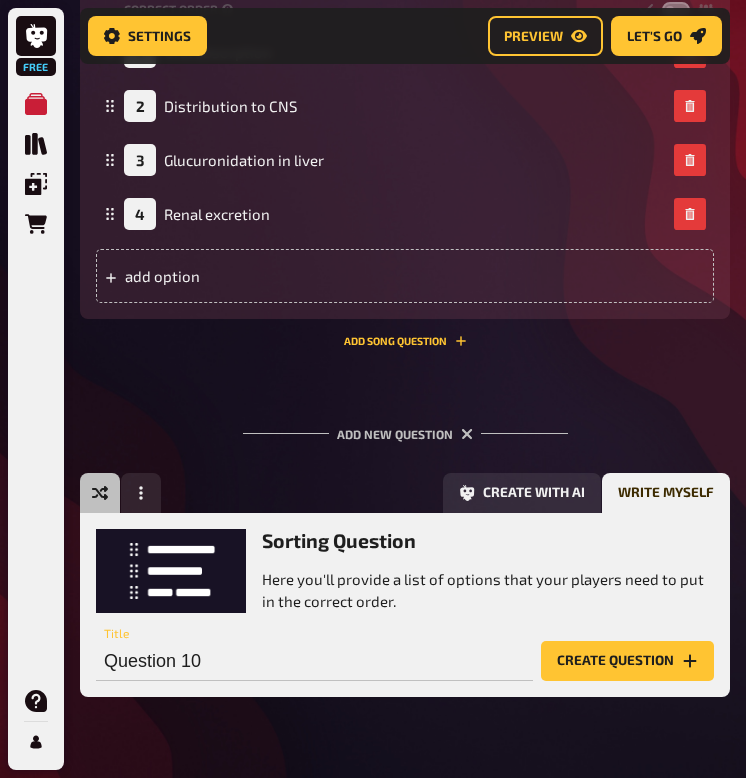 scroll, scrollTop: 5769, scrollLeft: 0, axis: vertical 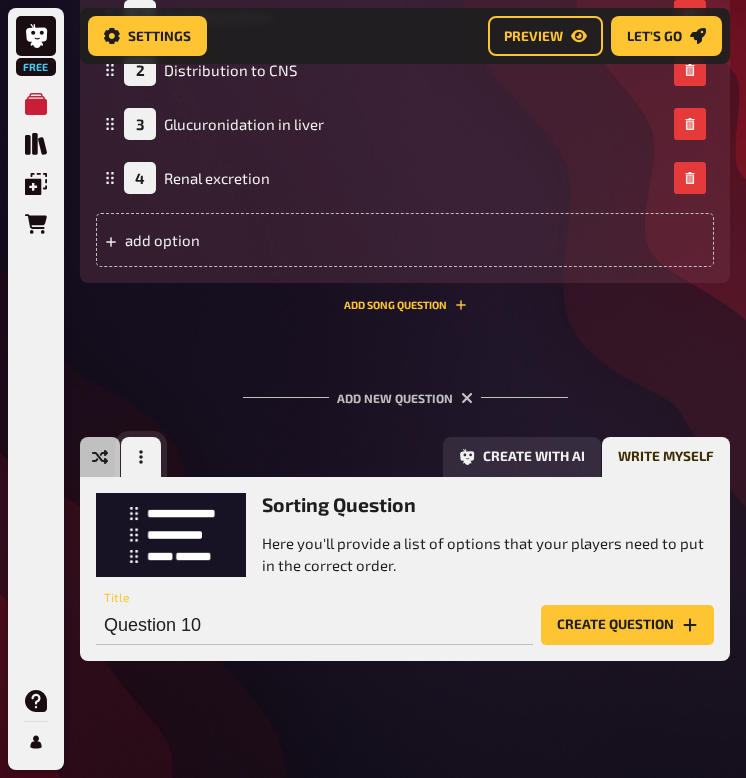 click at bounding box center [141, 457] 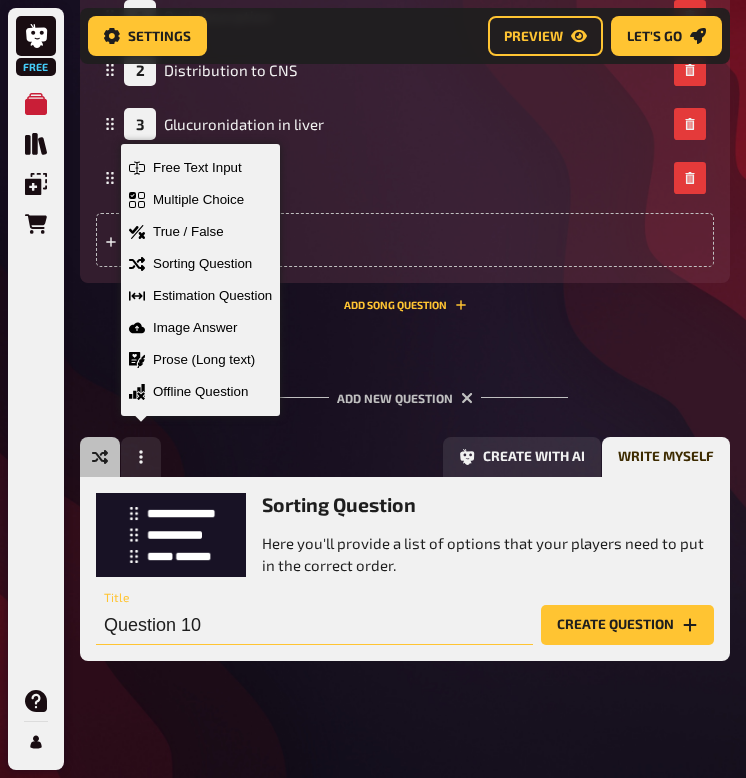click on "Question 10" at bounding box center (314, 625) 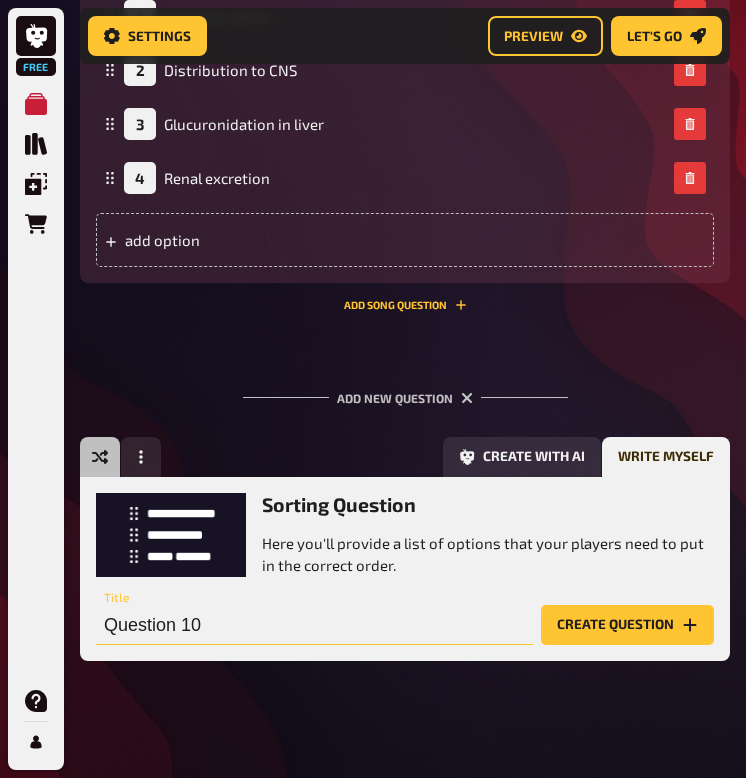 drag, startPoint x: 209, startPoint y: 614, endPoint x: 93, endPoint y: 613, distance: 116.00431 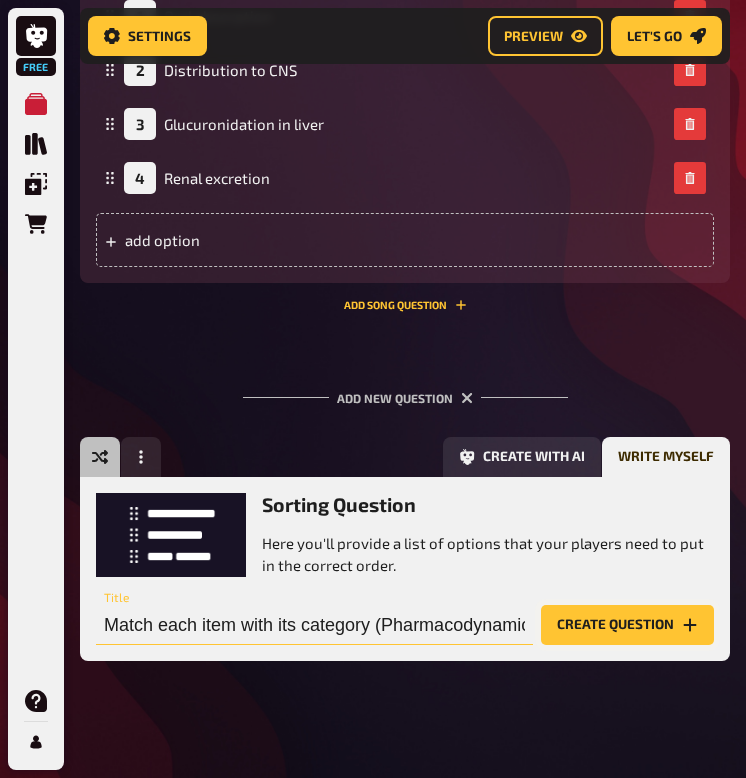 type on "Match each item with its category (Pharmacodynamics vs. Pharmacokinetics):" 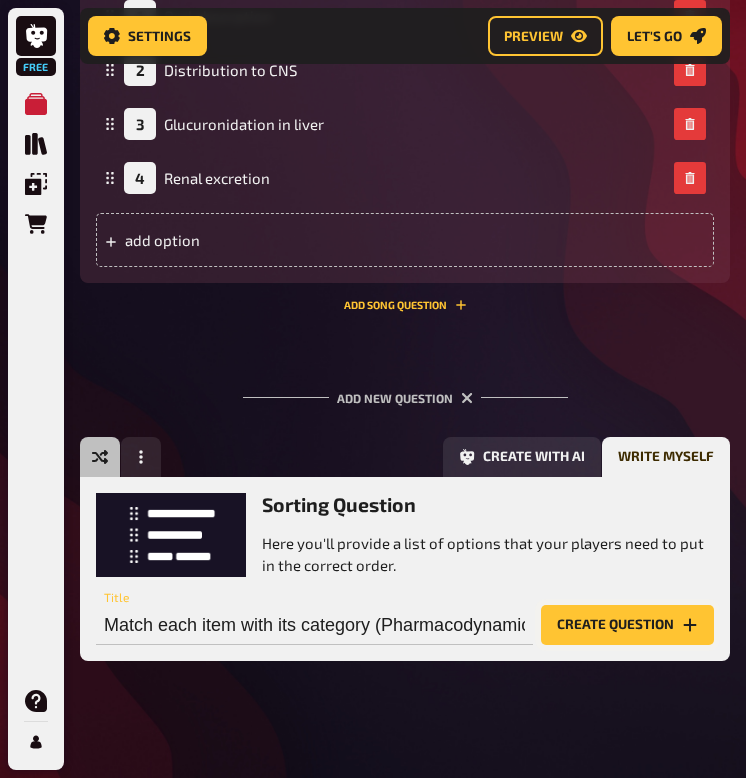click on "Create question" at bounding box center (627, 625) 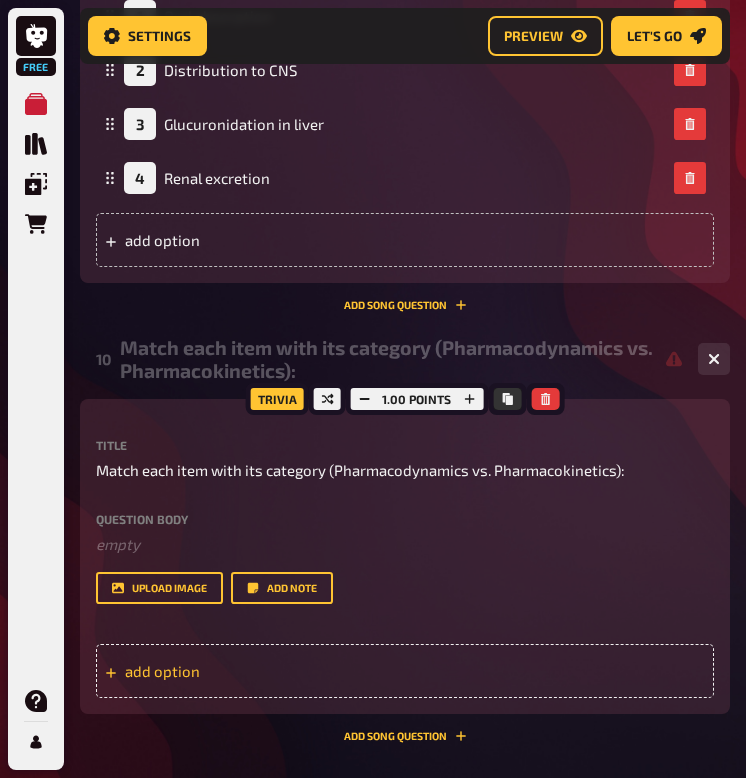 click on "add option" at bounding box center [405, 671] 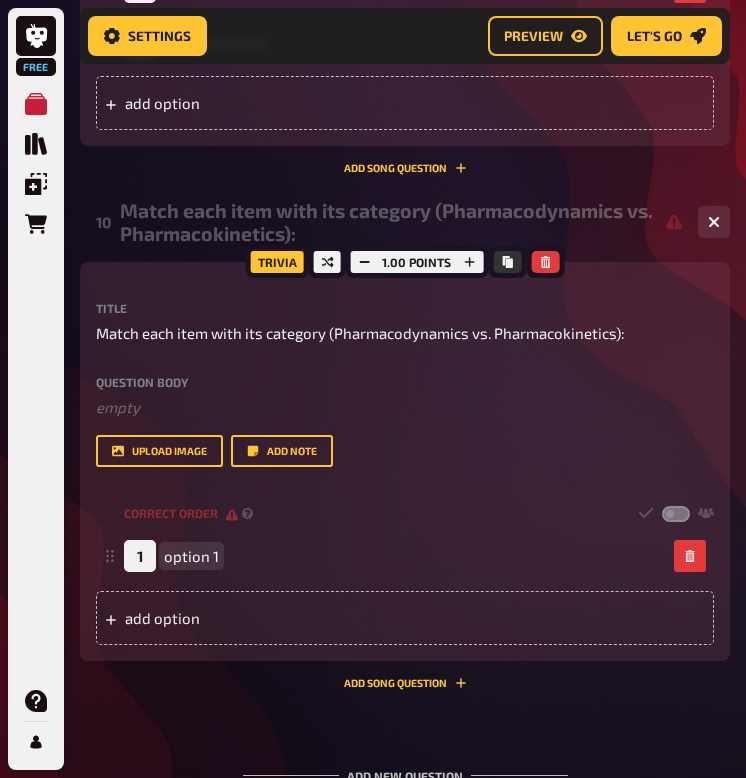 scroll, scrollTop: 5921, scrollLeft: 0, axis: vertical 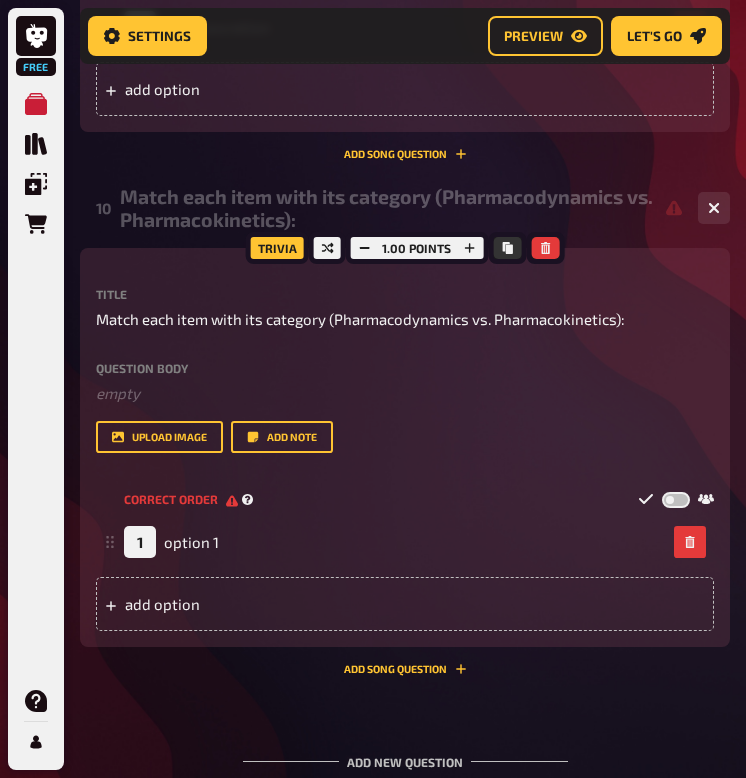 click at bounding box center (676, 499) 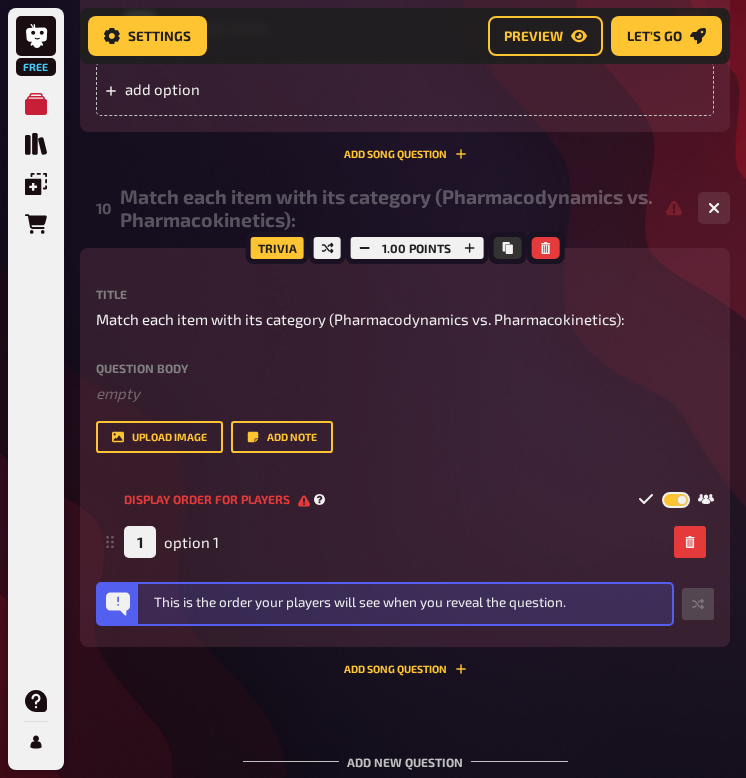 click at bounding box center (676, 499) 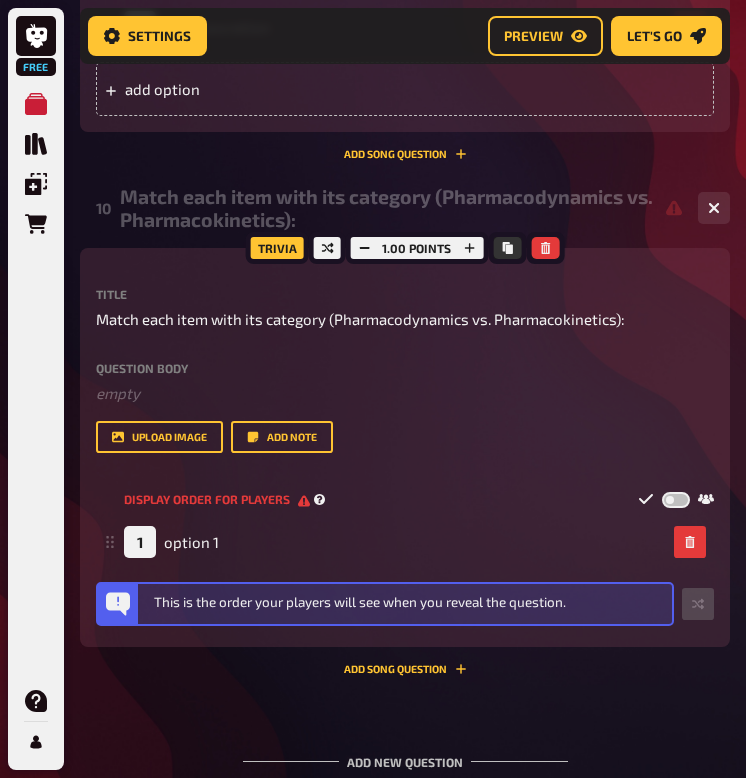 checkbox on "false" 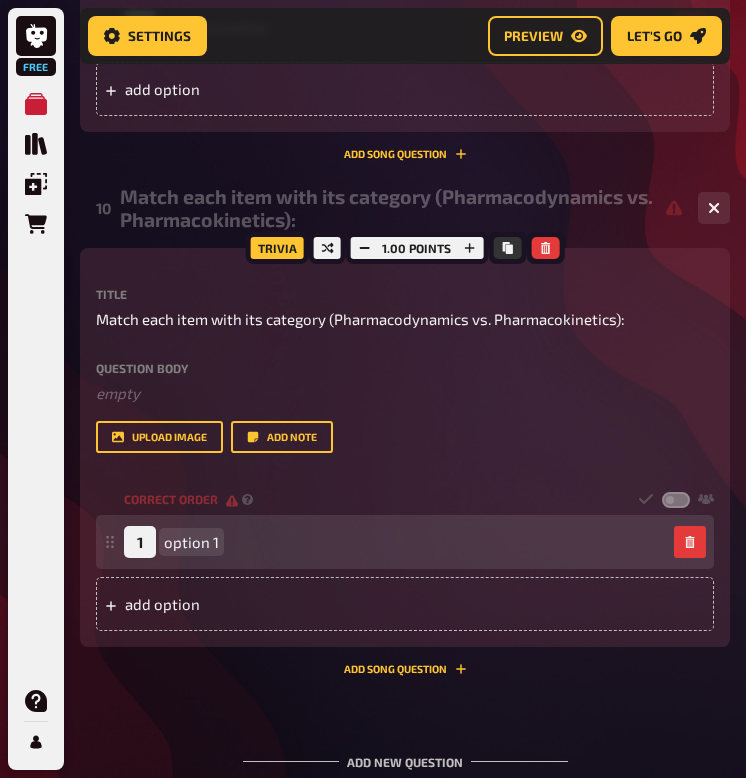 click on "option 1" at bounding box center (191, 542) 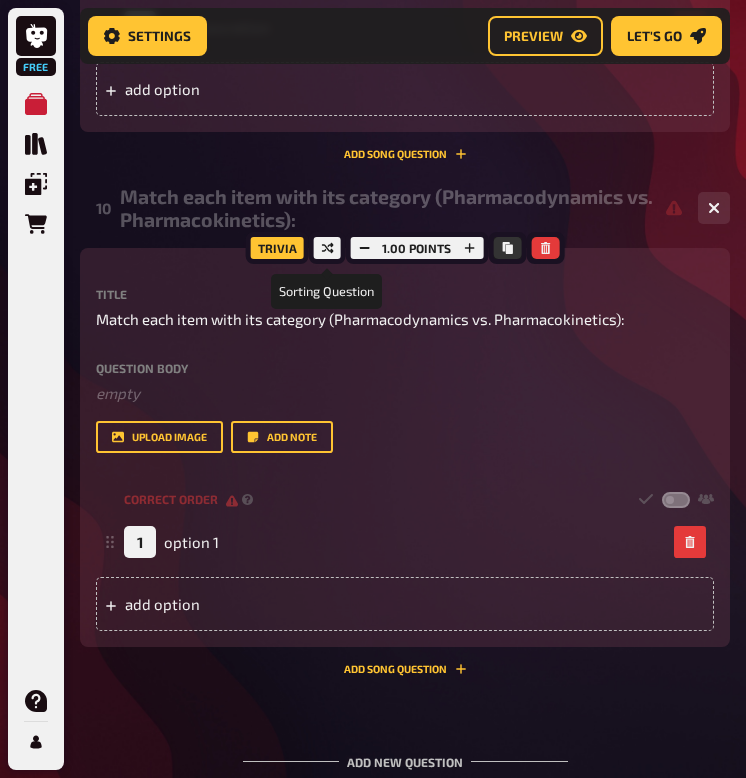 click 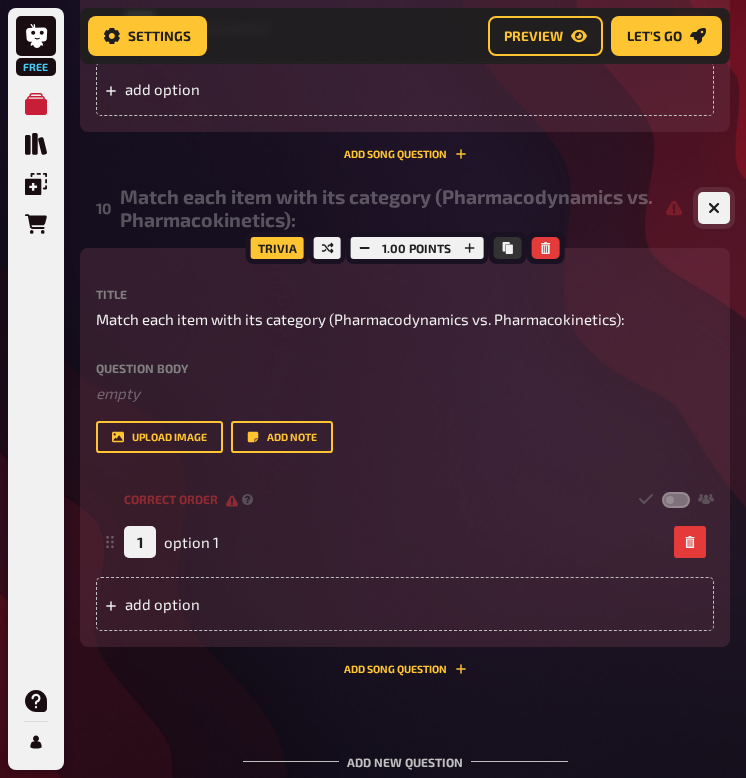 click 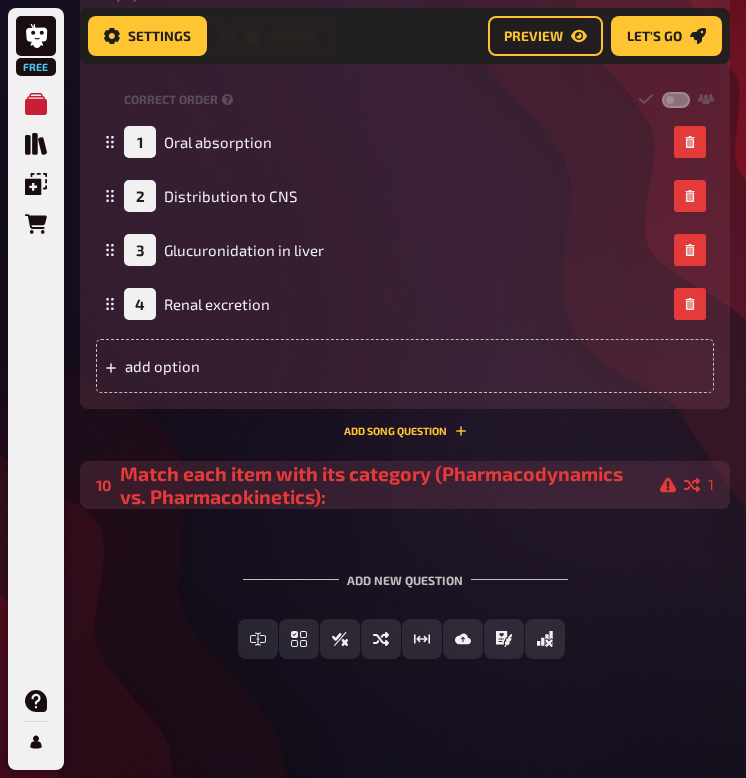 scroll, scrollTop: 5642, scrollLeft: 0, axis: vertical 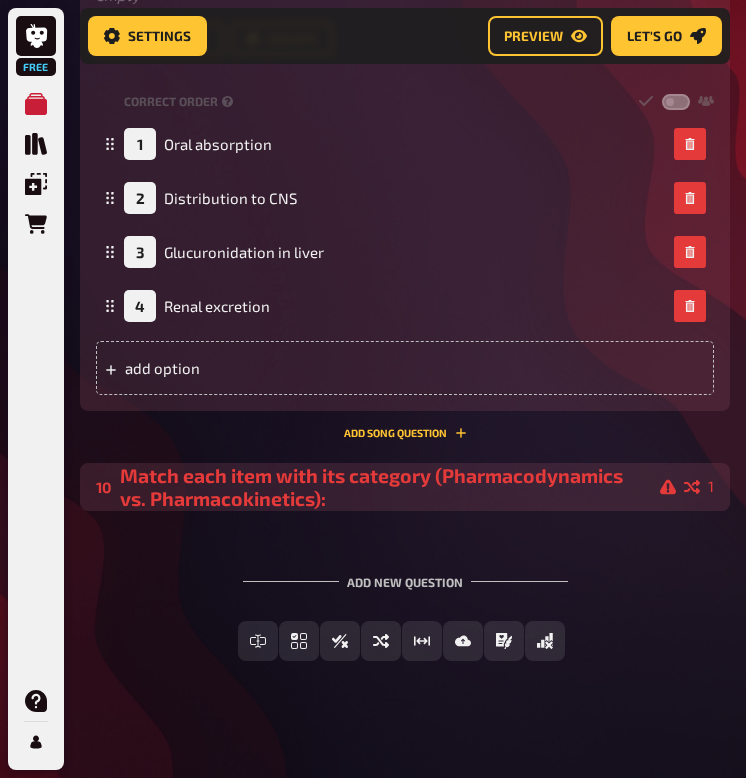 click on "Match each item with its category (Pharmacodynamics vs. Pharmacokinetics):" at bounding box center (398, 487) 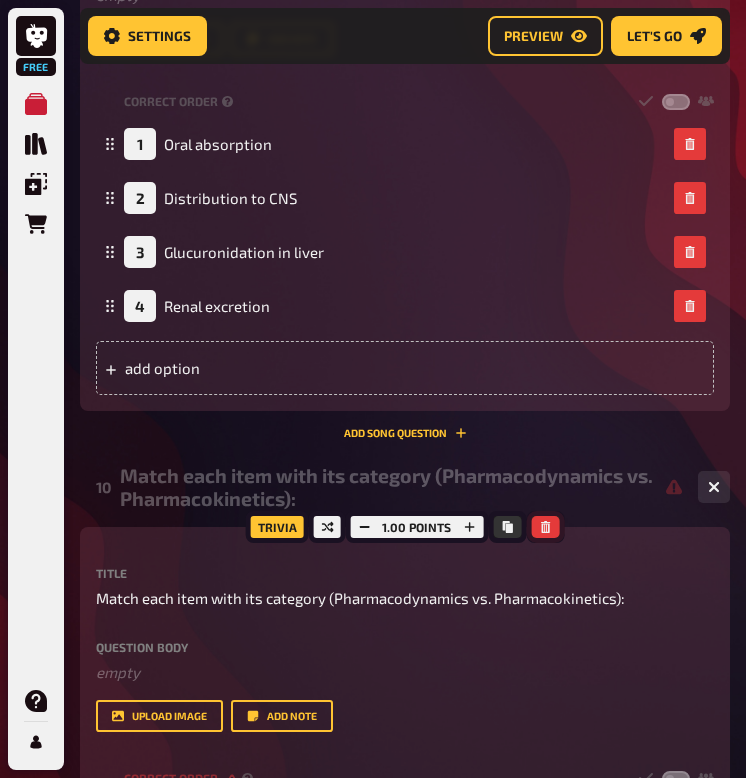 click 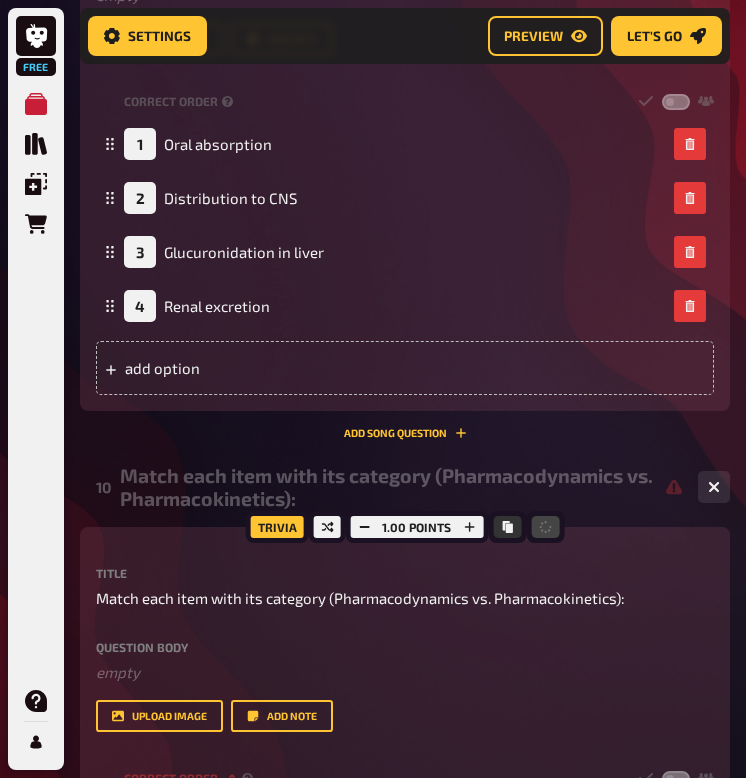 scroll, scrollTop: 5586, scrollLeft: 0, axis: vertical 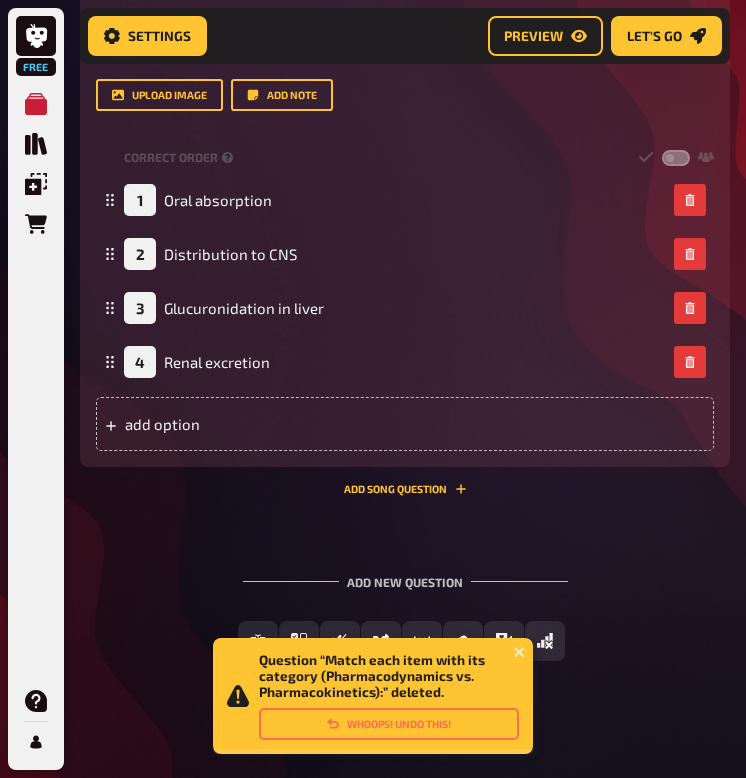 click on "Add new question" at bounding box center [405, 574] 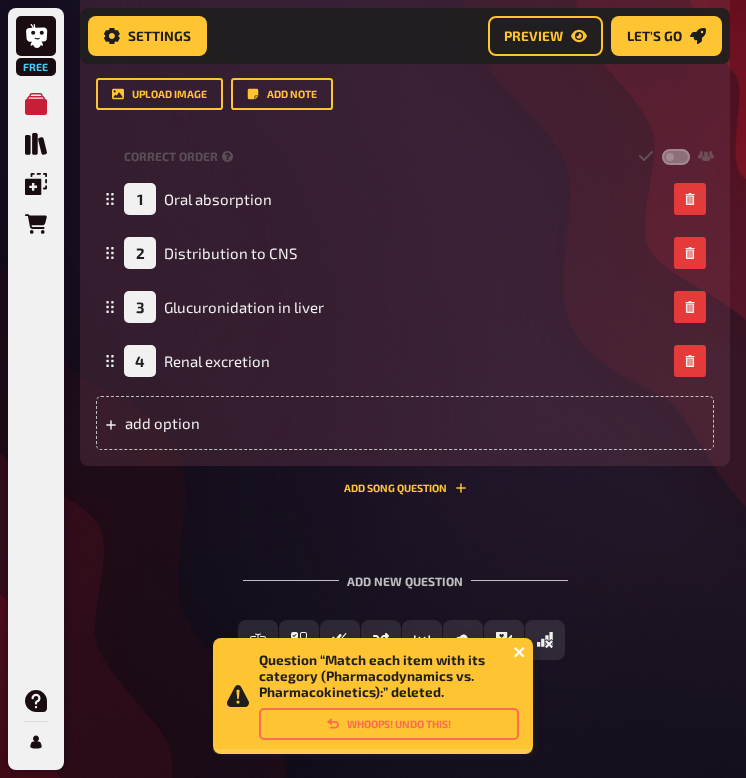 scroll, scrollTop: 5586, scrollLeft: 0, axis: vertical 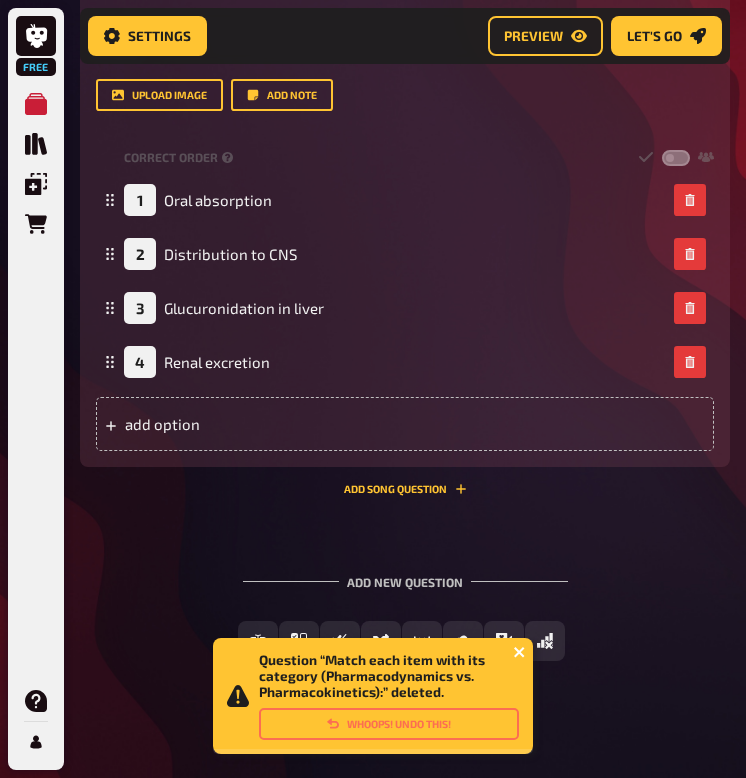 click 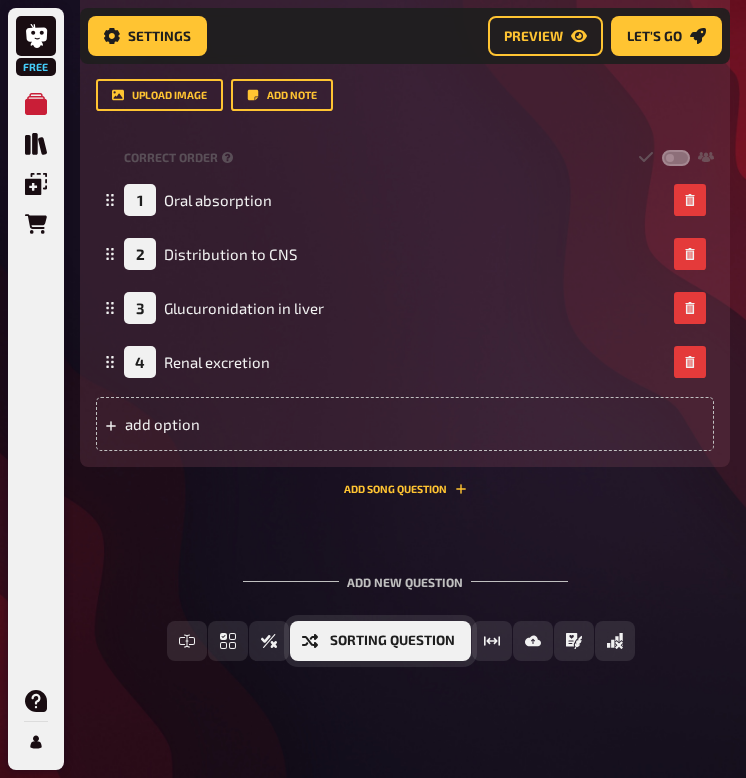 click on "Sorting Question" at bounding box center [392, 641] 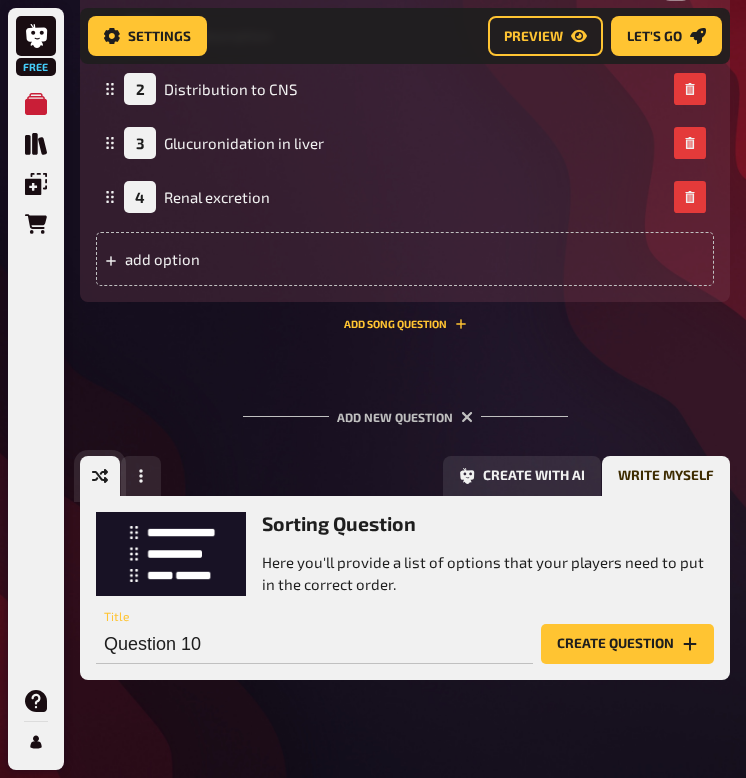 scroll, scrollTop: 5770, scrollLeft: 0, axis: vertical 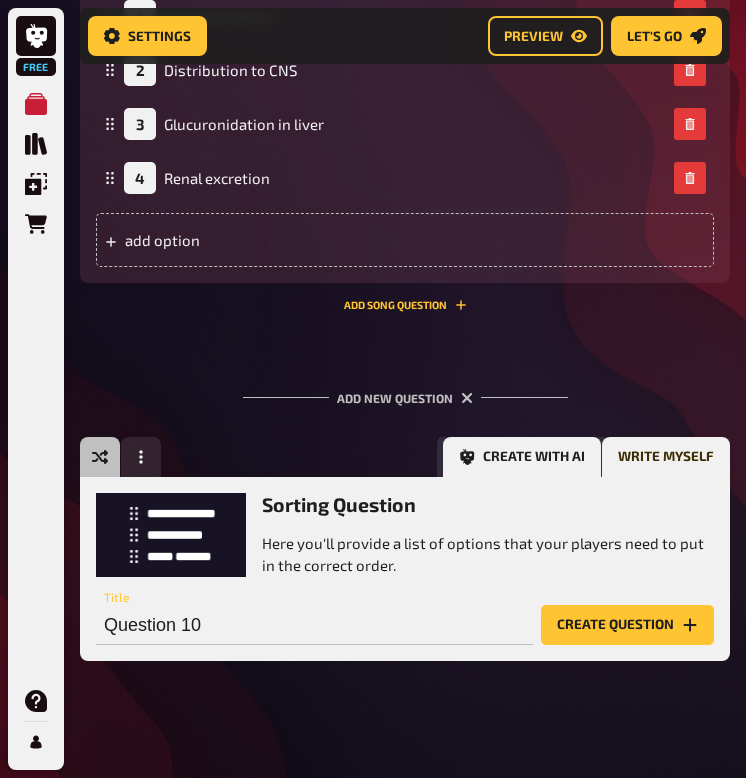 click on "Create with AI" at bounding box center (522, 457) 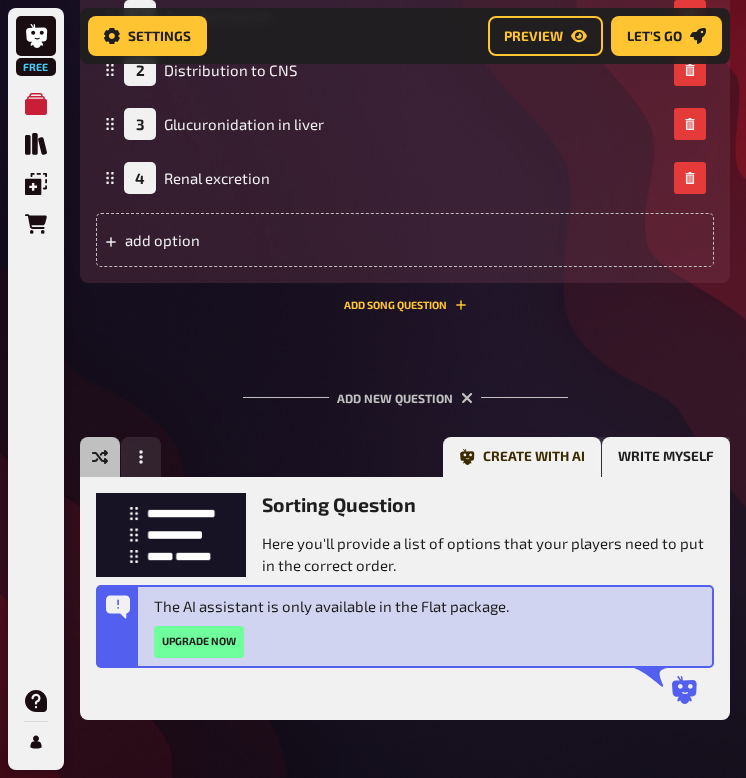 click on "Write myself" at bounding box center [666, 457] 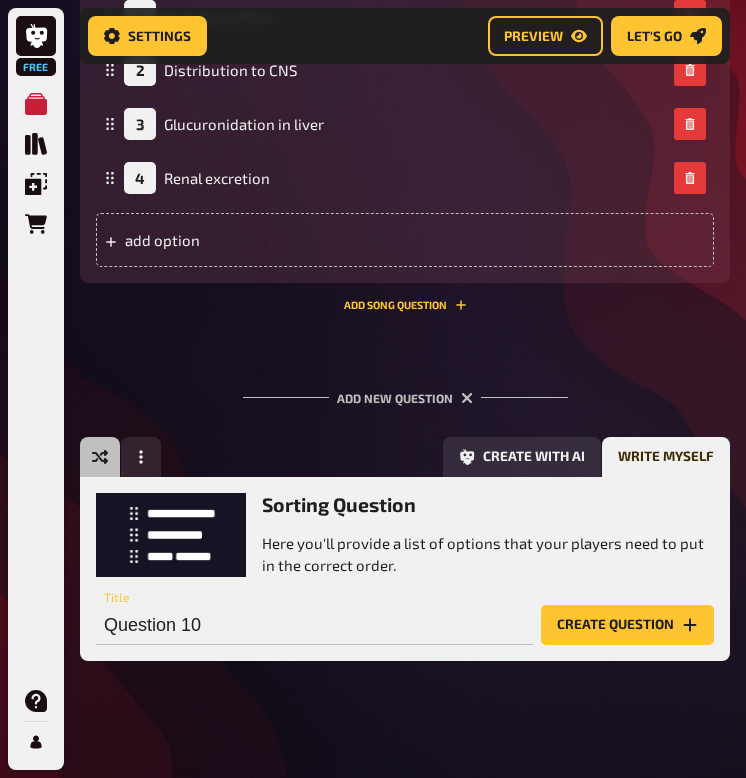 click on "09 Sort the following steps in the typical [MEDICAL_DATA] pharmacokinetic pathway (Metabolism/Excretion): 4 Trivia 1.00 points Title Sort the following steps in the typical [MEDICAL_DATA] pharmacokinetic pathway (Metabolism/Excretion): Question body ﻿ empty Drop here to upload upload image   Add note Correct order 1 Oral absorption 2 Distribution to CNS 3 Glucuronidation in liver 4 Renal excretion
To pick up a draggable item, press the space bar.
While dragging, use the arrow keys to move the item.
Press space again to drop the item in its new position, or press escape to cancel.
Draggable item 1 was dropped over droppable area 3 add option Add Song question" at bounding box center (405, -19) 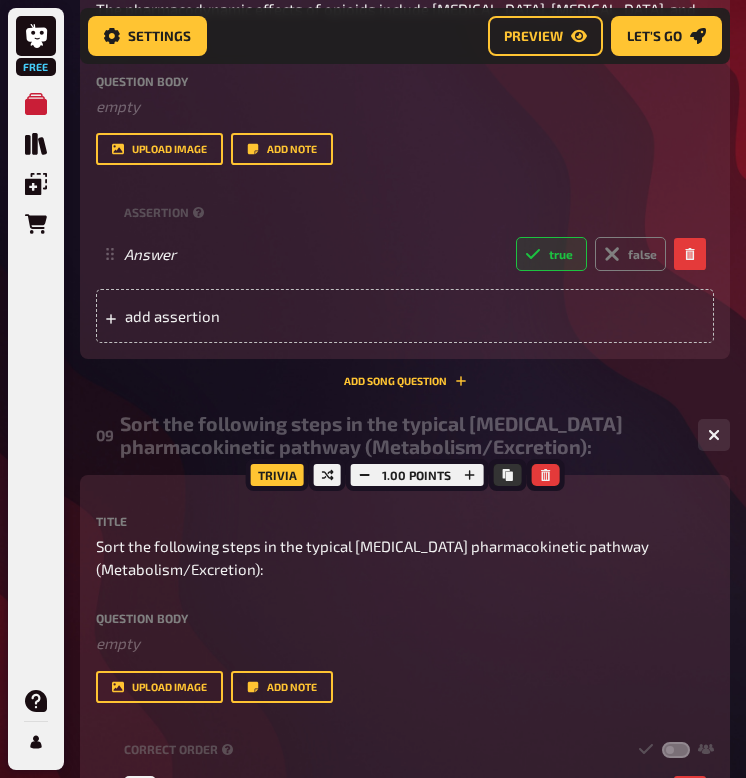 scroll, scrollTop: 4991, scrollLeft: 0, axis: vertical 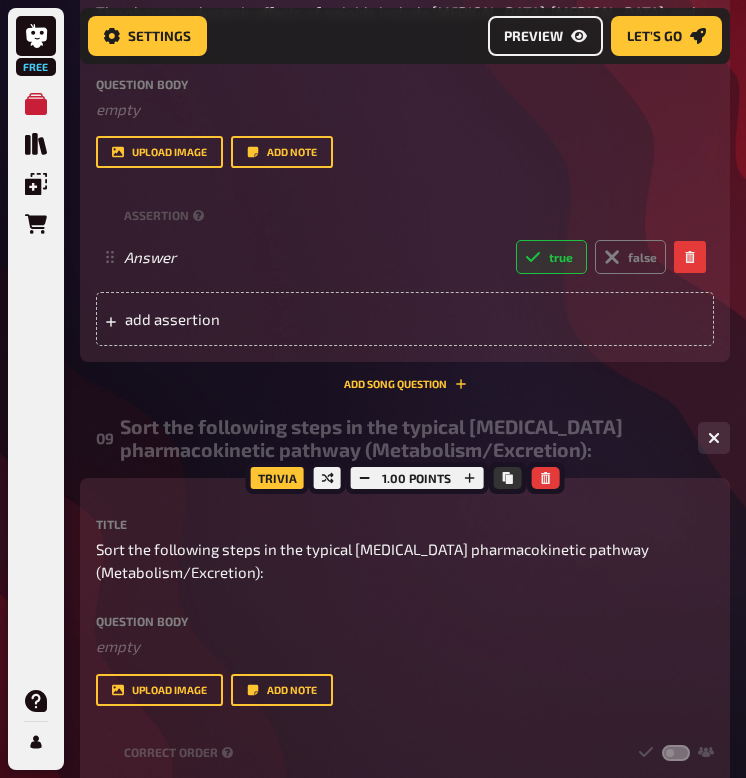 click on "Preview" at bounding box center (533, 36) 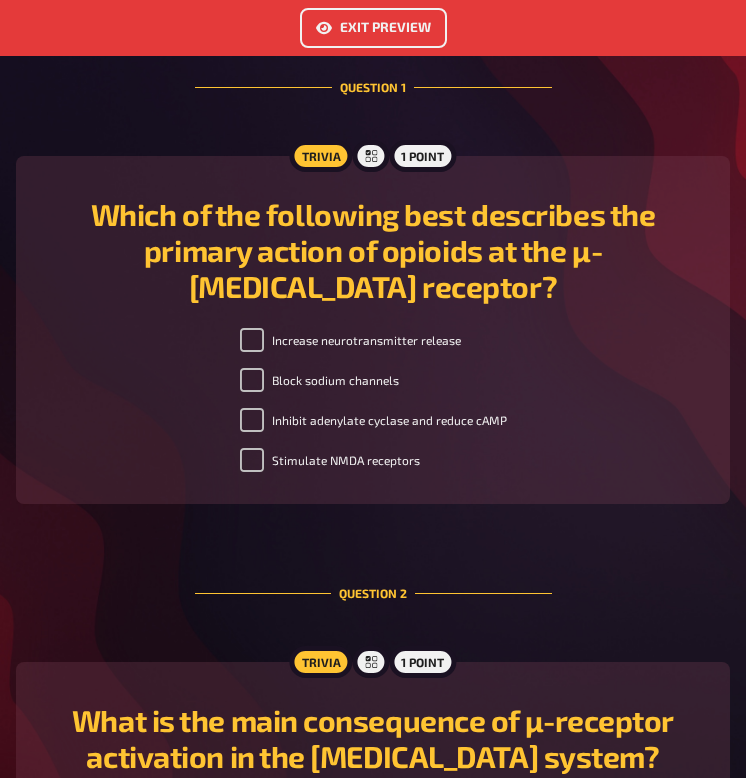 scroll, scrollTop: 565, scrollLeft: 0, axis: vertical 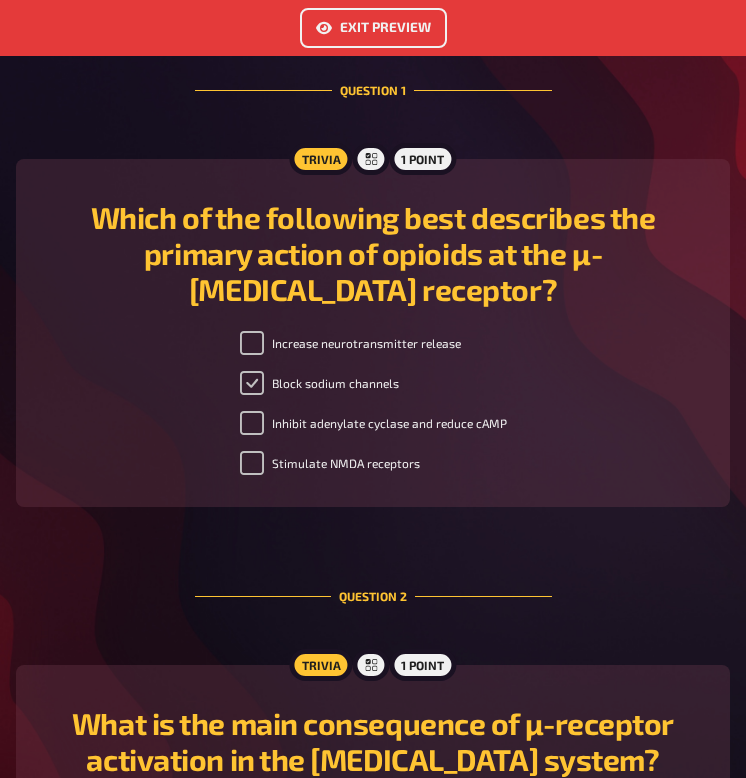click on "Block sodium channels" at bounding box center (252, 383) 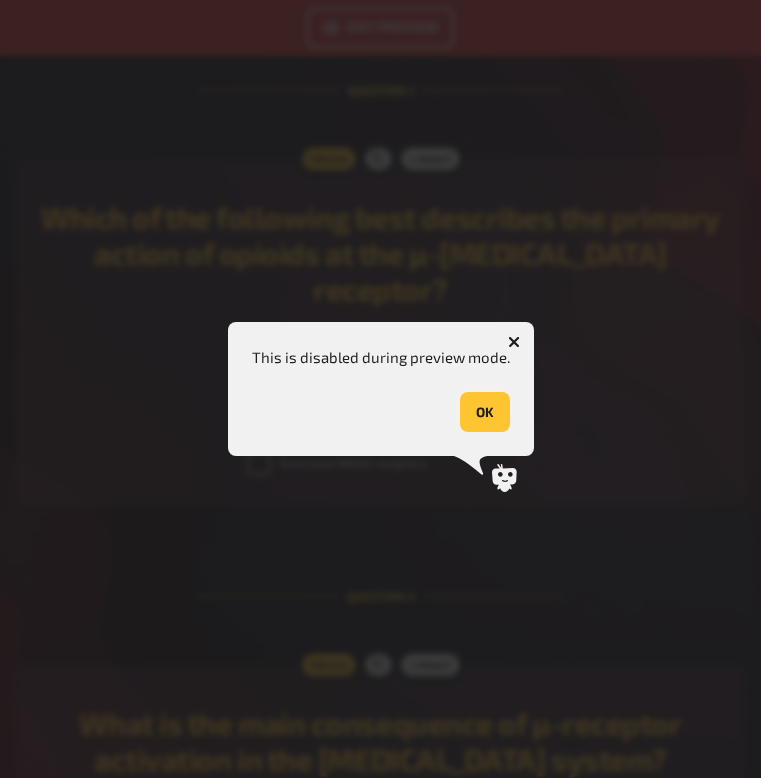 click on "OK" at bounding box center [485, 412] 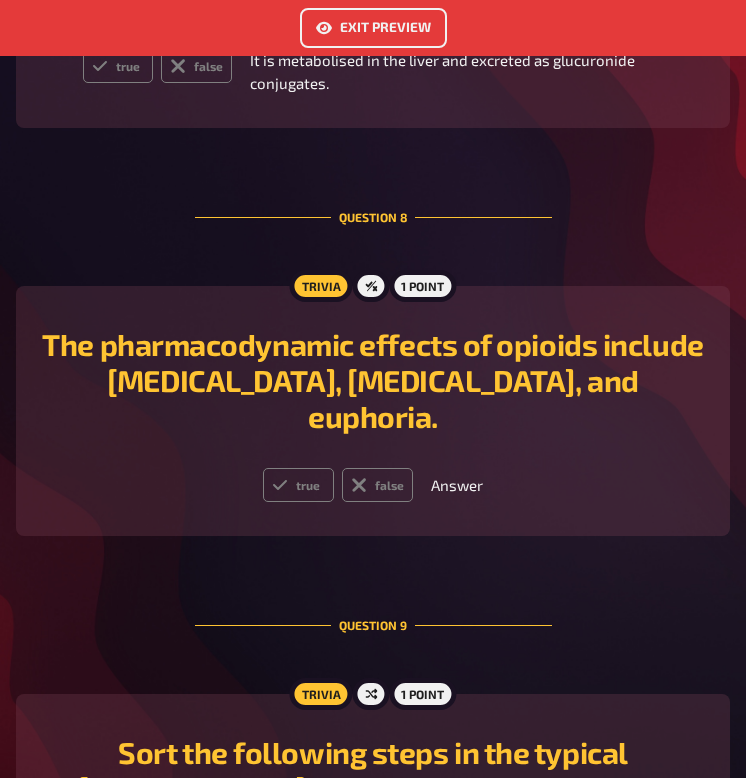 scroll, scrollTop: 3319, scrollLeft: 0, axis: vertical 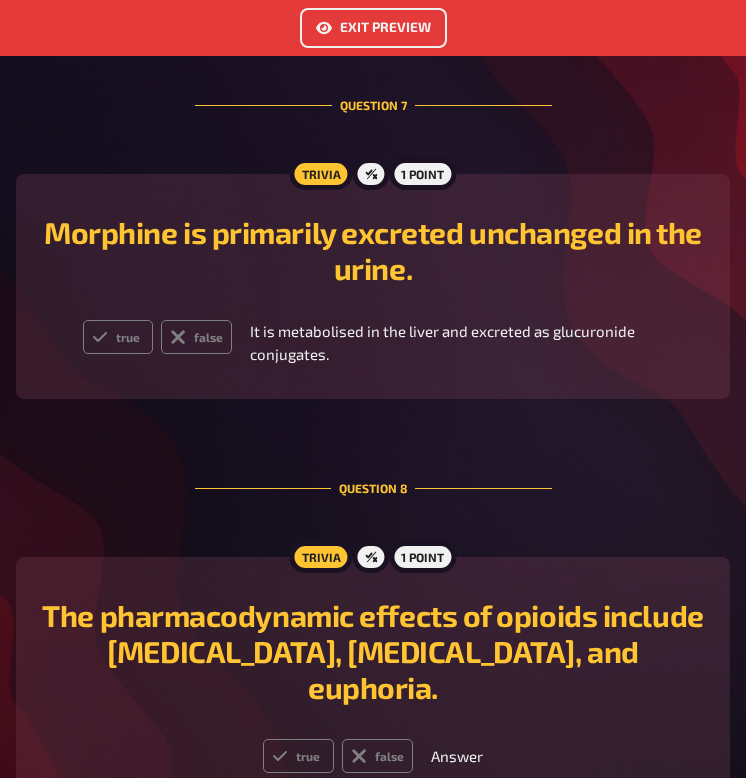 click on "Exit Preview" at bounding box center [373, 28] 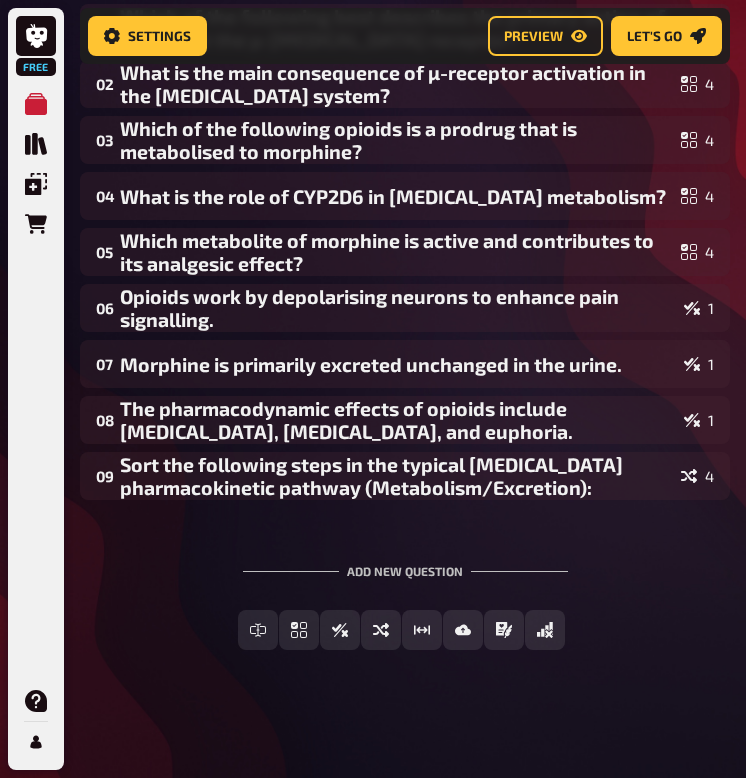 scroll, scrollTop: 250, scrollLeft: 0, axis: vertical 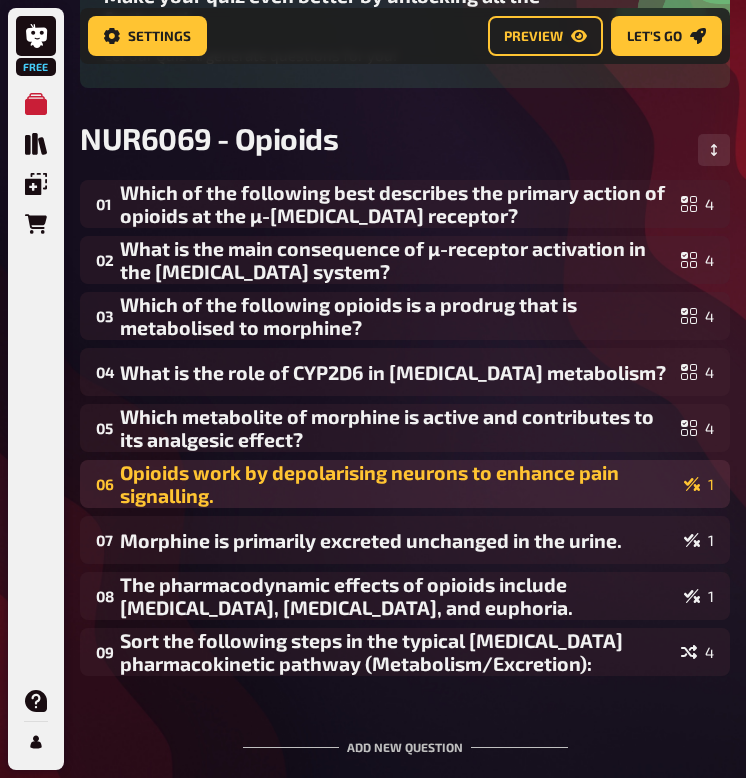 click on "Opioids work by depolarising neurons to enhance pain signalling." at bounding box center (398, 484) 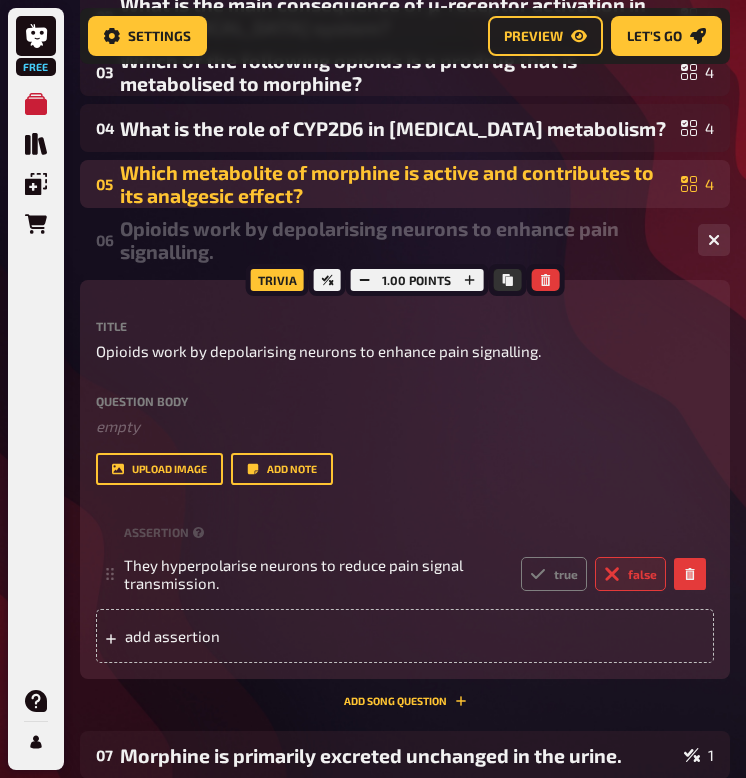 scroll, scrollTop: 510, scrollLeft: 0, axis: vertical 